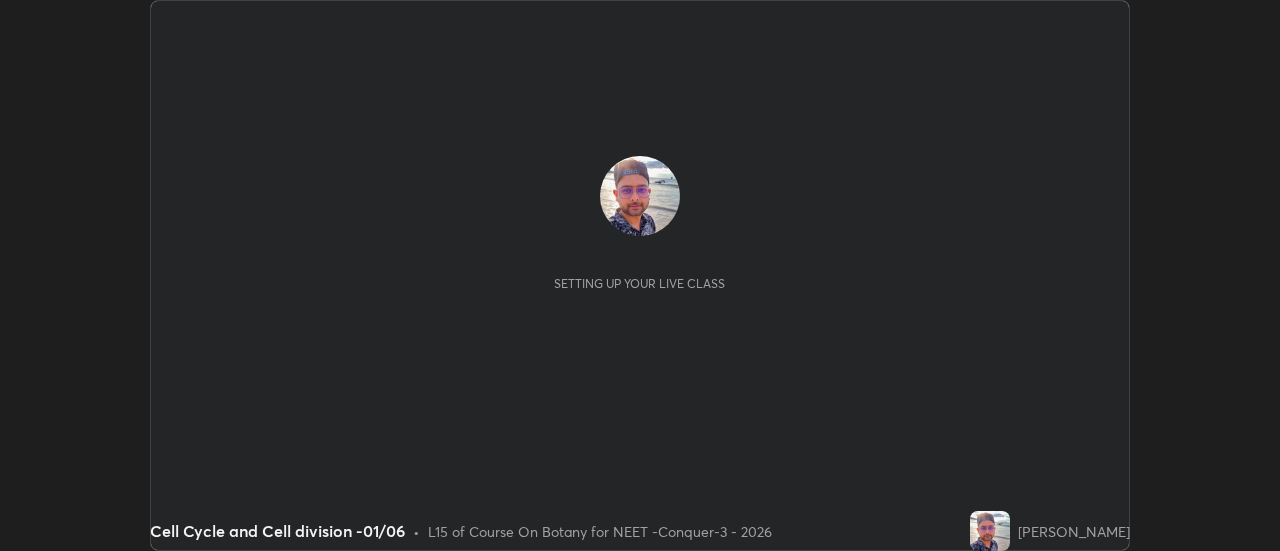 scroll, scrollTop: 0, scrollLeft: 0, axis: both 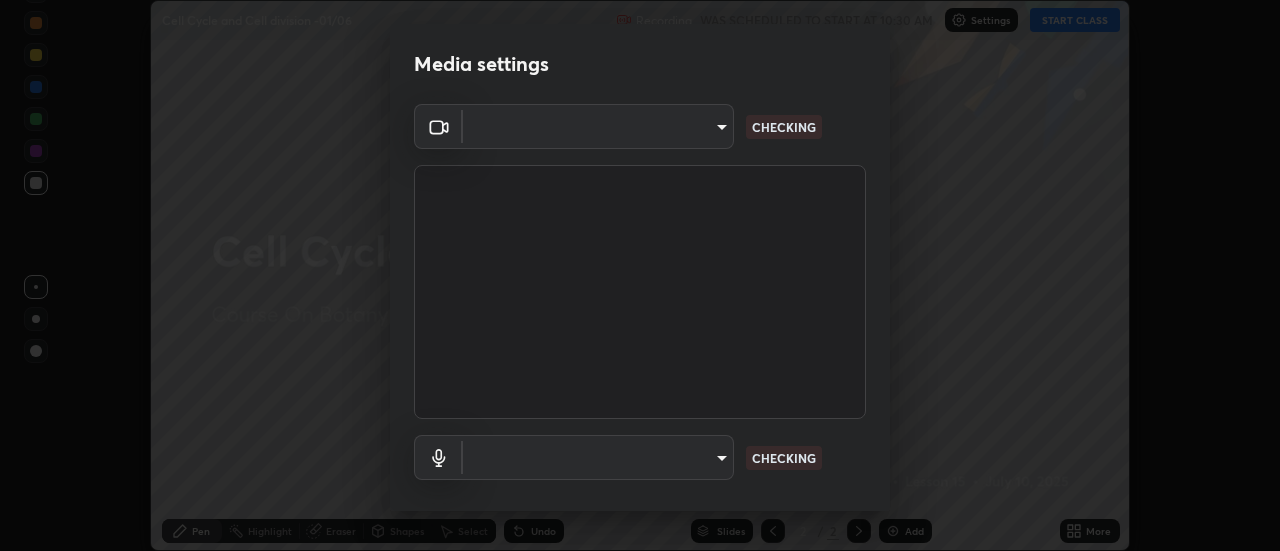 click on "Erase all Cell Cycle and Cell division -01/06 Recording WAS SCHEDULED TO START AT  10:30 AM Settings START CLASS Setting up your live class Cell Cycle and Cell division -01/06 • L15 of Course On Botany for NEET -Conquer-3 - 2026 [PERSON_NAME] Pen Highlight Eraser Shapes Select Undo Slides 2 / 2 Add More No doubts shared Encourage your learners to ask a doubt for better clarity Report an issue Reason for reporting Buffering Chat not working Audio - Video sync issue Educator video quality low ​ Attach an image Report Media settings ​ CHECKING ​ CHECKING 1 / 5 Next" at bounding box center (640, 275) 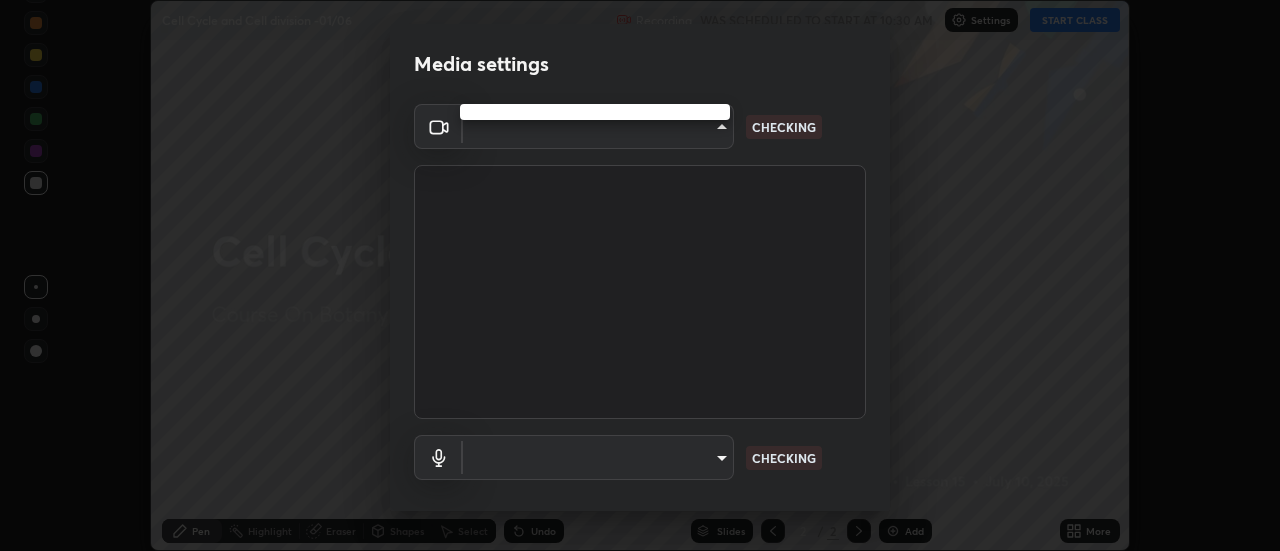 click at bounding box center [640, 275] 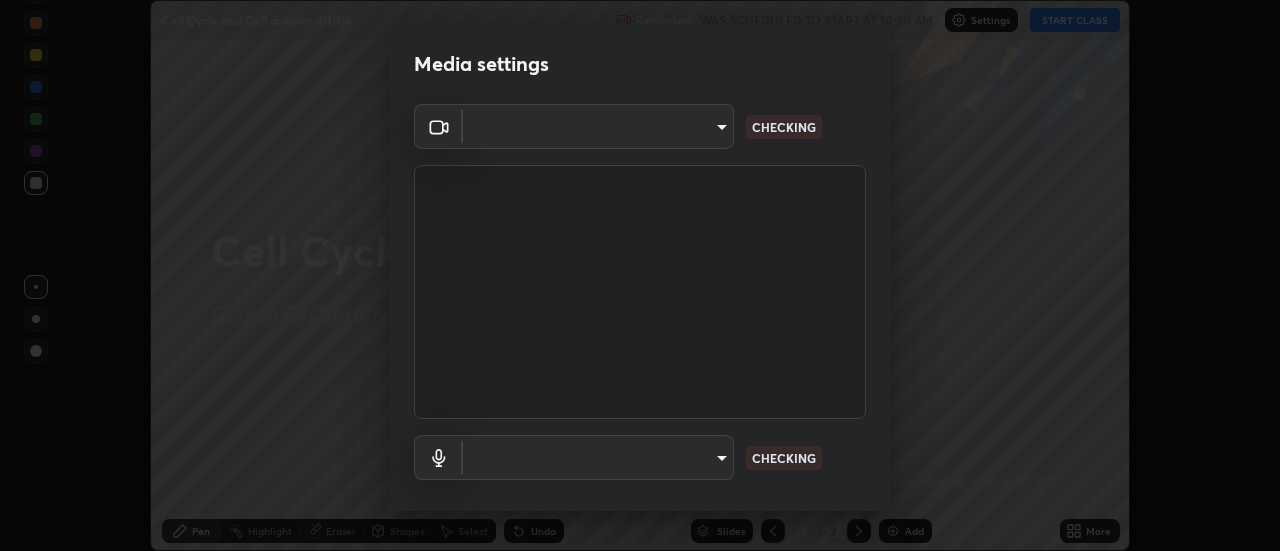 type on "abd1dd8f698bdb7170c938d45ed7c5a449073cf79ef4f8923fa8d1de0ad96843" 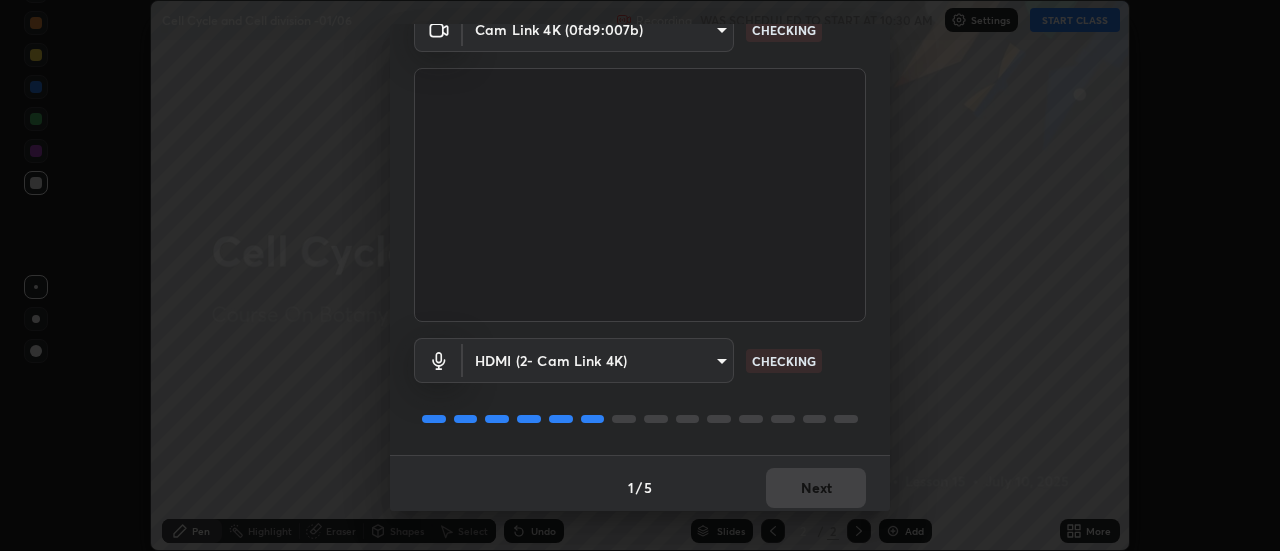 scroll, scrollTop: 105, scrollLeft: 0, axis: vertical 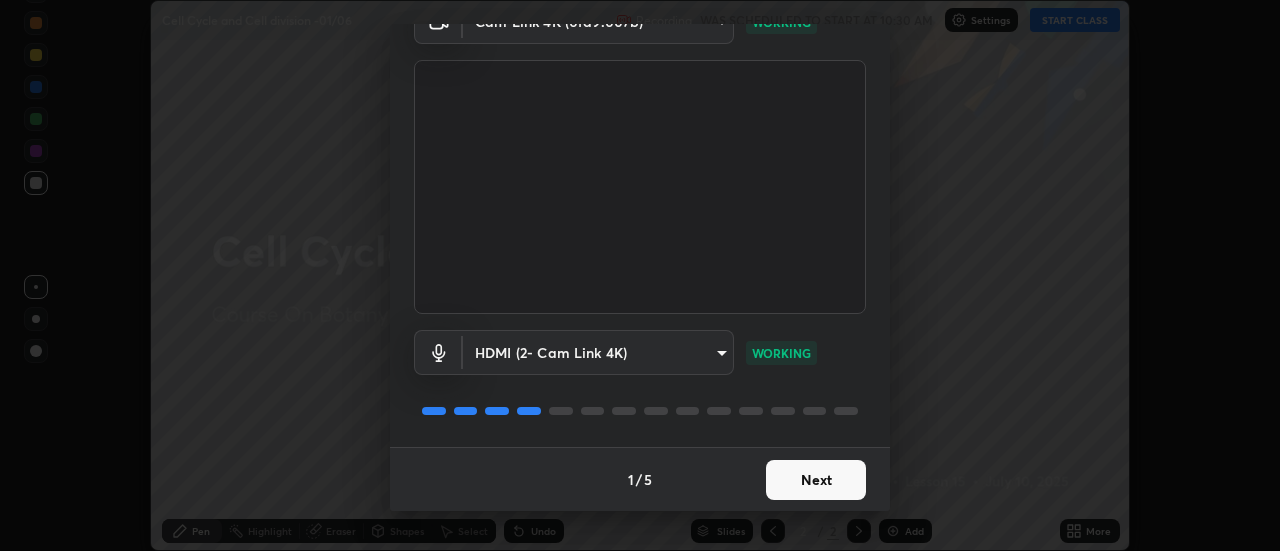 click on "Next" at bounding box center [816, 480] 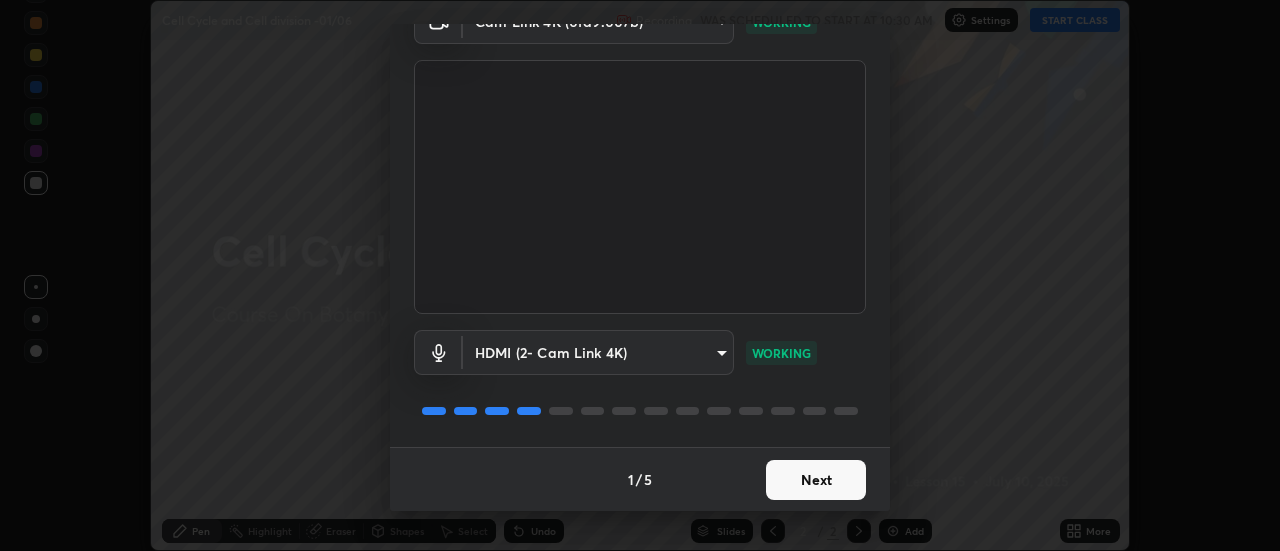 scroll, scrollTop: 0, scrollLeft: 0, axis: both 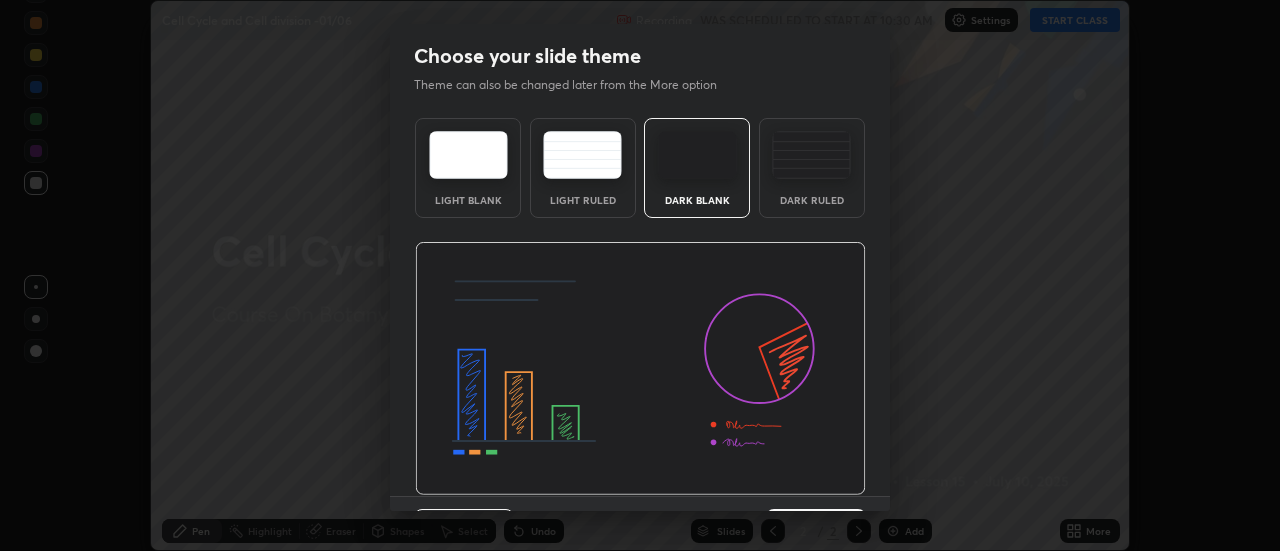 click at bounding box center (640, 369) 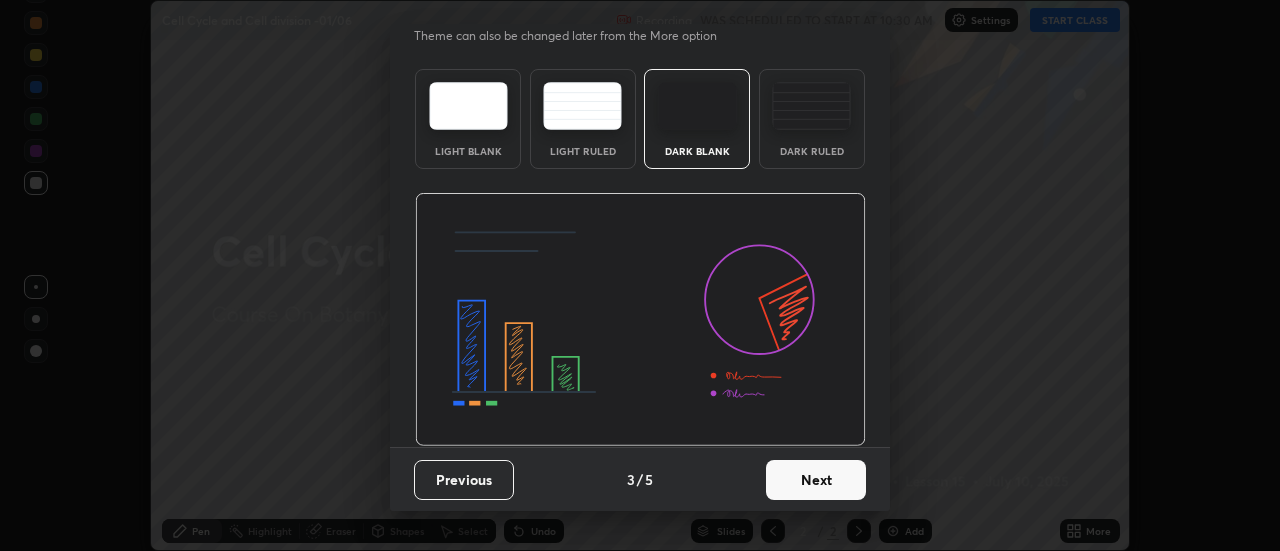 click on "Next" at bounding box center (816, 480) 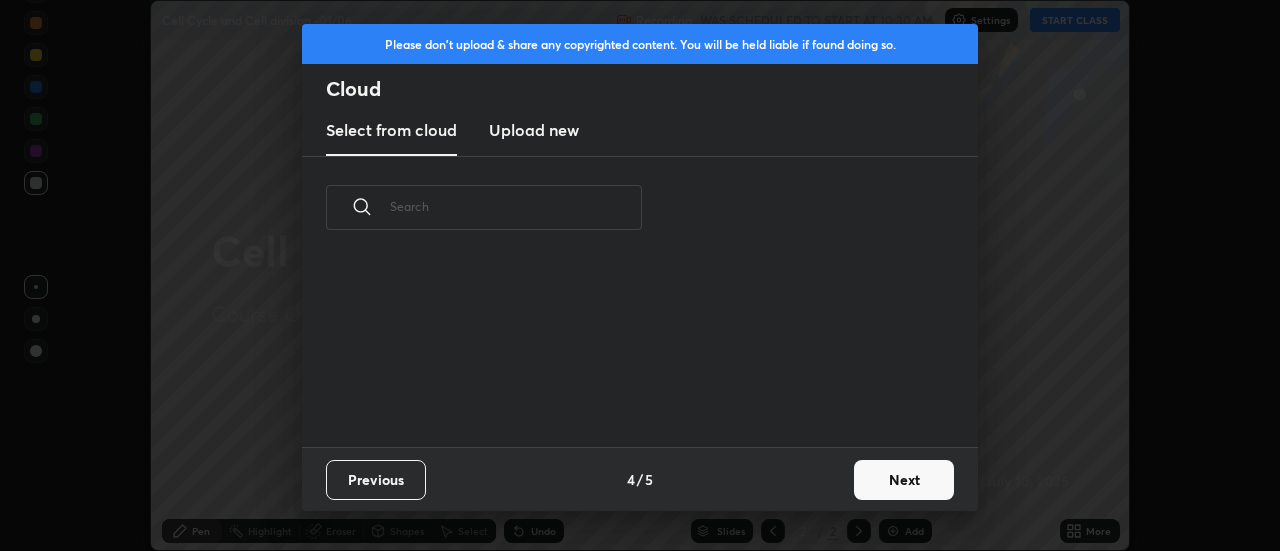click on "Next" at bounding box center (904, 480) 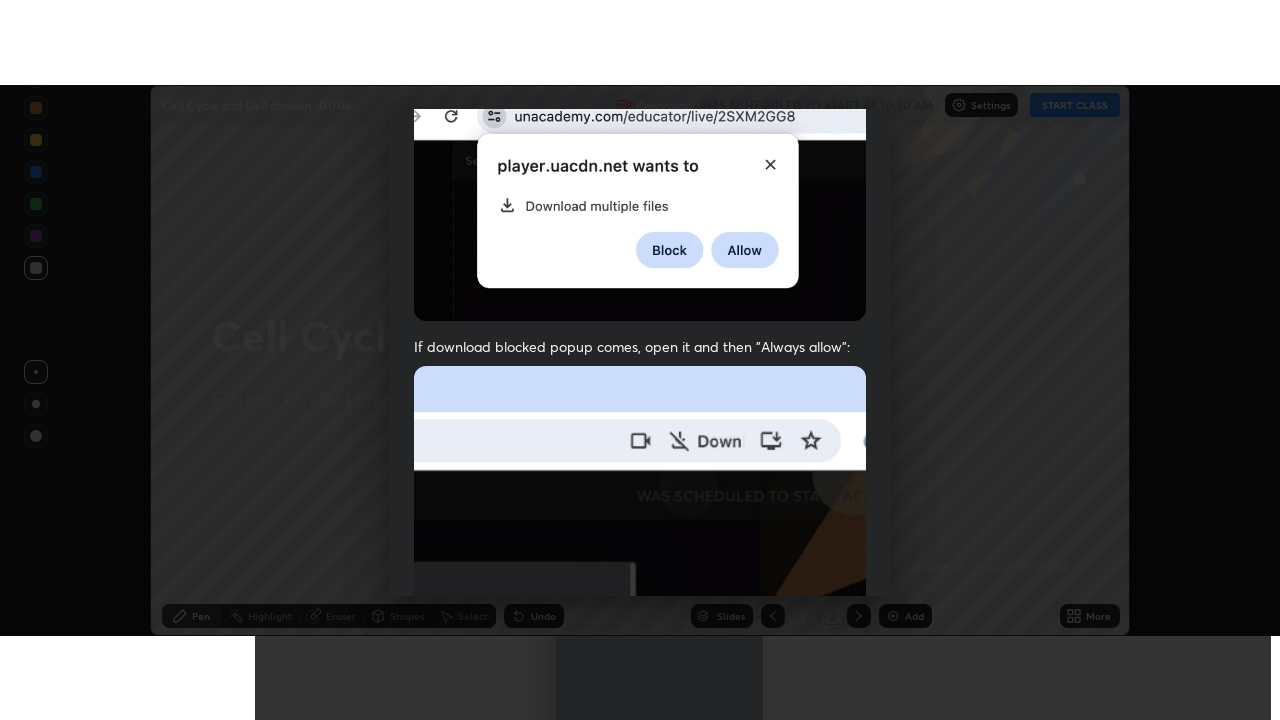 scroll, scrollTop: 513, scrollLeft: 0, axis: vertical 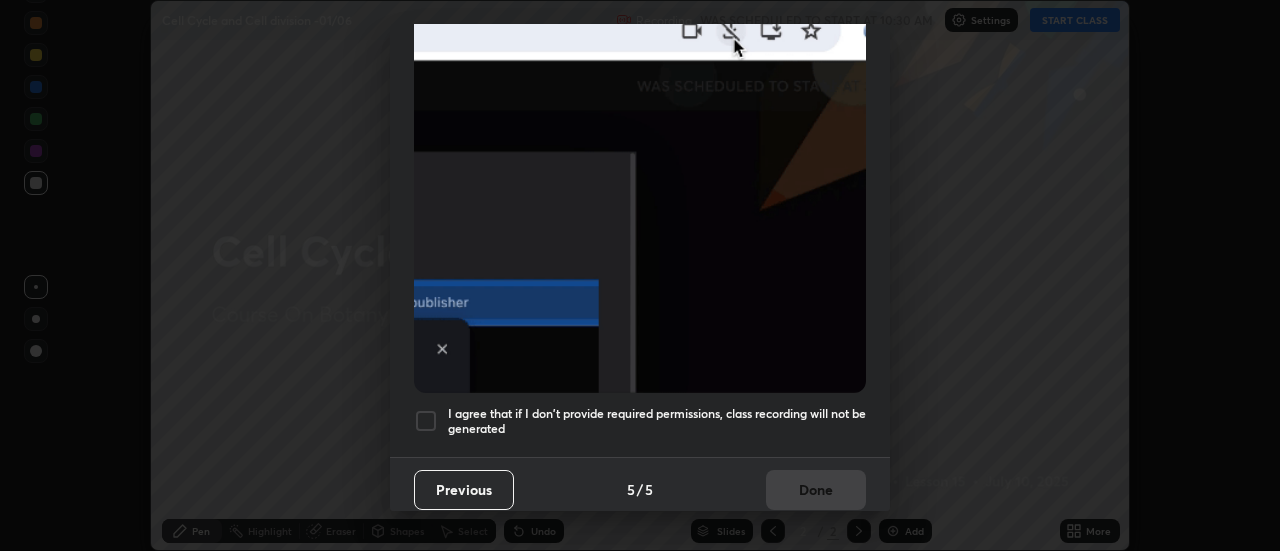 click at bounding box center (426, 421) 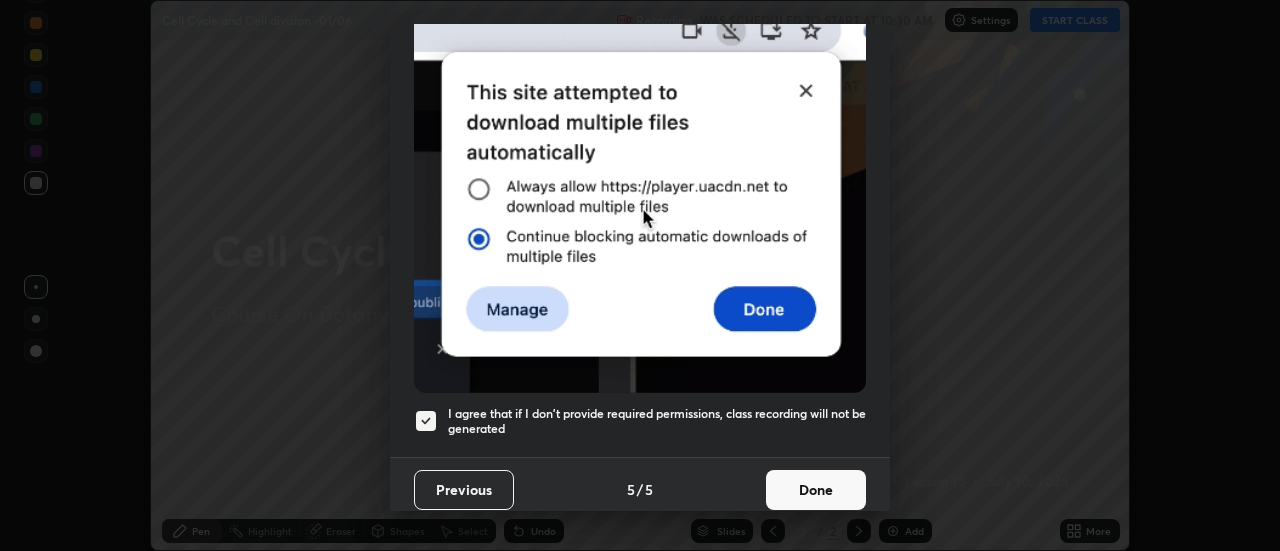click on "Done" at bounding box center (816, 490) 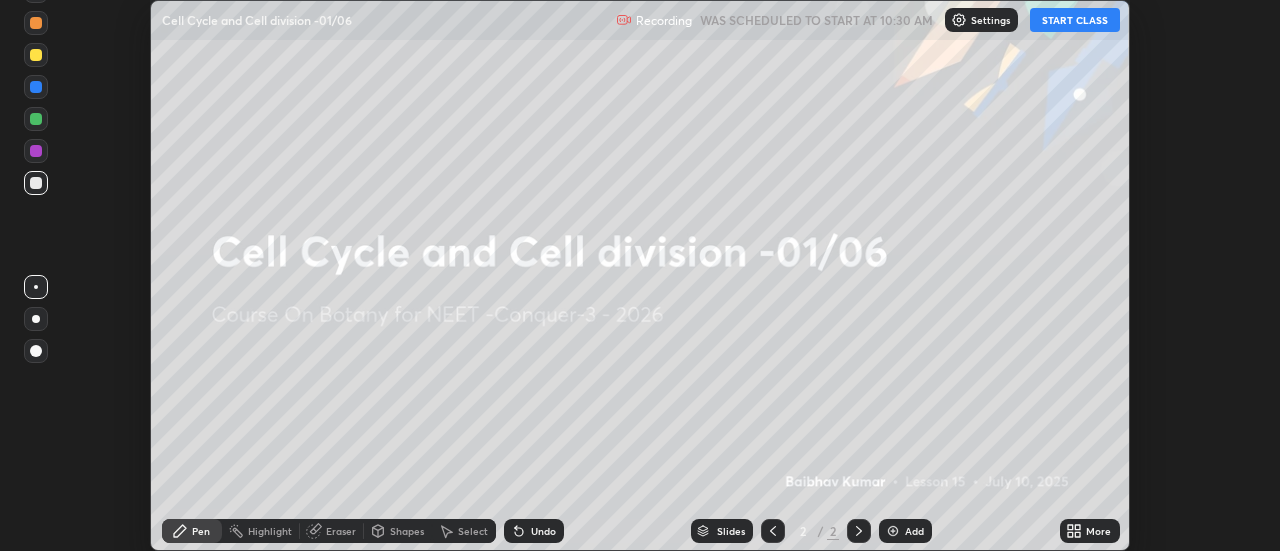 click 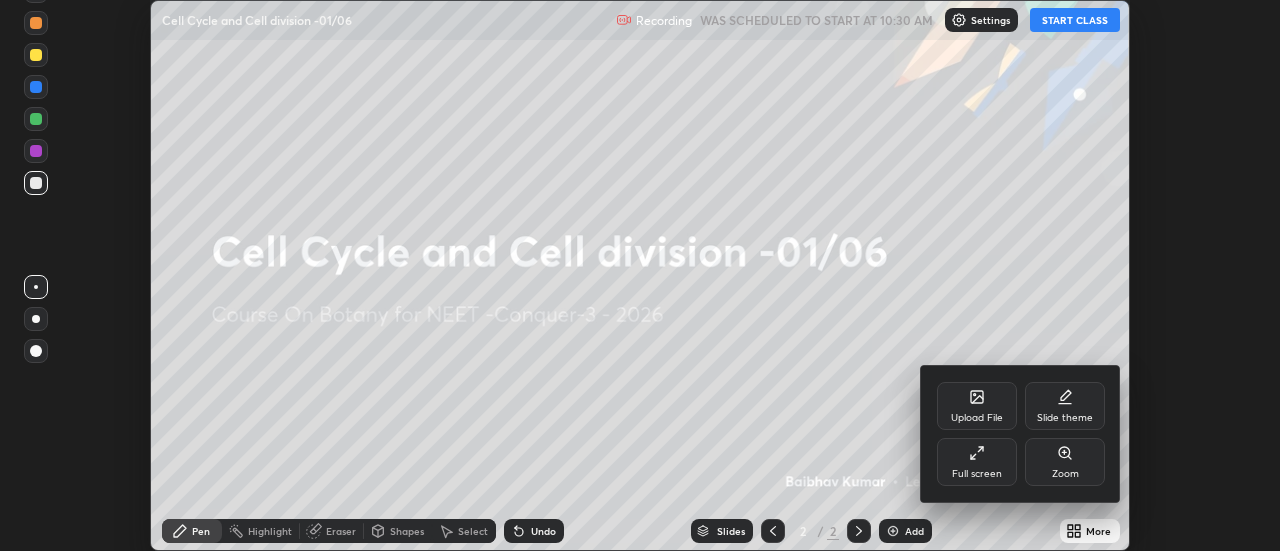 click on "Full screen" at bounding box center (977, 462) 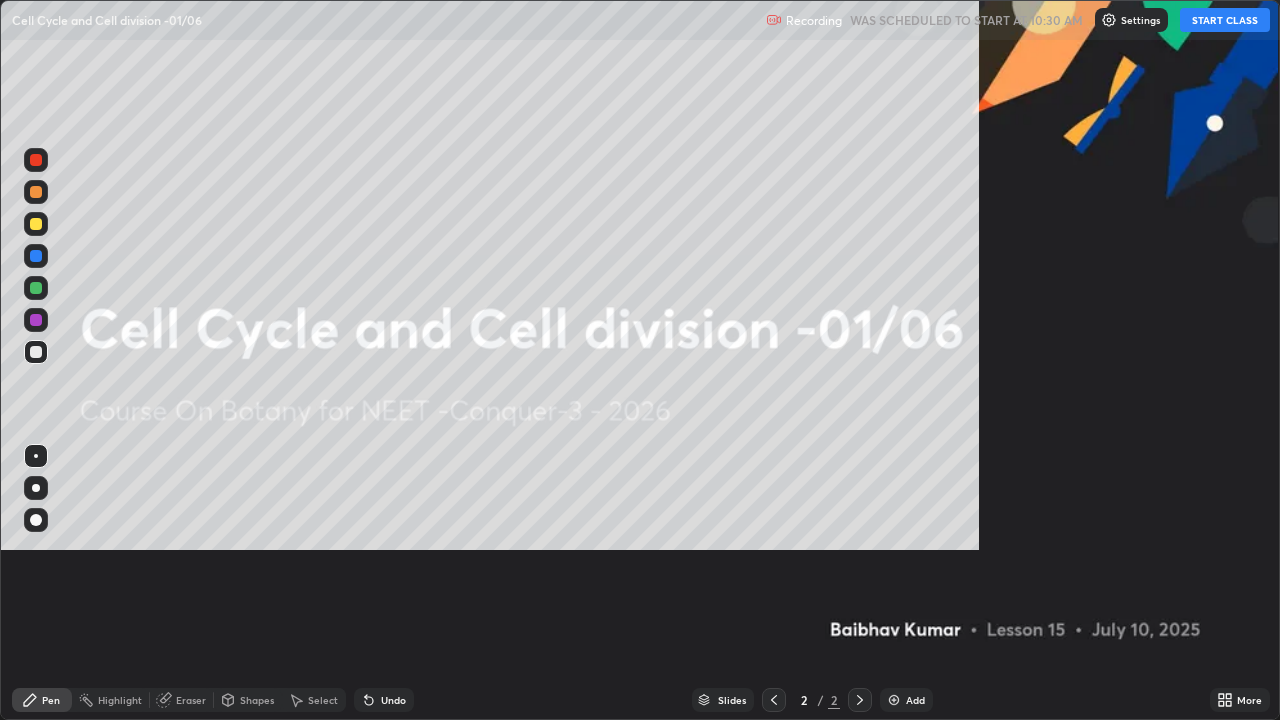 scroll, scrollTop: 99280, scrollLeft: 98720, axis: both 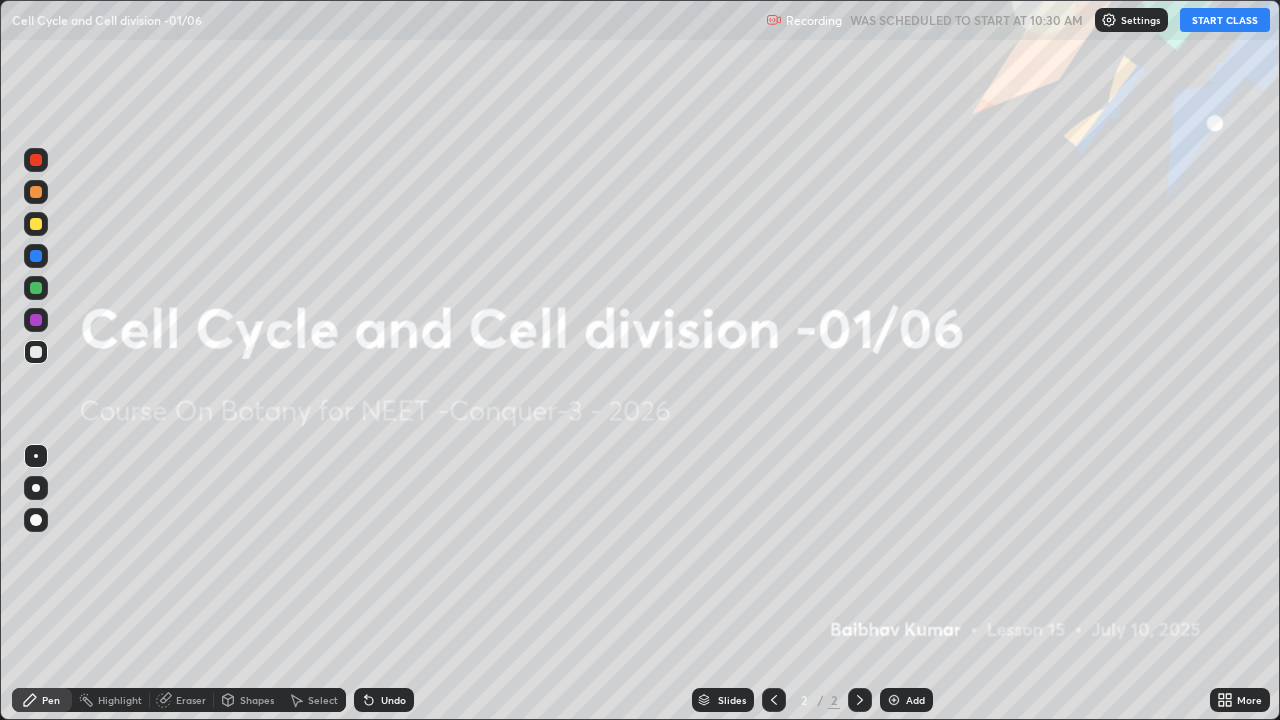 click on "START CLASS" at bounding box center [1225, 20] 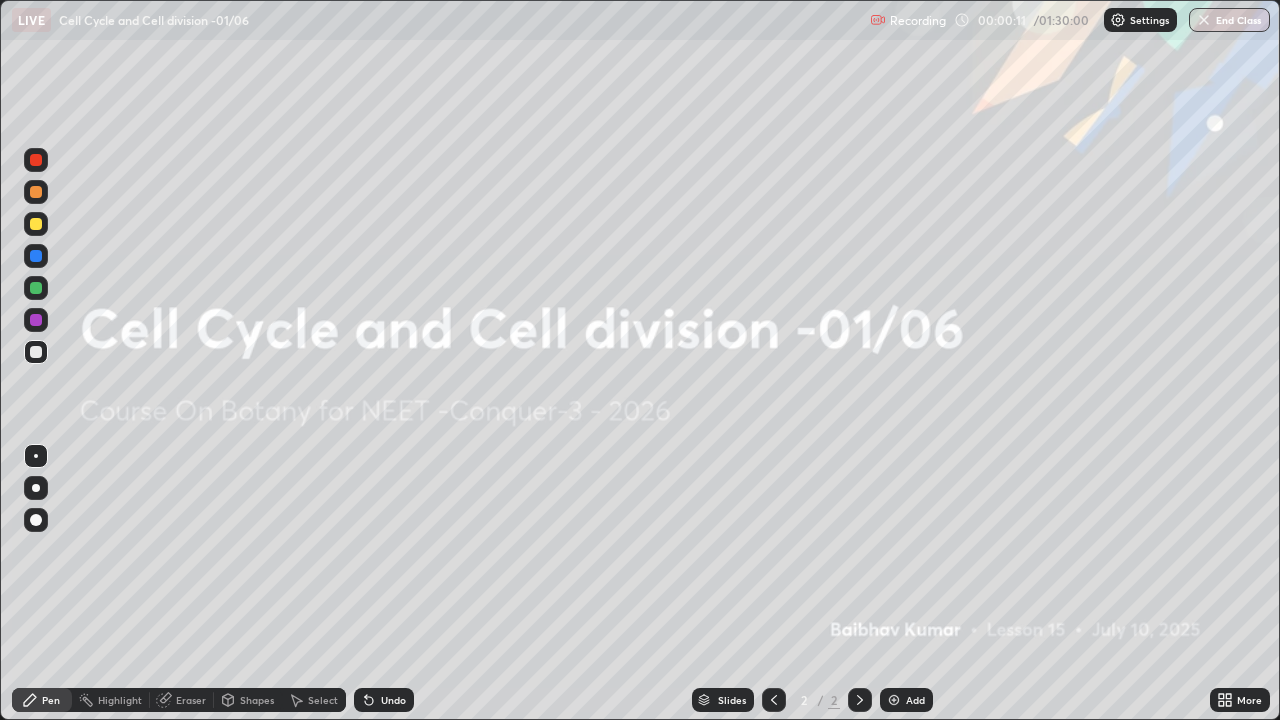click at bounding box center [36, 488] 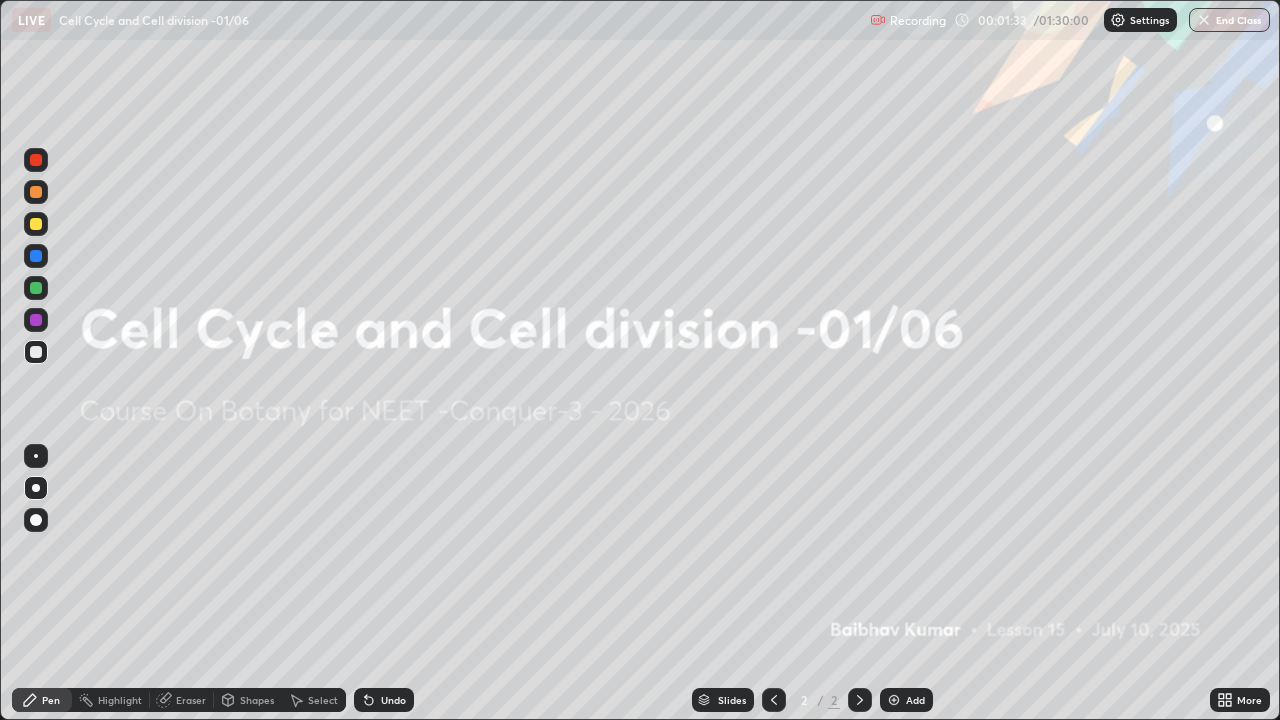 click on "Add" at bounding box center (915, 700) 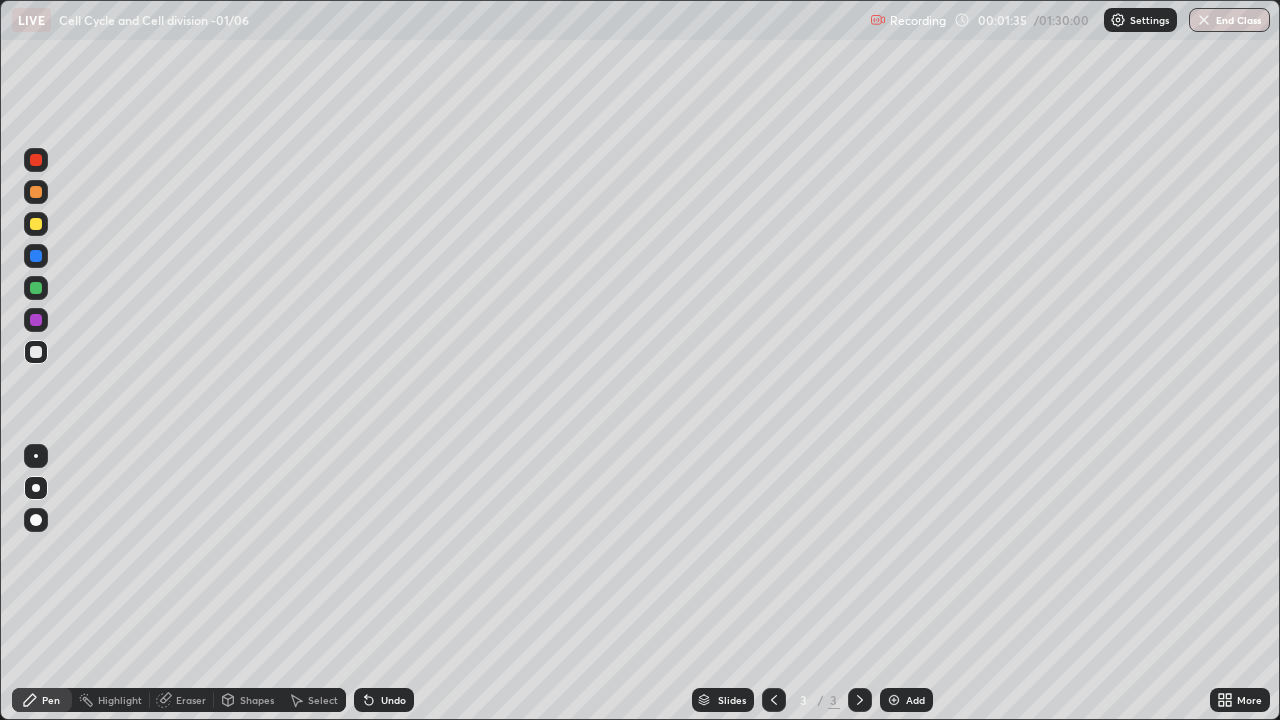 click at bounding box center [36, 352] 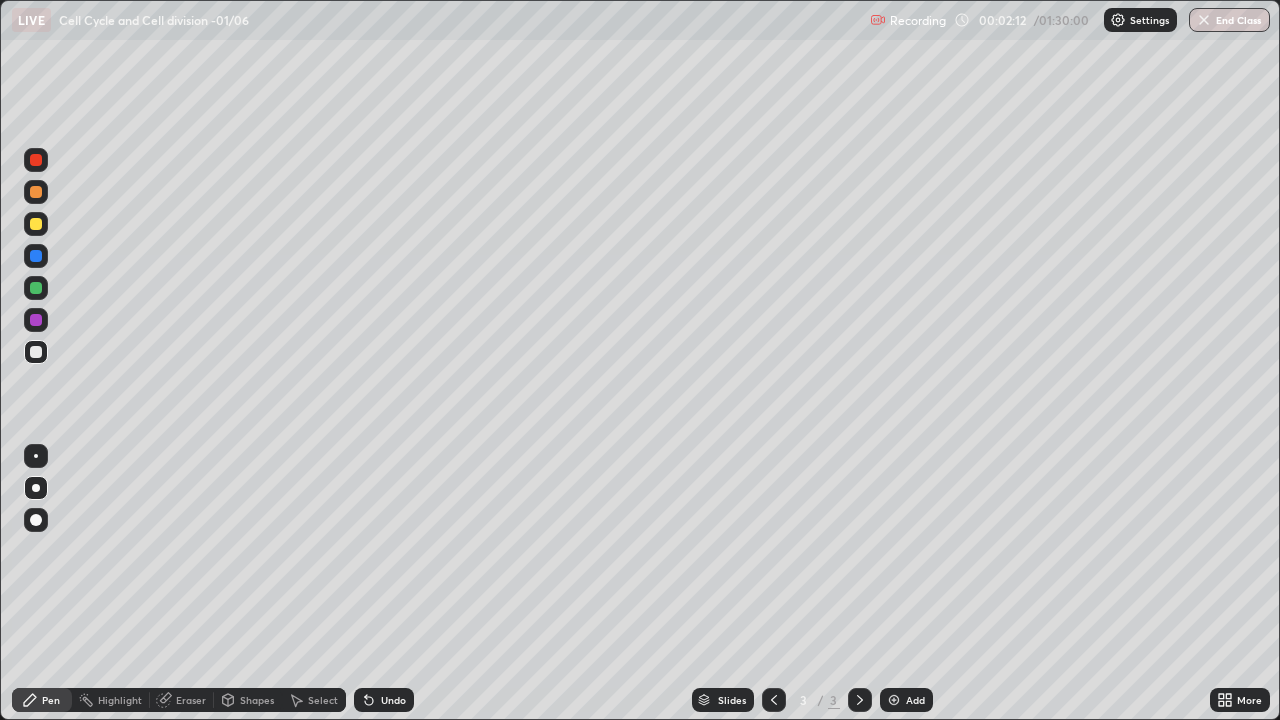 click at bounding box center [36, 224] 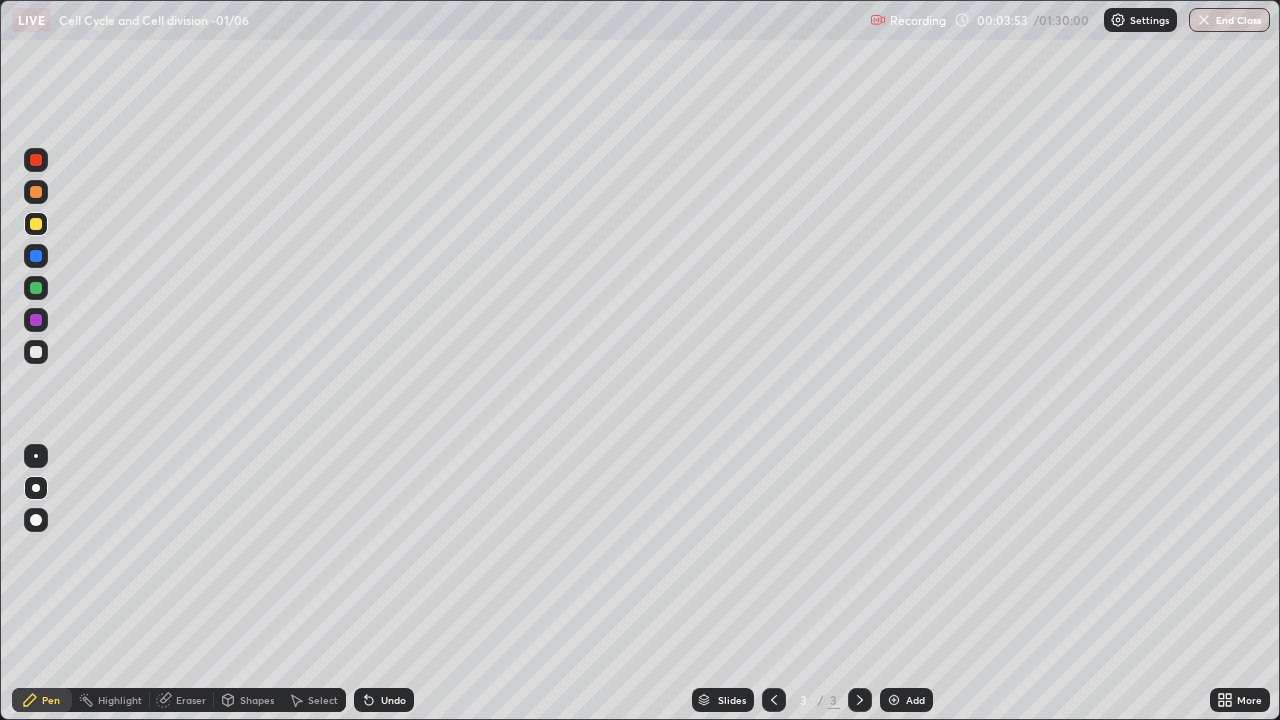 click at bounding box center [36, 224] 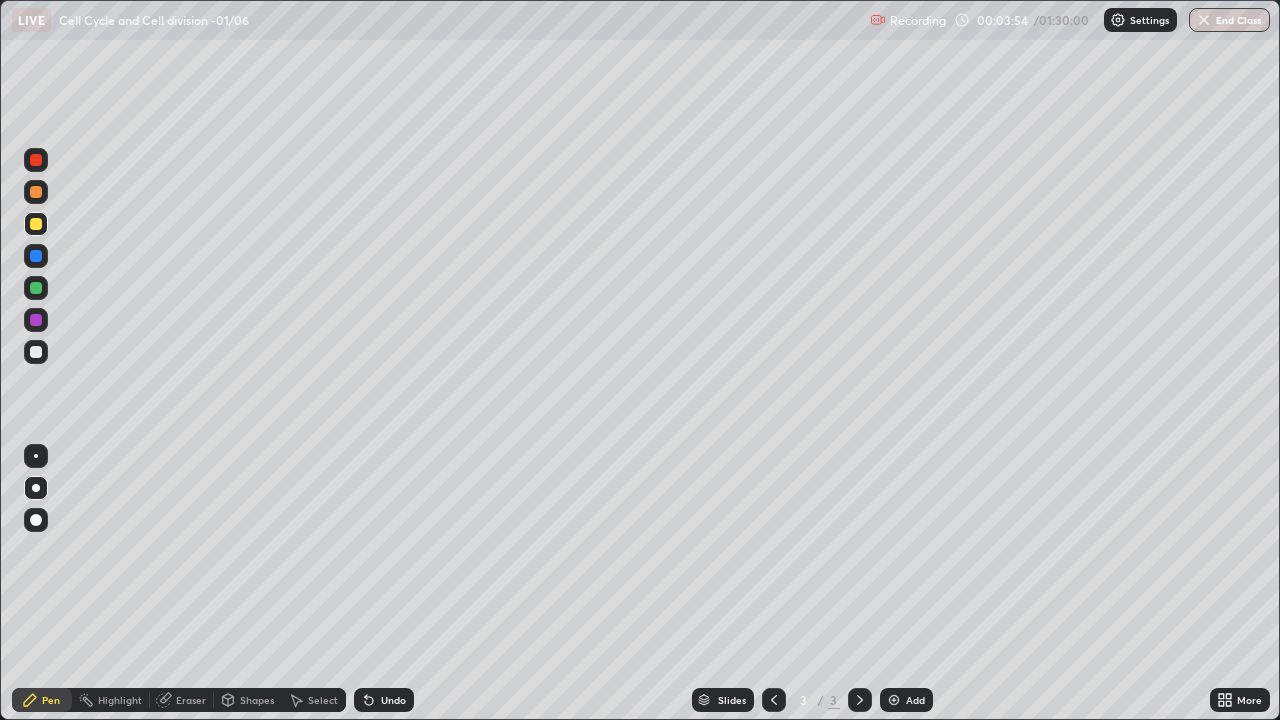 click at bounding box center [36, 352] 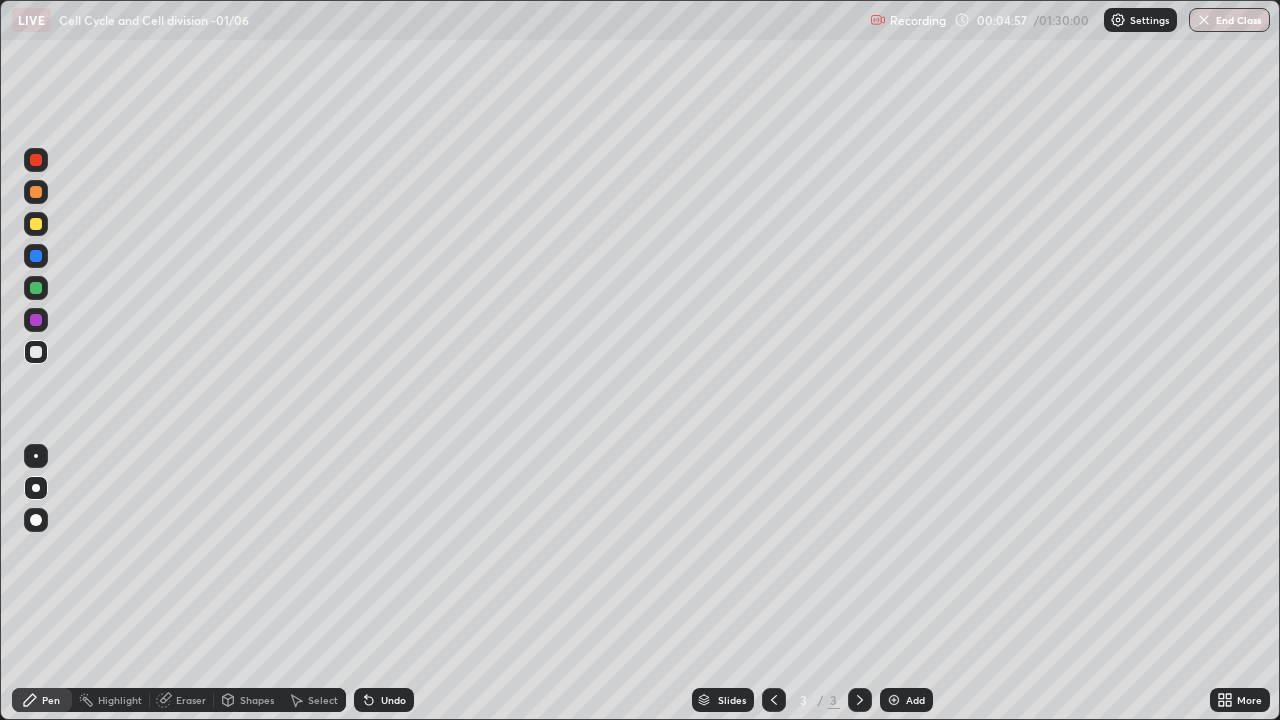 click on "Undo" at bounding box center (393, 700) 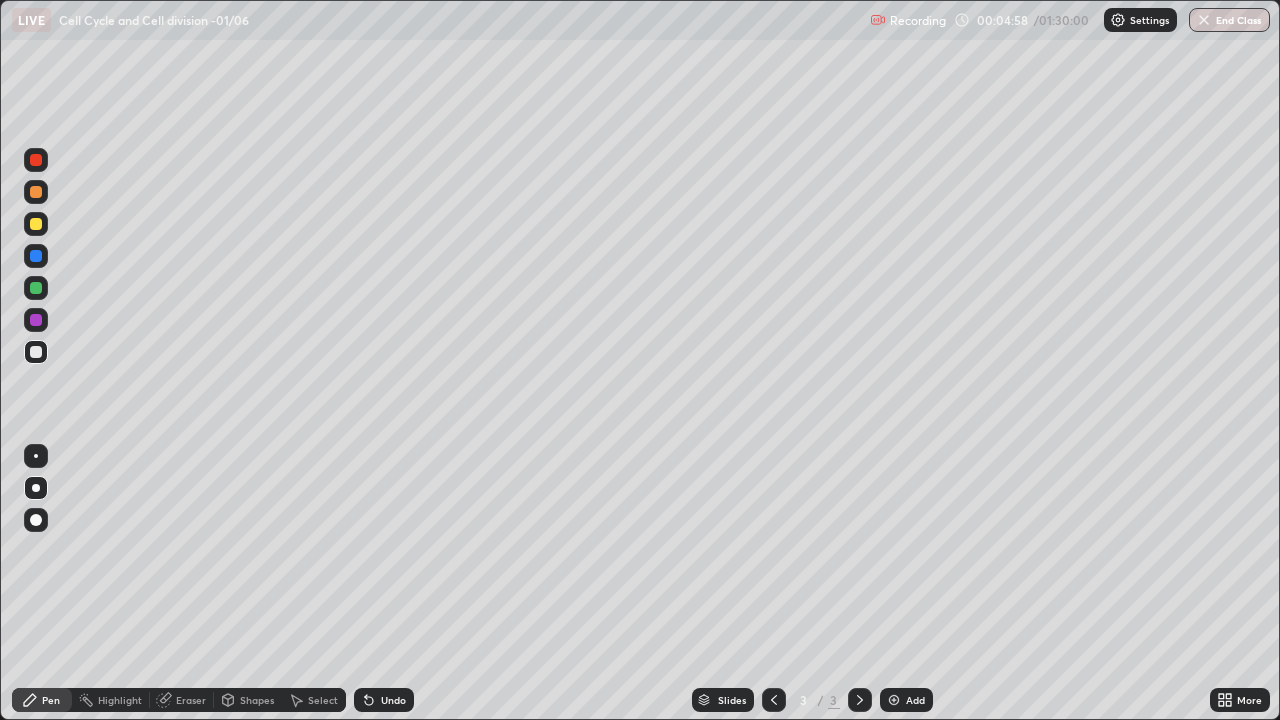click at bounding box center [36, 224] 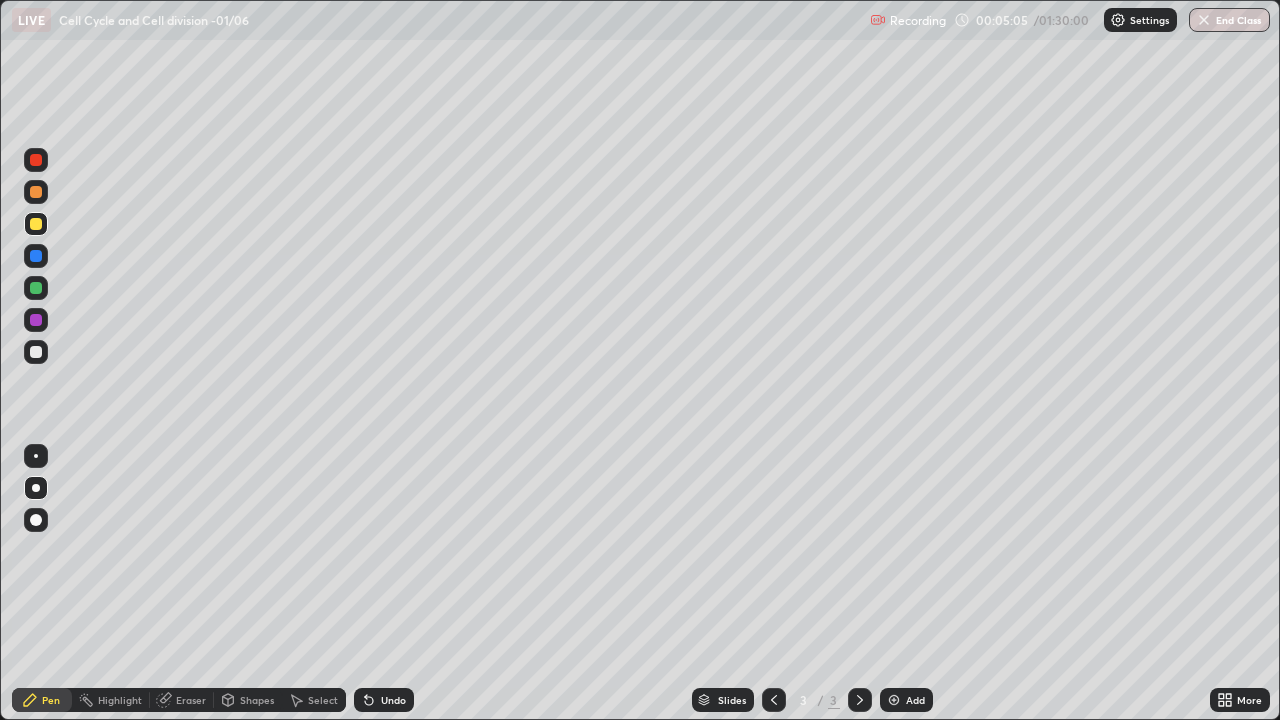 click at bounding box center [36, 352] 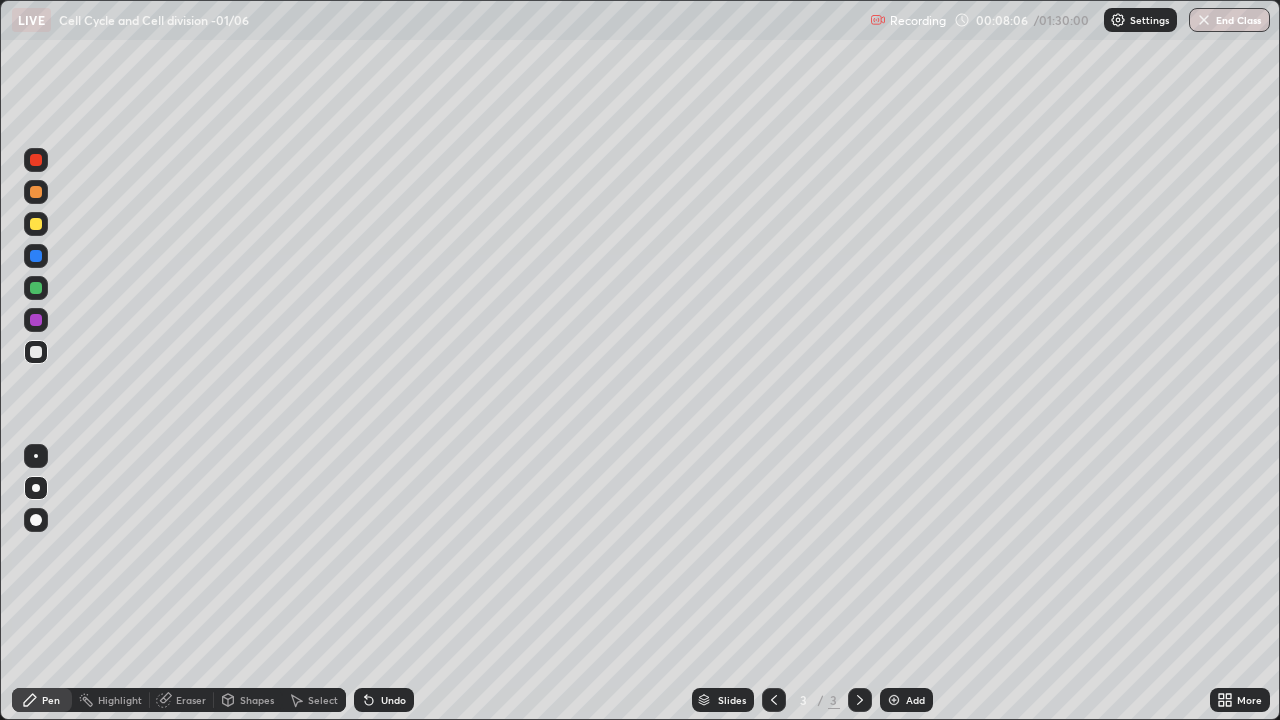 click at bounding box center (36, 224) 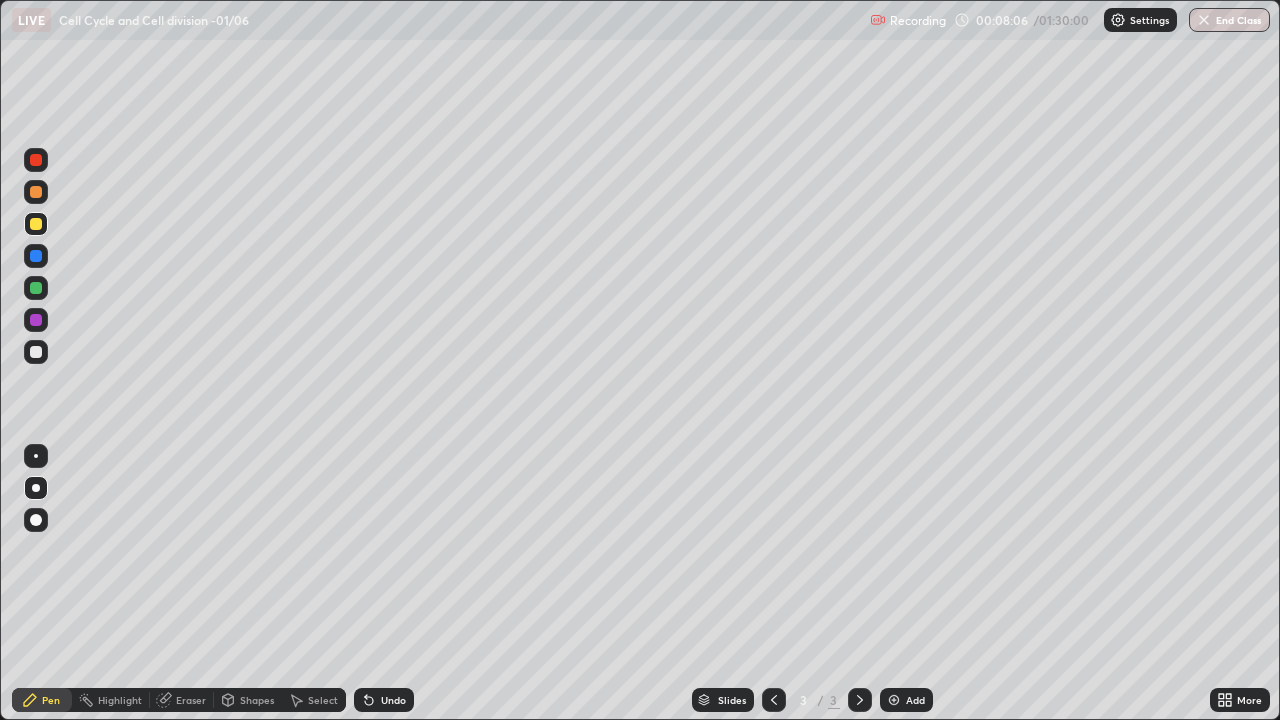 click at bounding box center (36, 224) 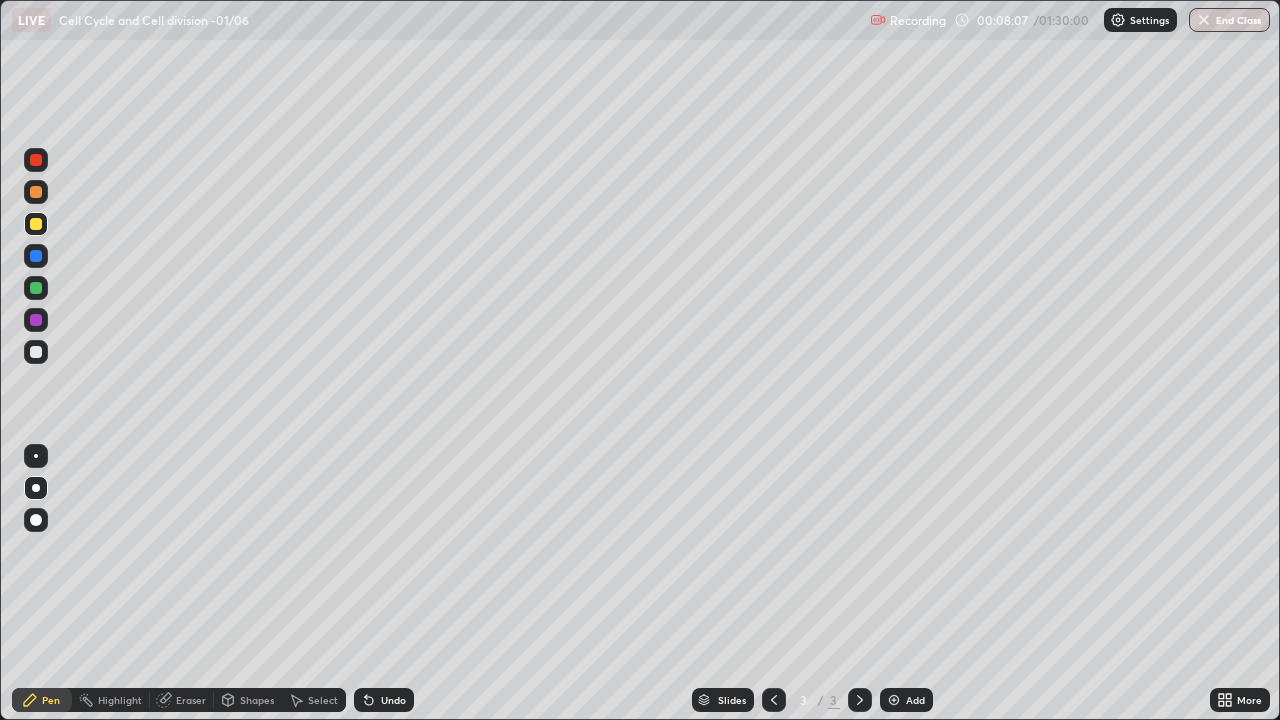 click at bounding box center (36, 488) 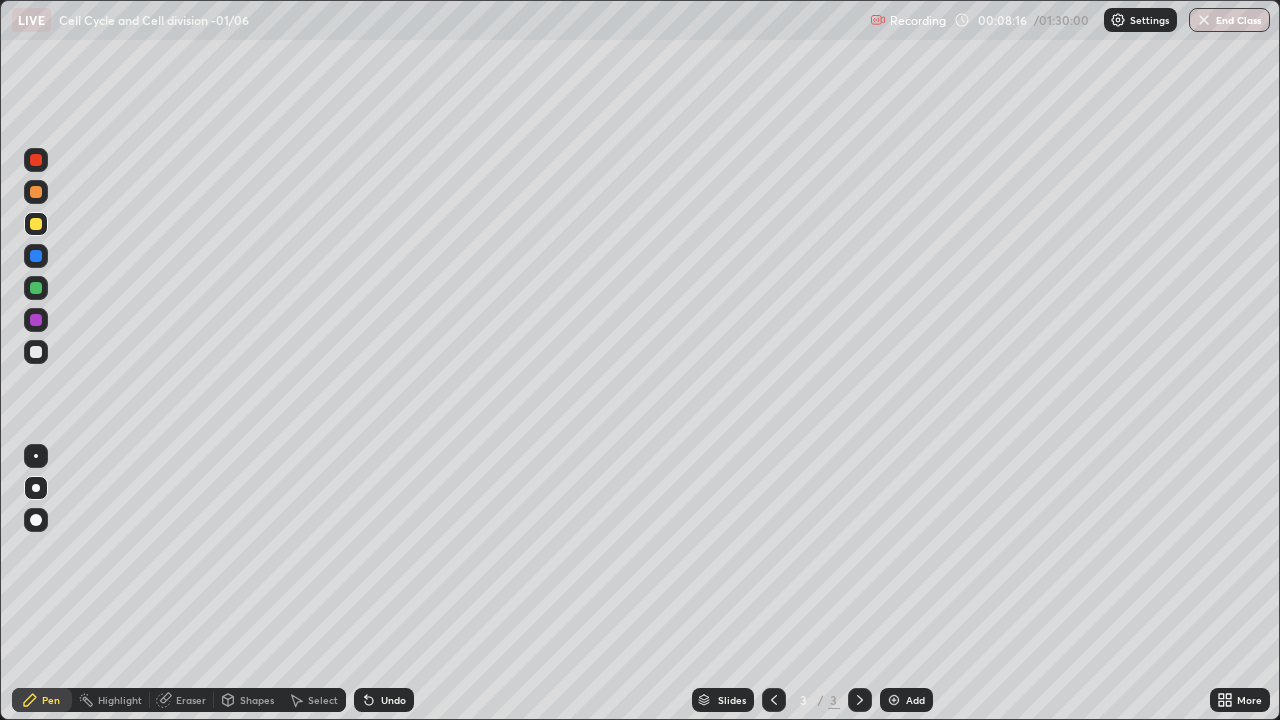 click at bounding box center (36, 352) 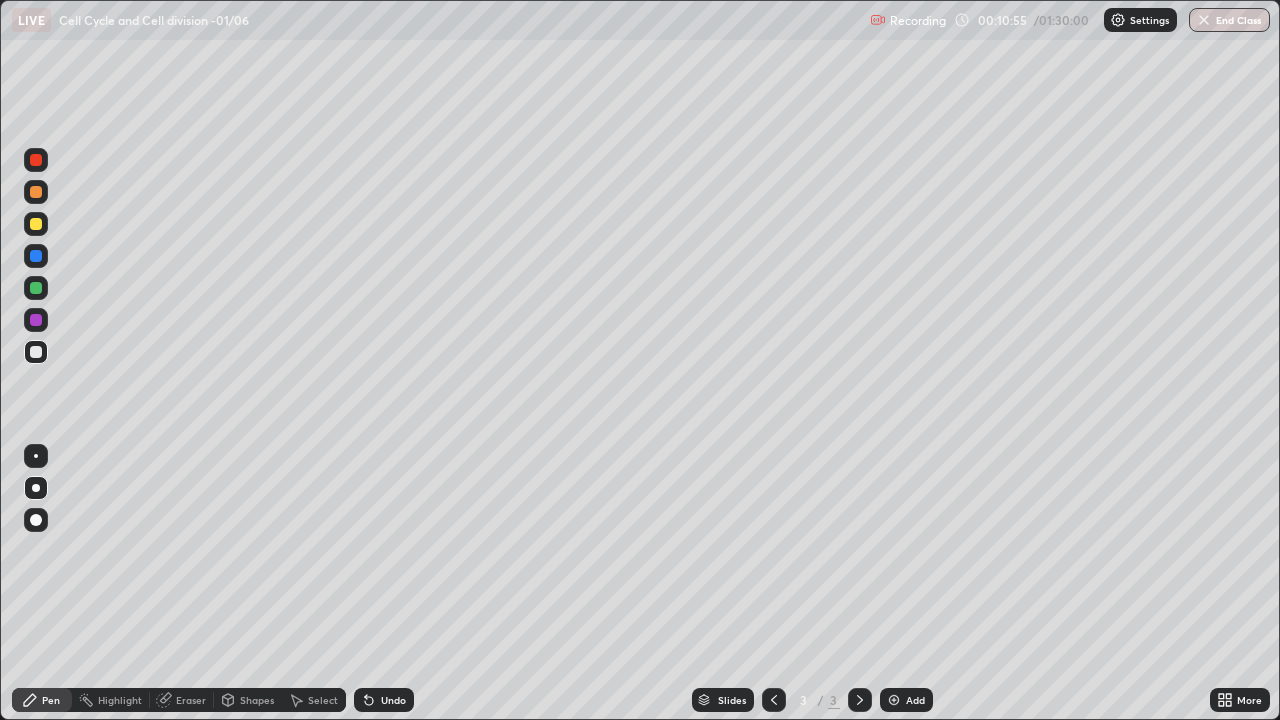 click at bounding box center (36, 224) 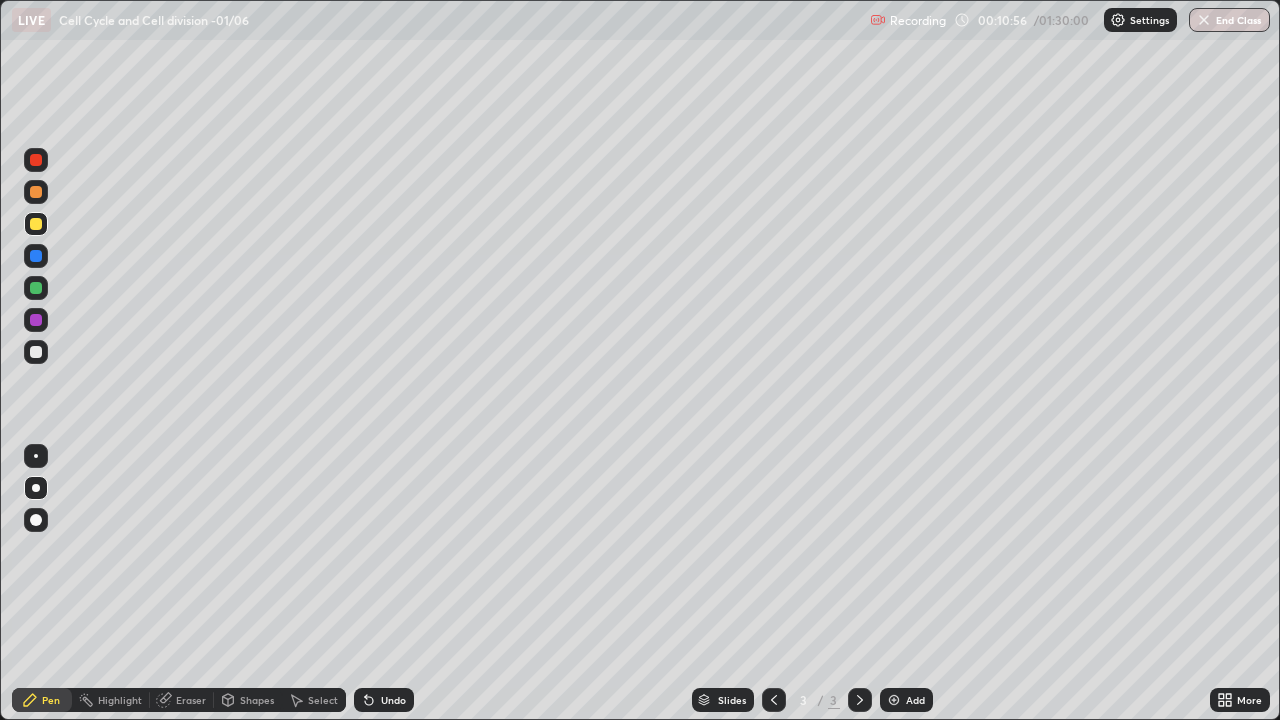 click at bounding box center [36, 352] 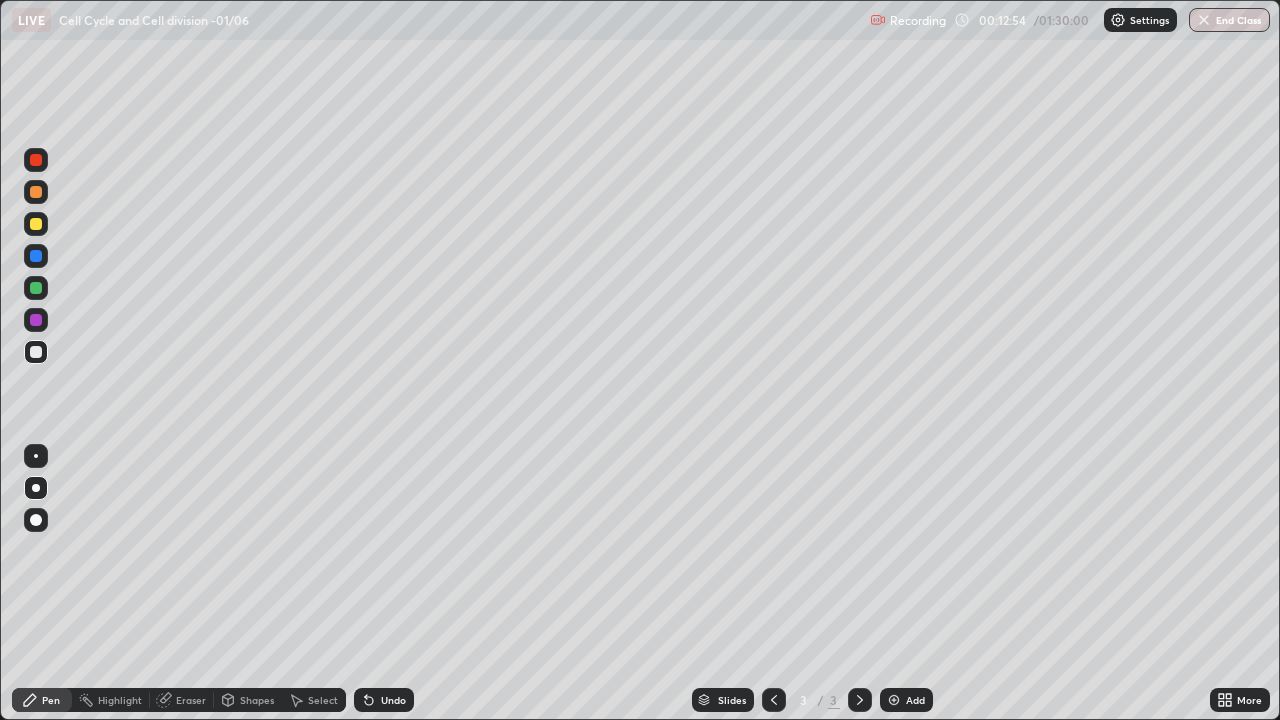 click at bounding box center (36, 224) 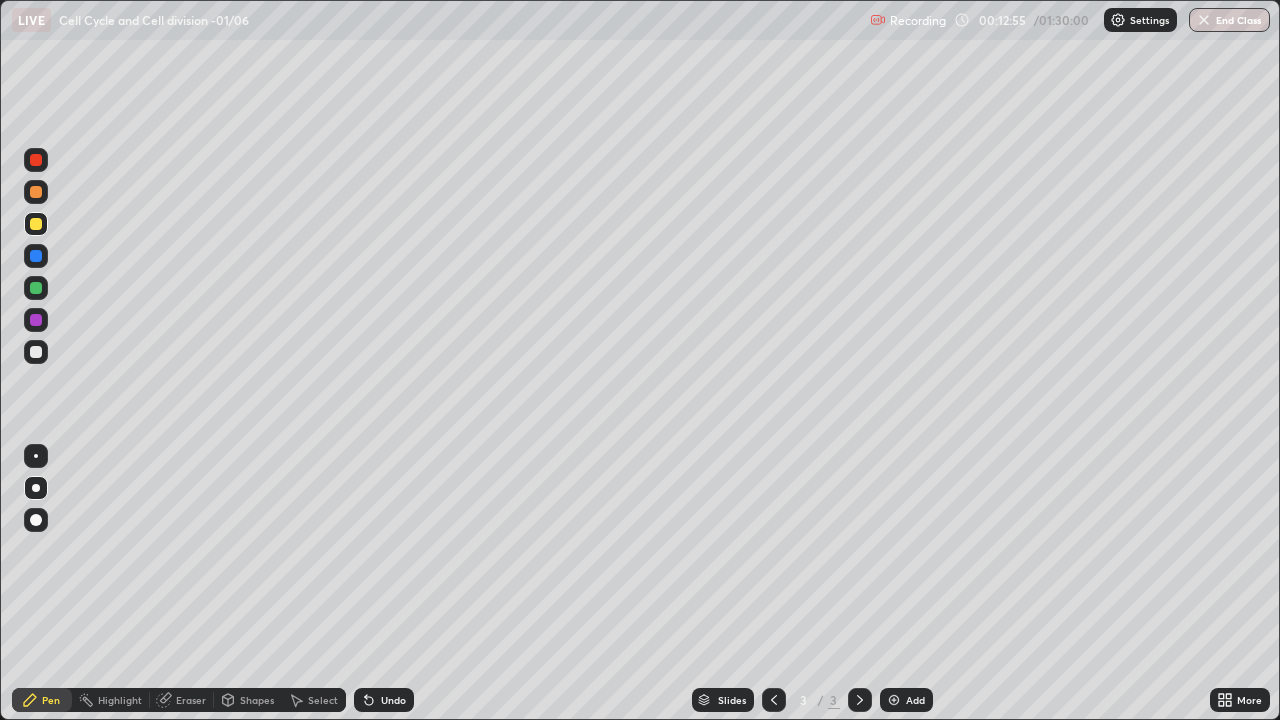click at bounding box center [36, 192] 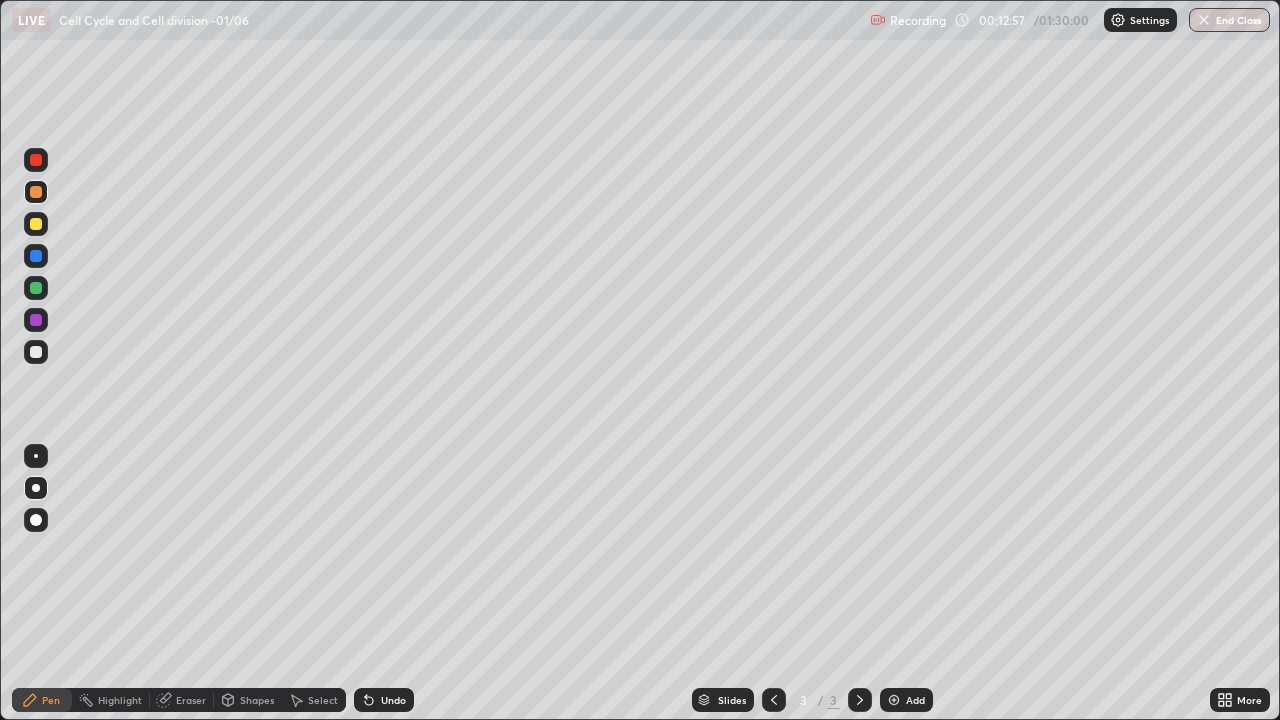 click at bounding box center (36, 352) 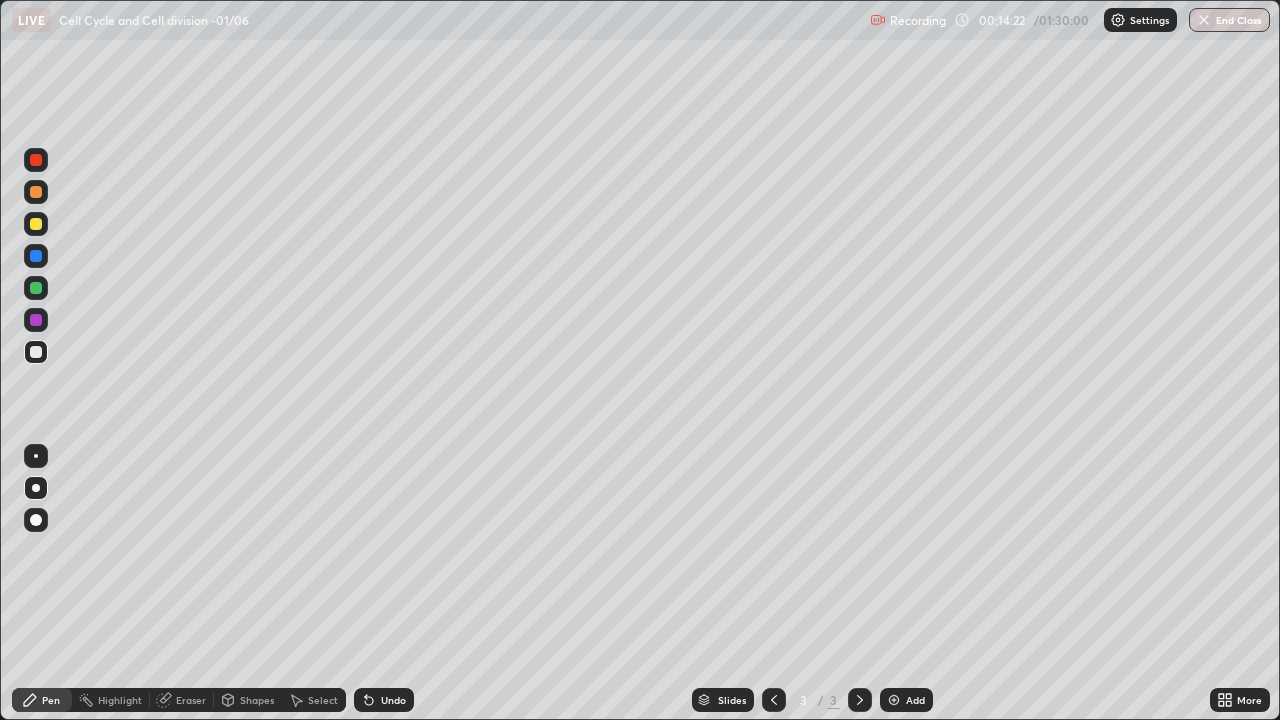 click at bounding box center [36, 224] 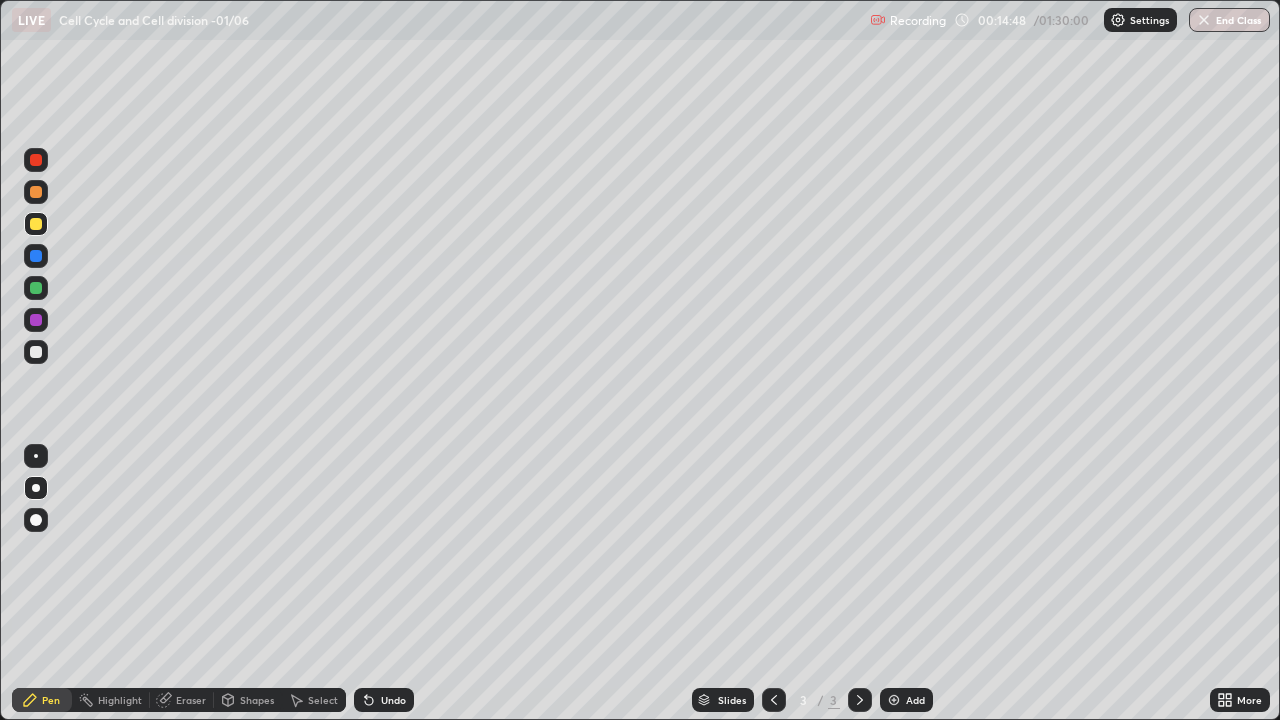 click at bounding box center (36, 352) 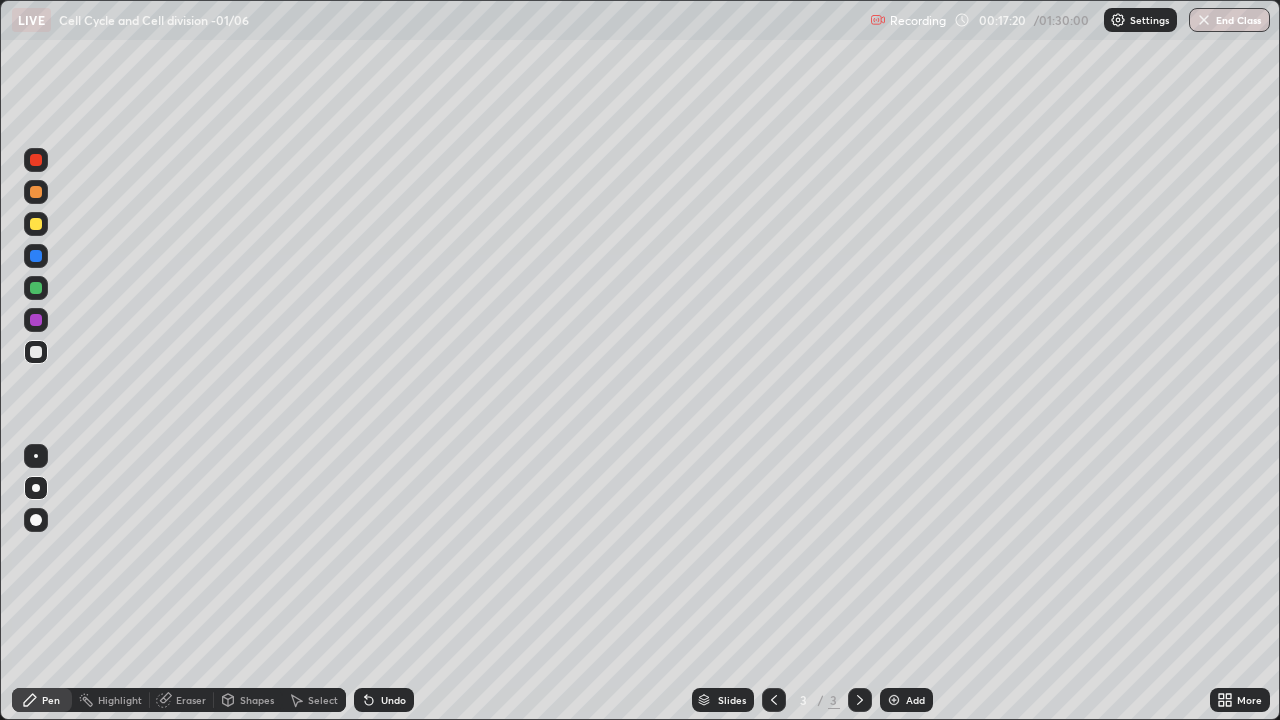 click at bounding box center (36, 224) 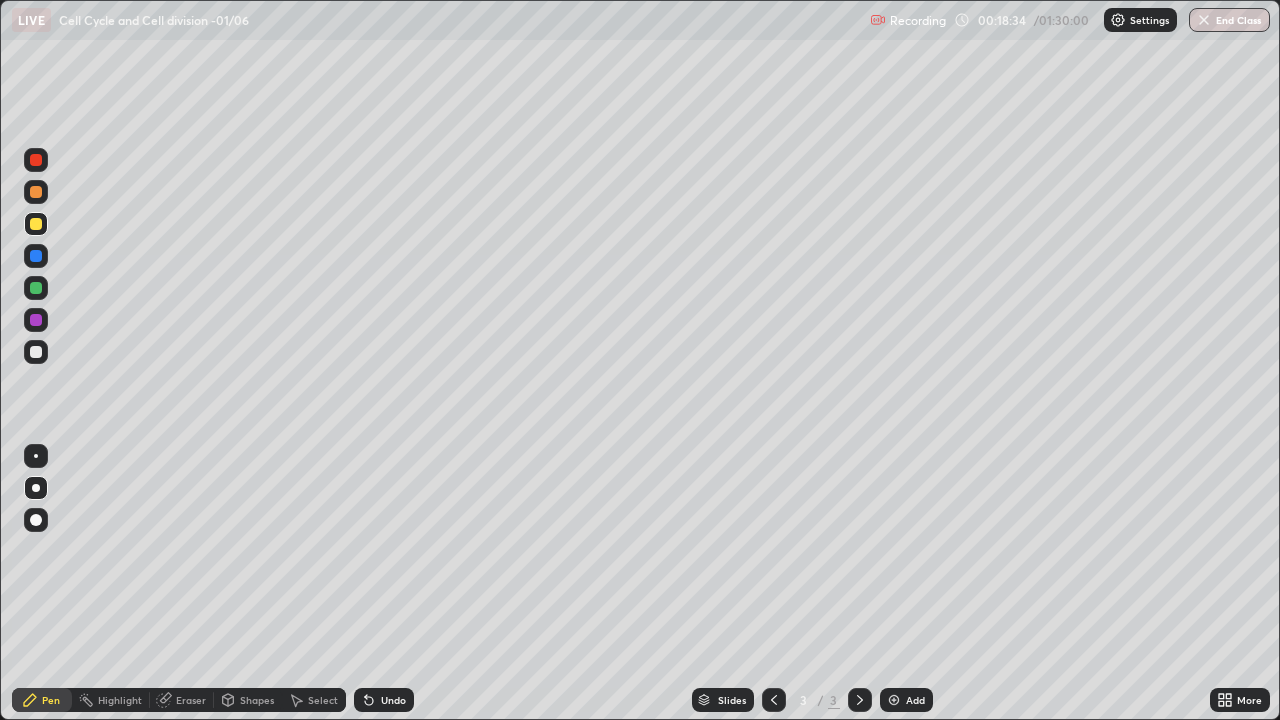 click at bounding box center (36, 352) 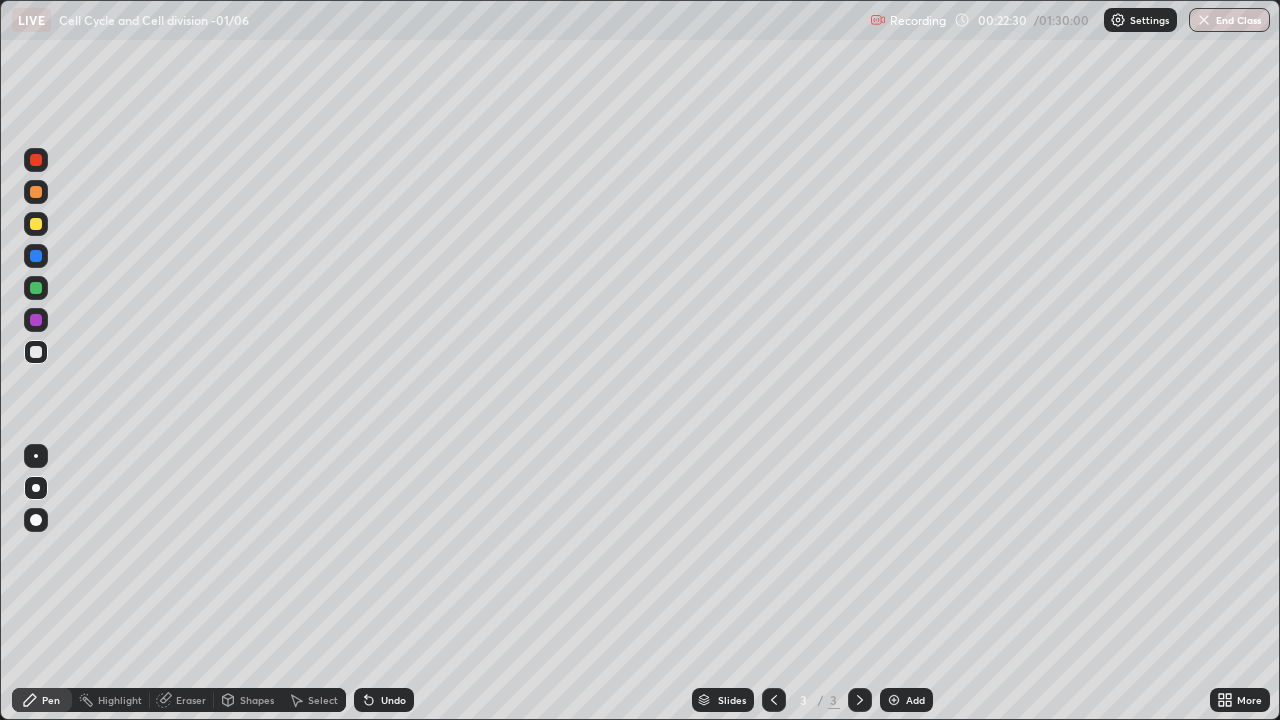 click on "Eraser" at bounding box center [191, 700] 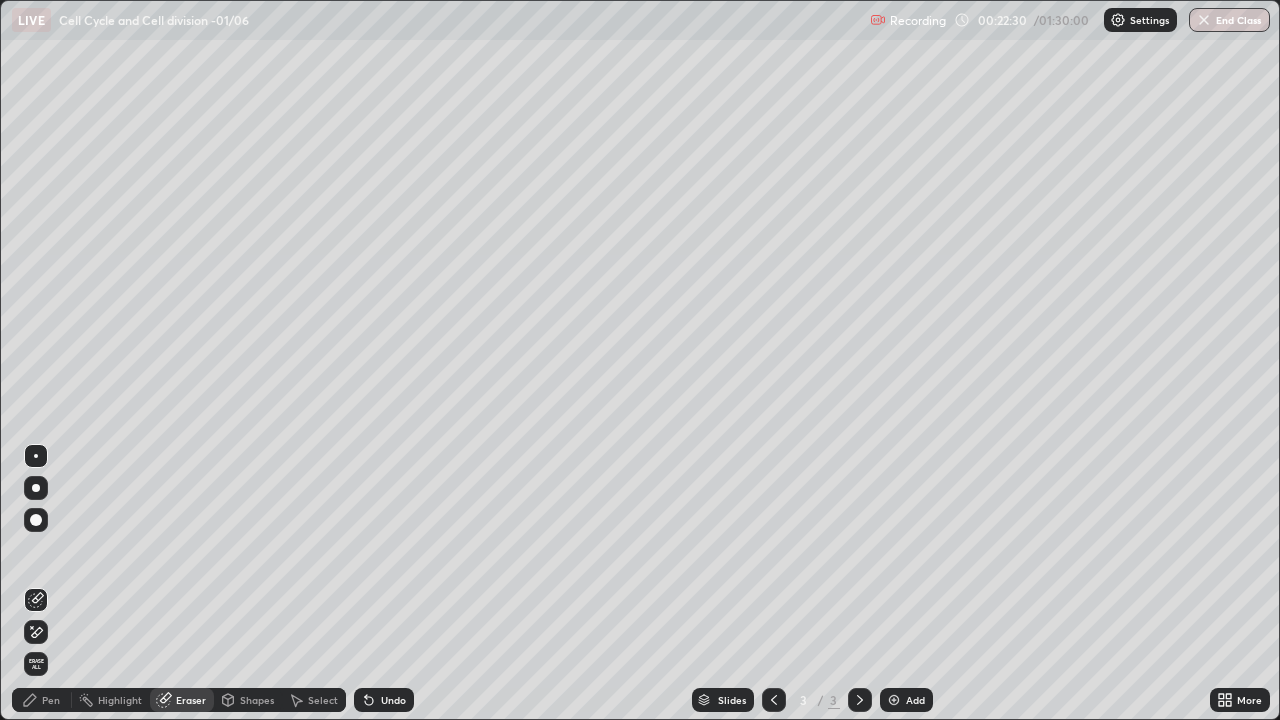 click 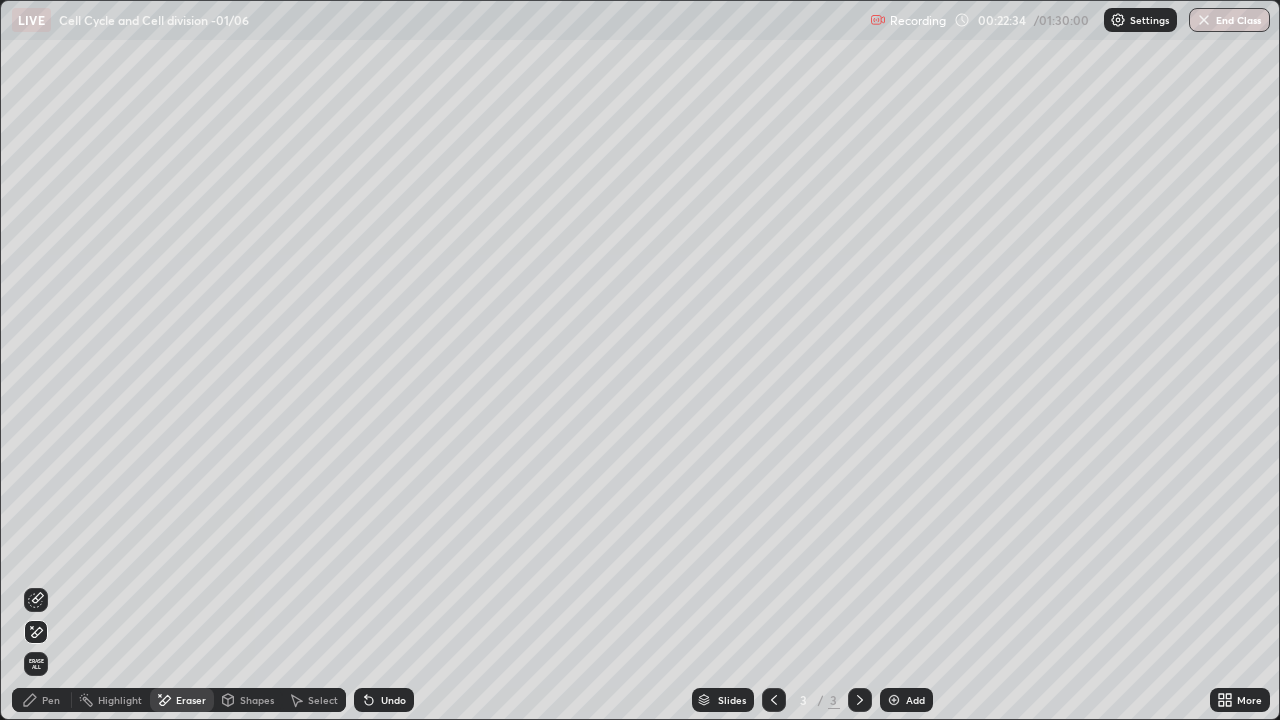 click on "Pen" at bounding box center (51, 700) 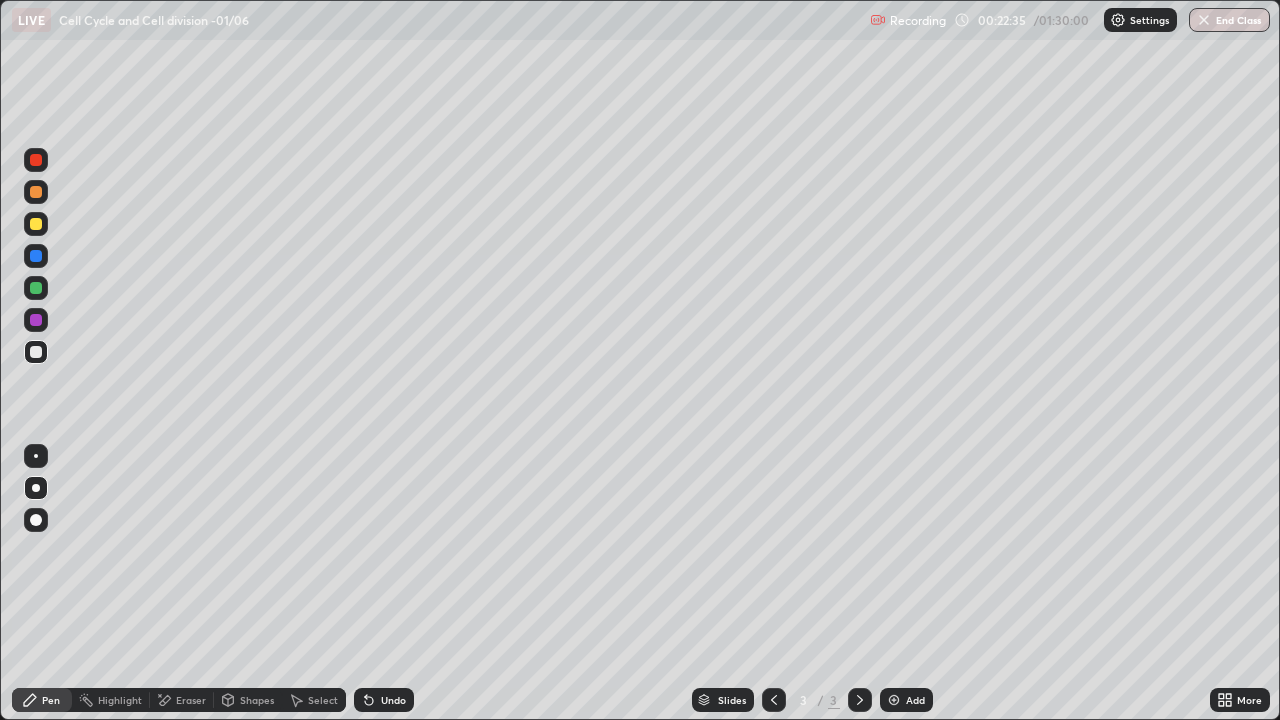 click at bounding box center (36, 288) 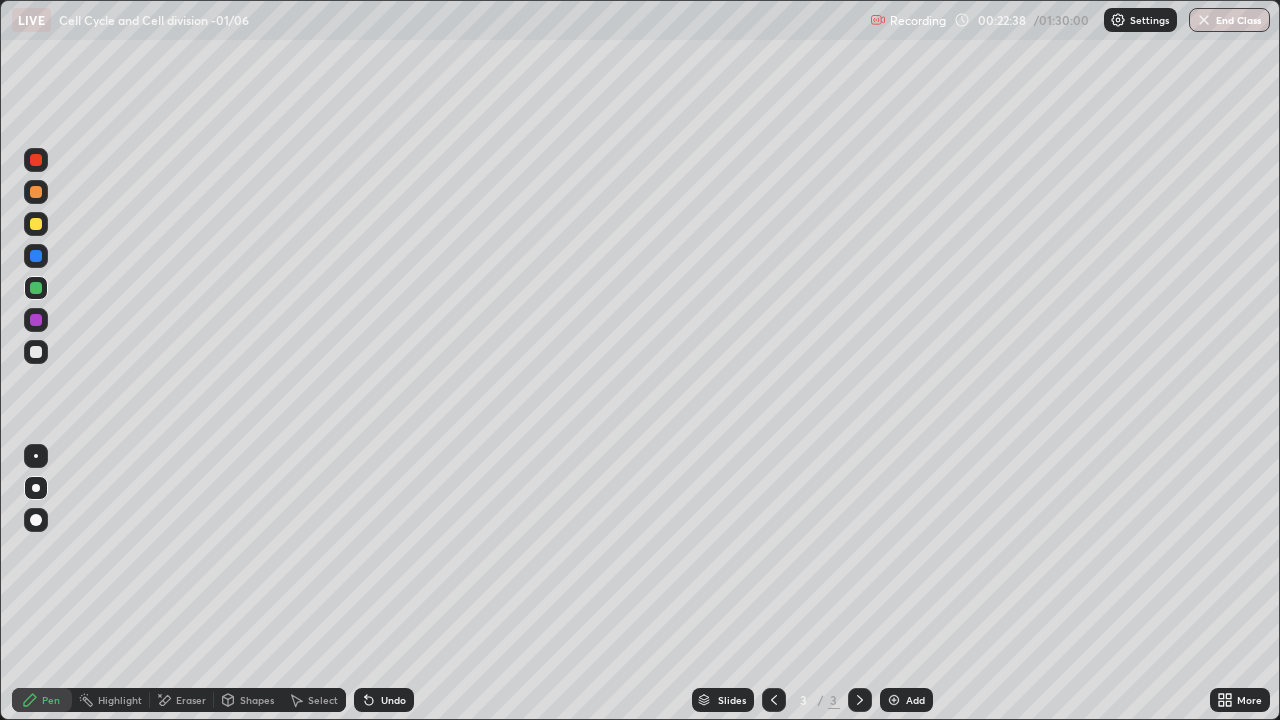 click at bounding box center [36, 224] 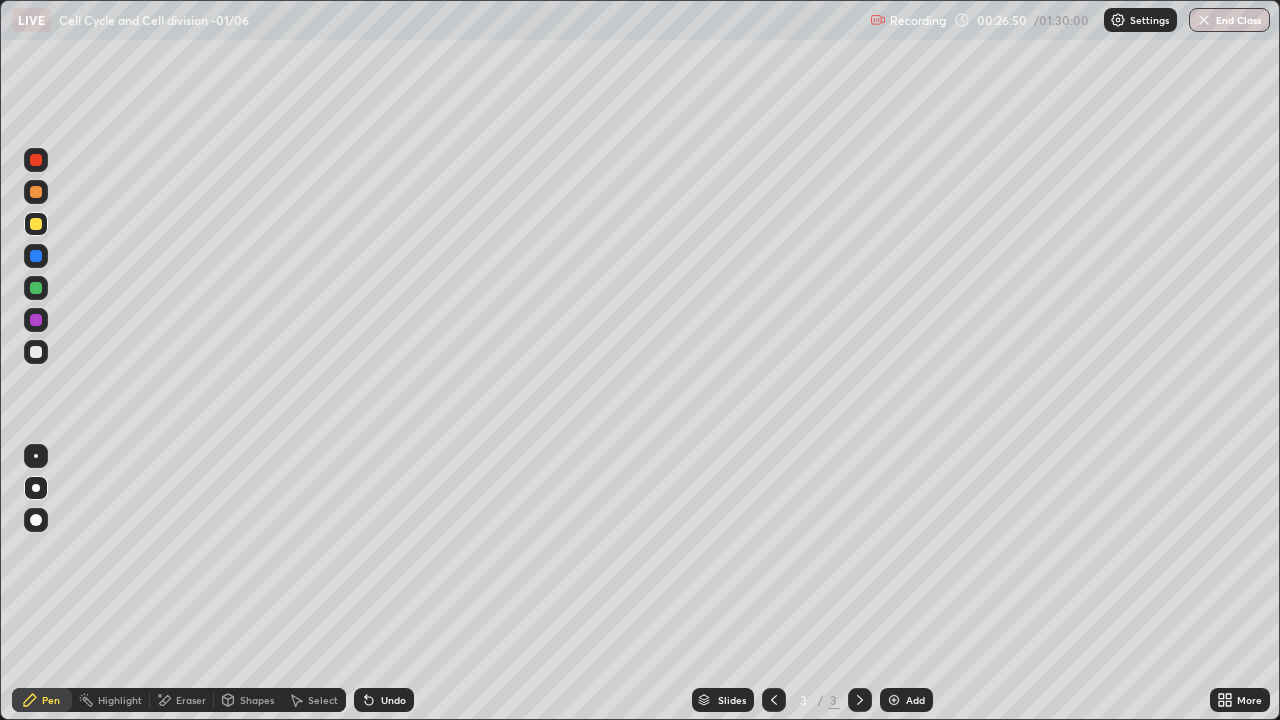 click at bounding box center (36, 352) 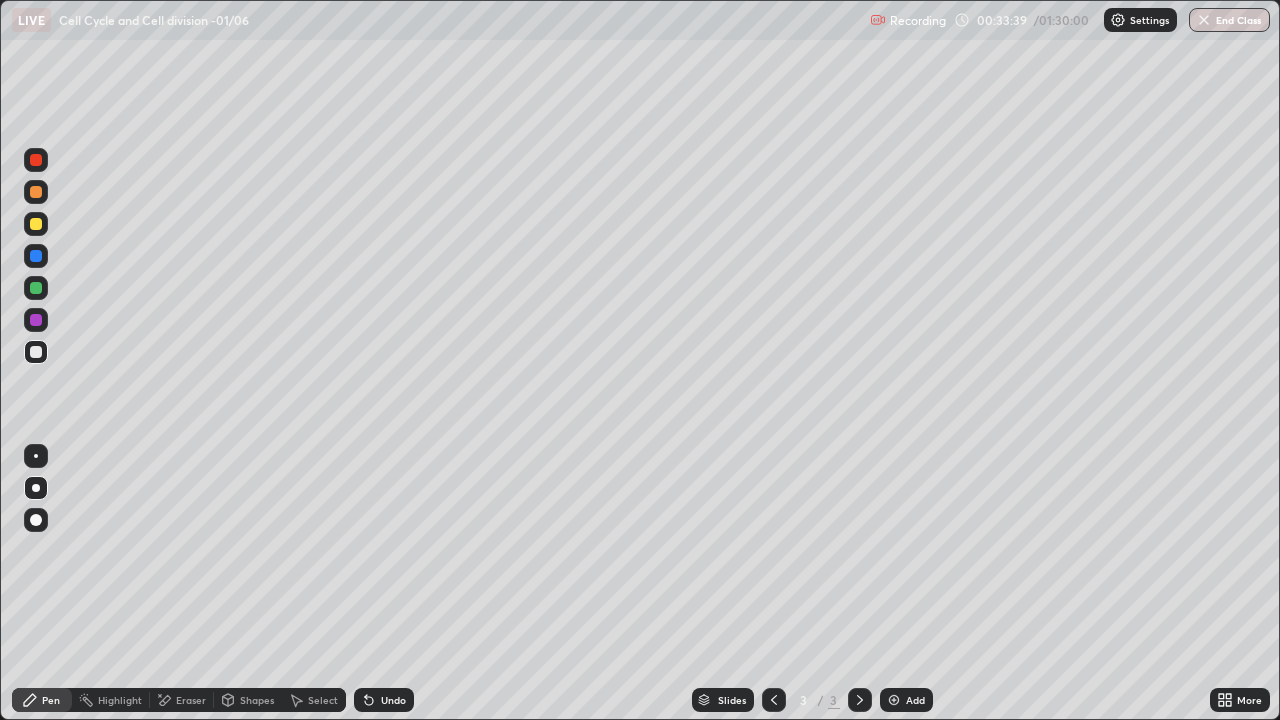 click at bounding box center [36, 224] 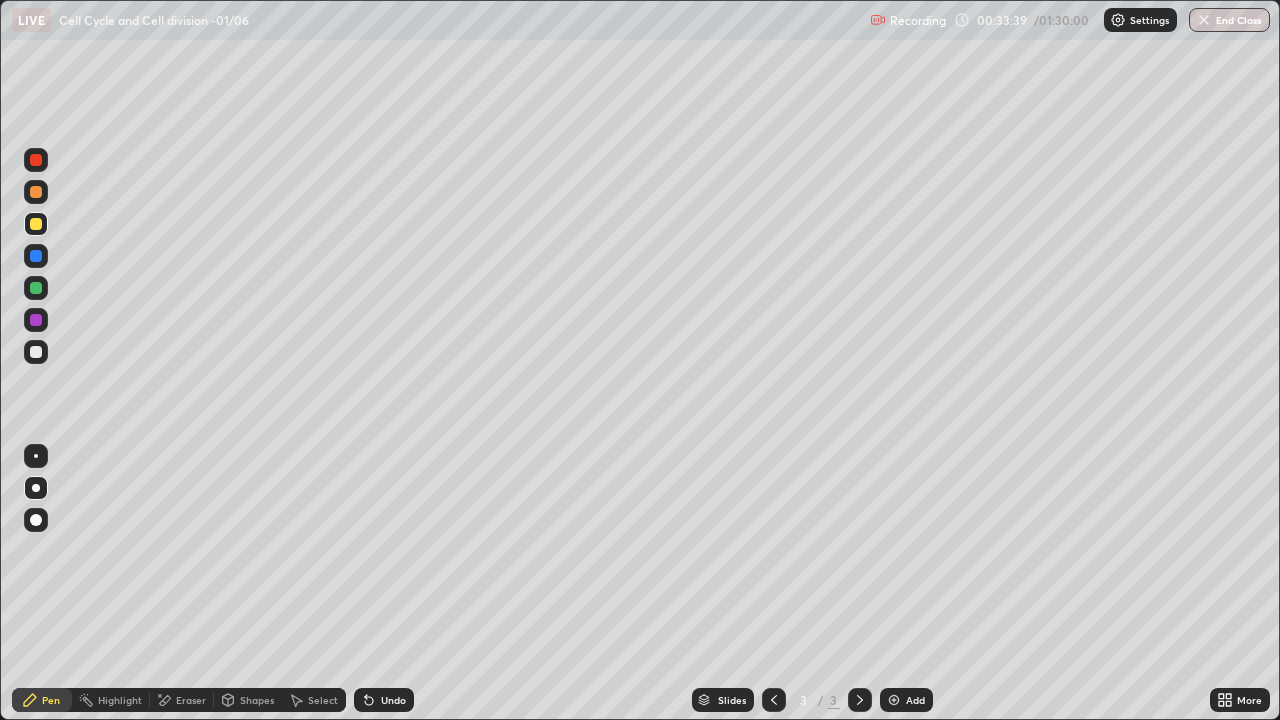 click at bounding box center [36, 224] 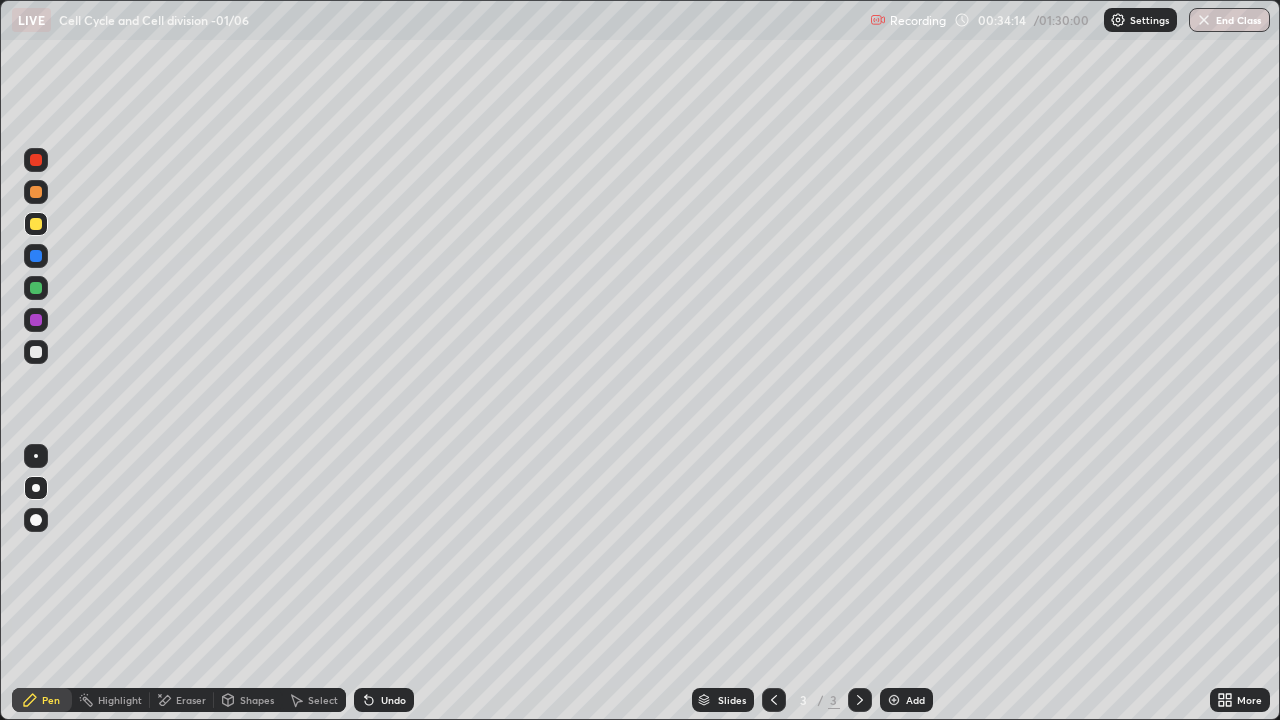 click at bounding box center (36, 352) 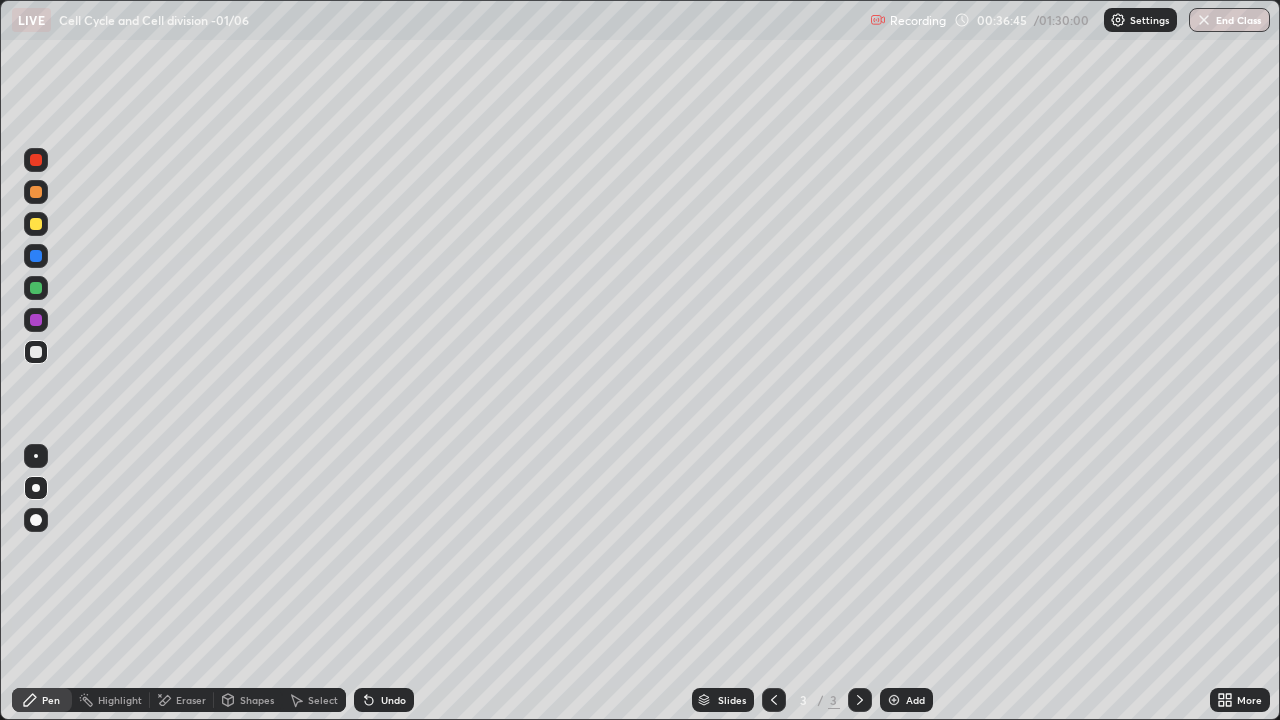 click at bounding box center [36, 488] 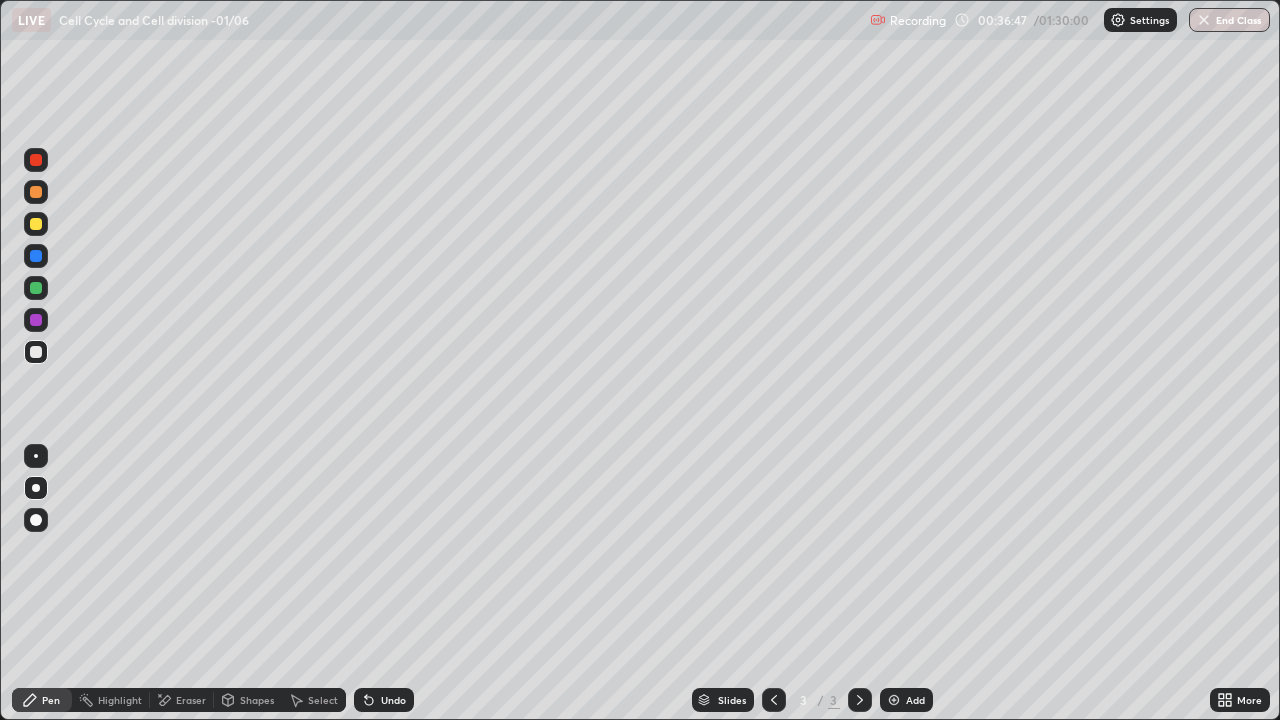 click 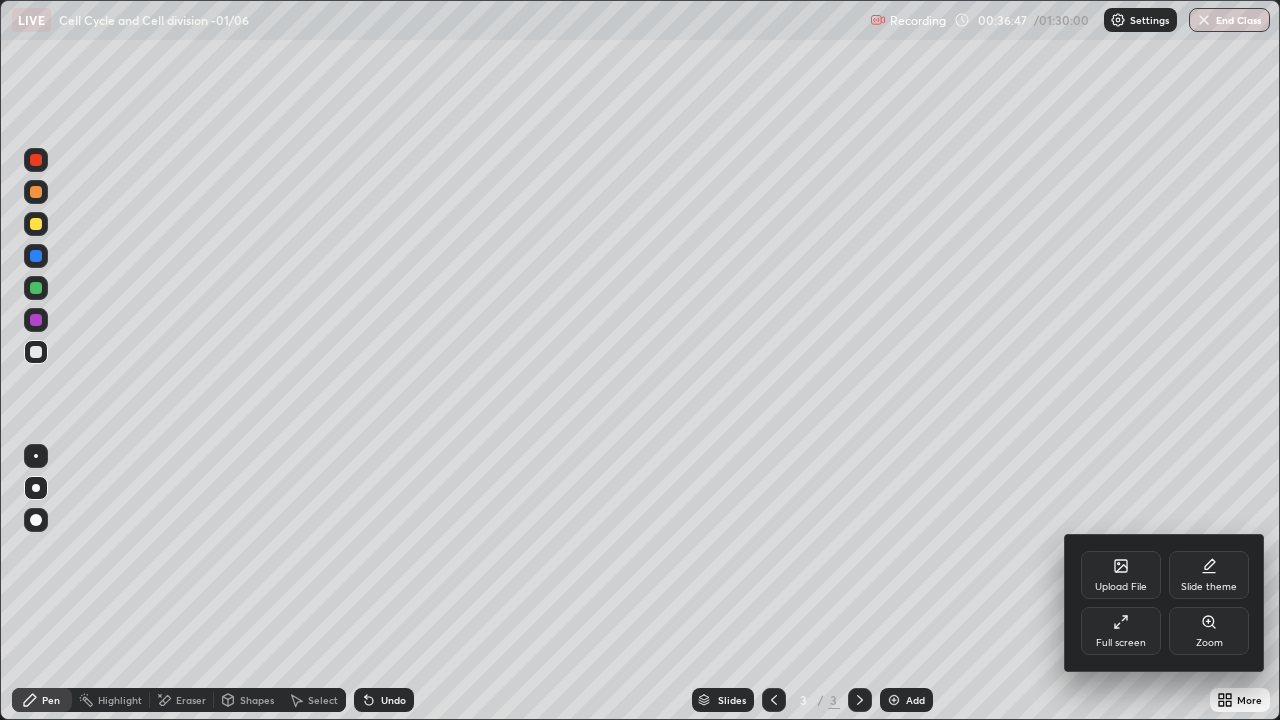 click on "Upload File" at bounding box center [1121, 575] 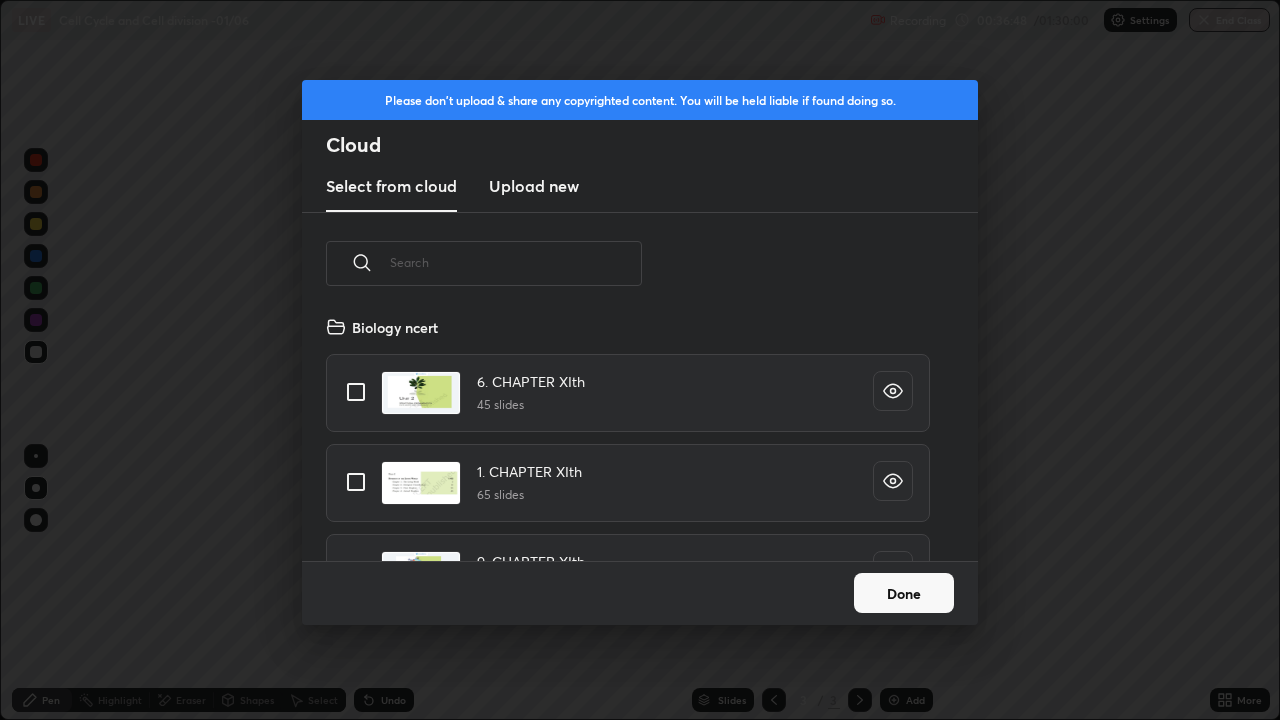 scroll, scrollTop: 7, scrollLeft: 11, axis: both 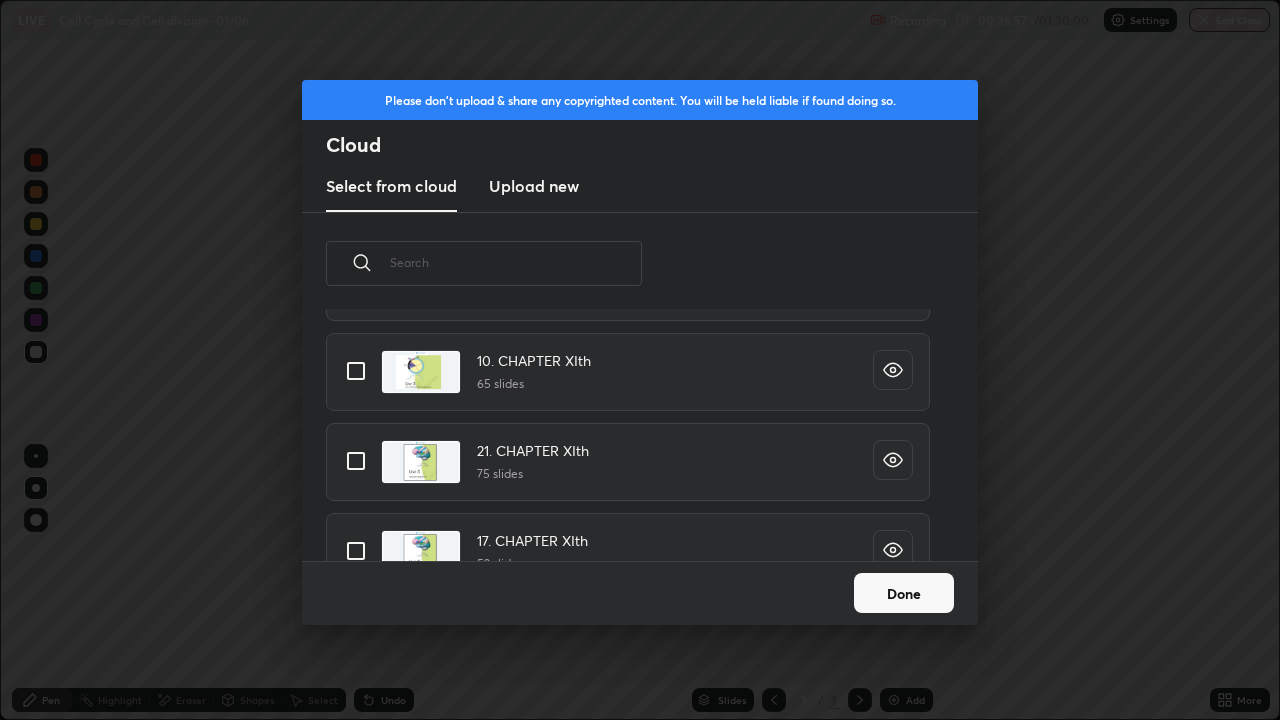 click at bounding box center [356, 371] 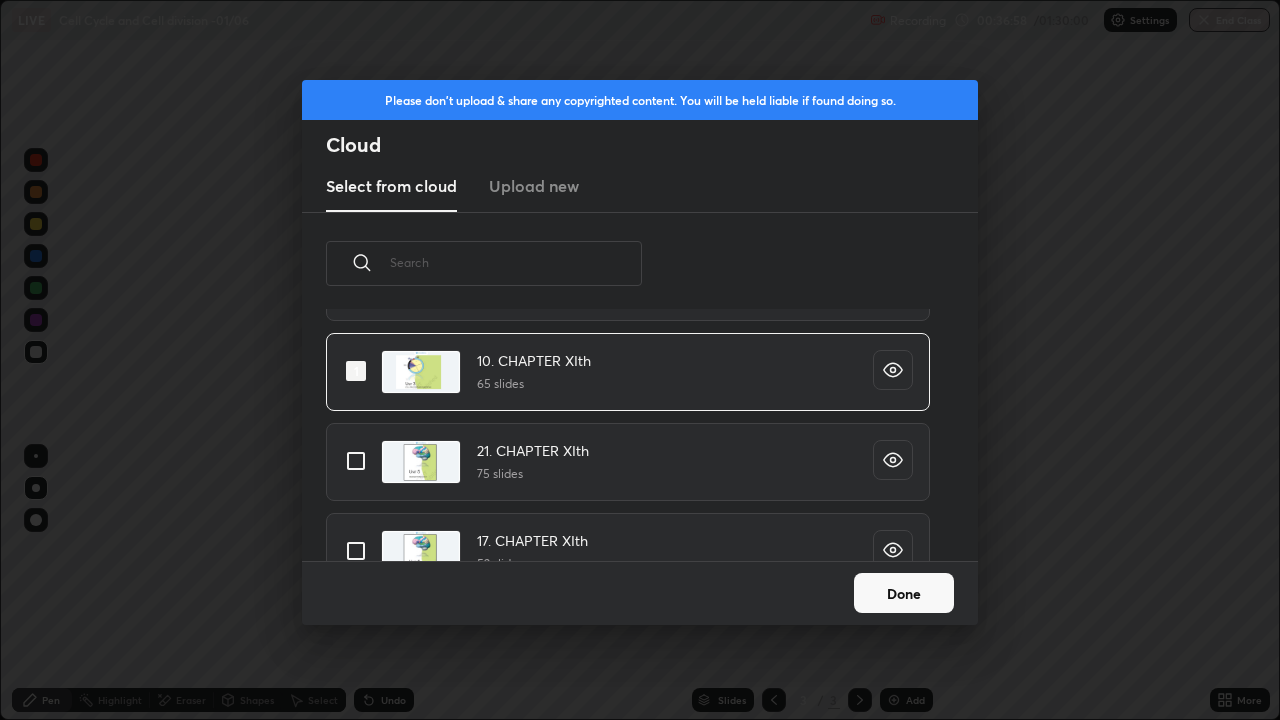 click on "Done" at bounding box center (904, 593) 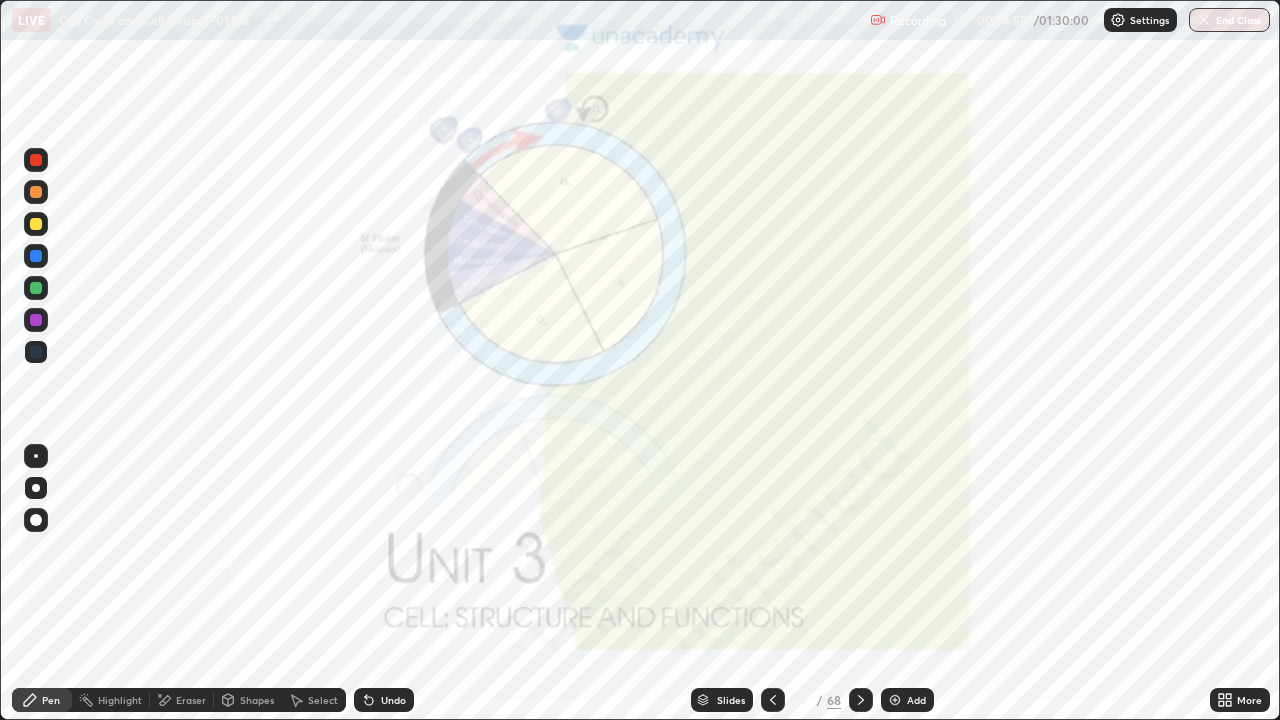 click 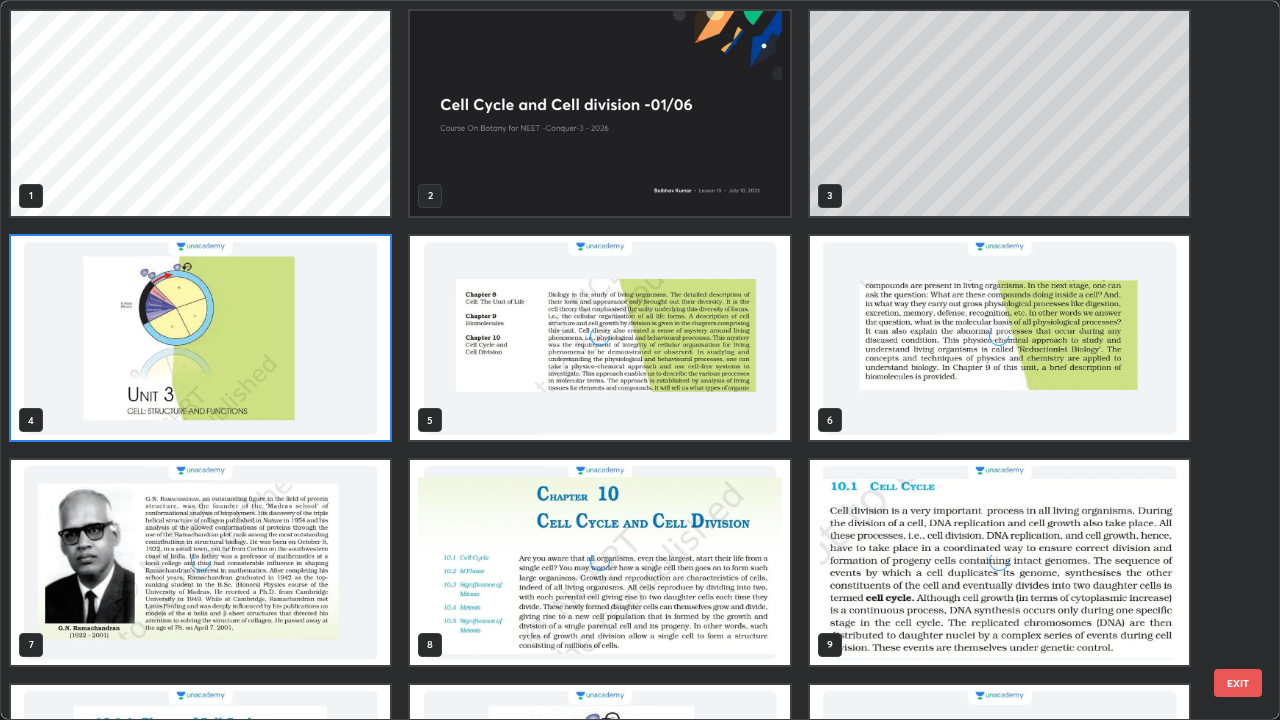 scroll, scrollTop: 7, scrollLeft: 11, axis: both 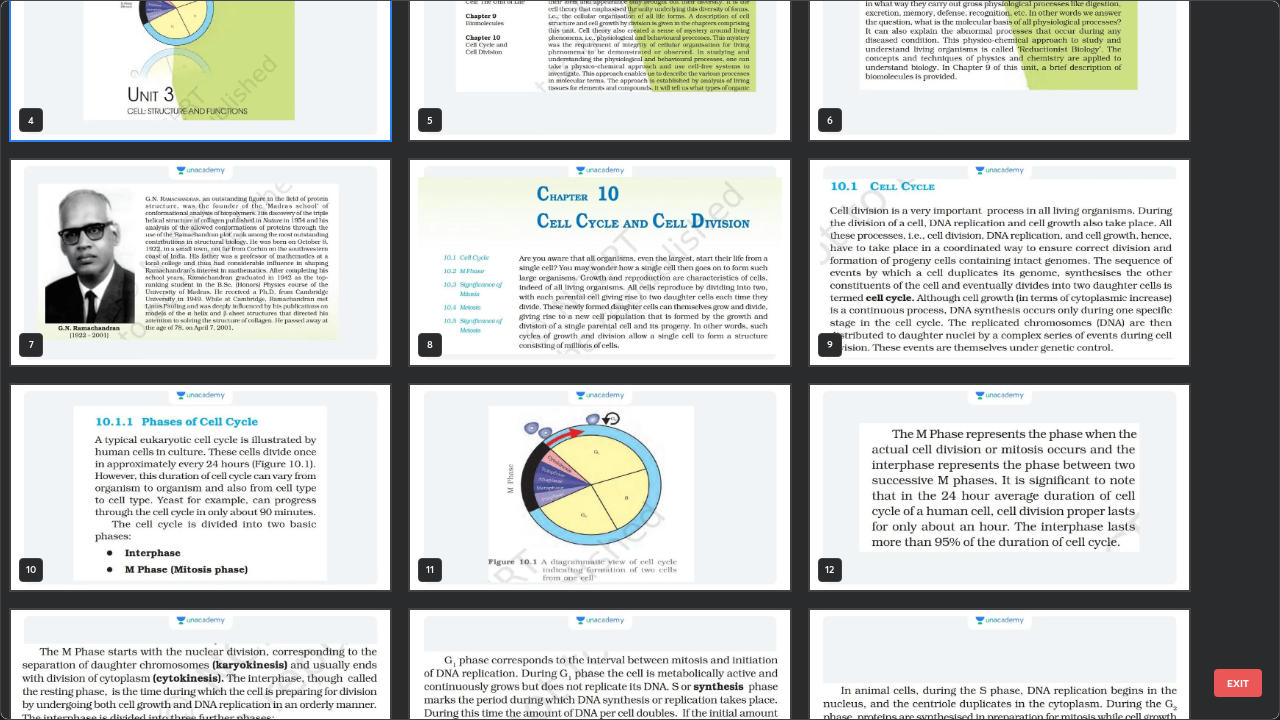 click at bounding box center (599, 262) 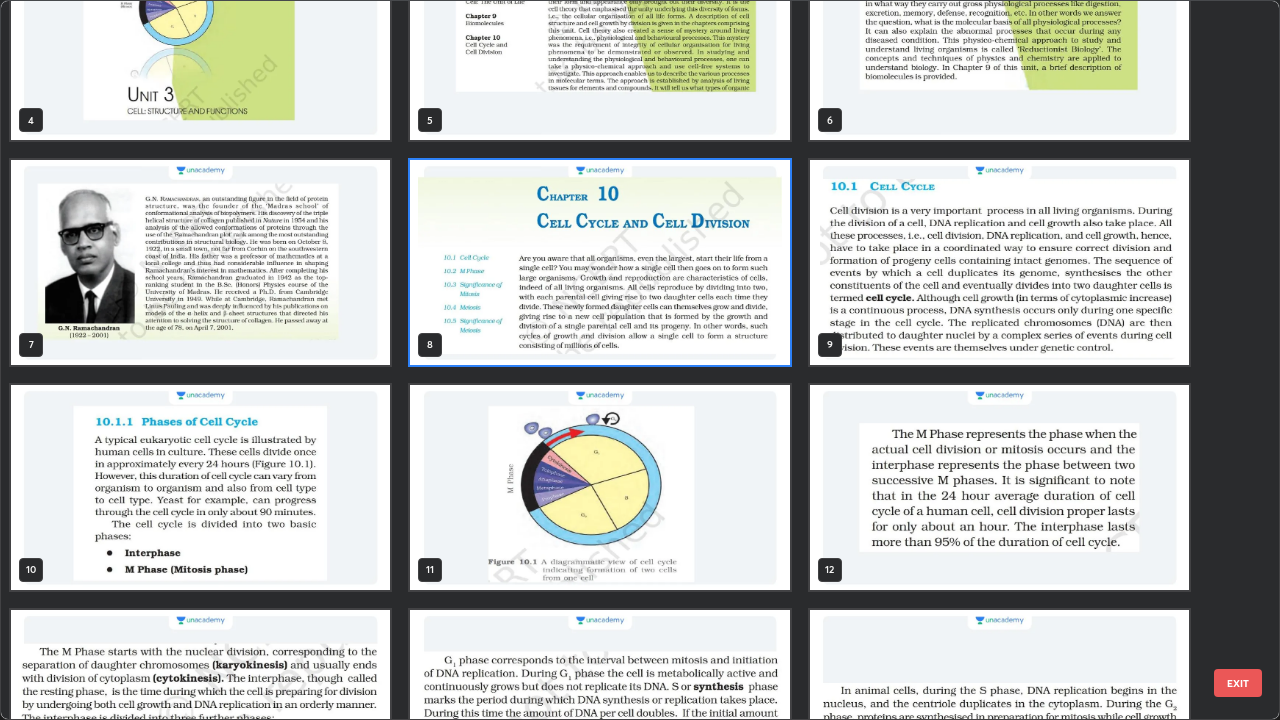 click at bounding box center (599, 262) 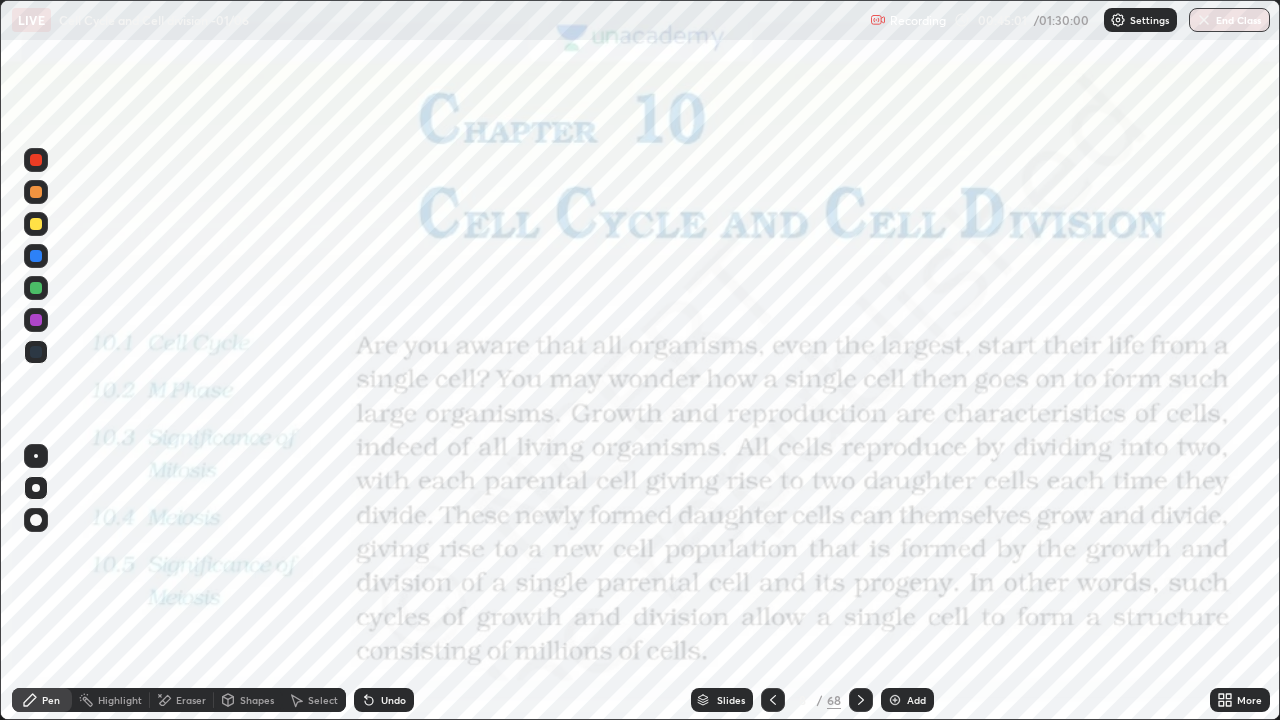 click at bounding box center [599, 262] 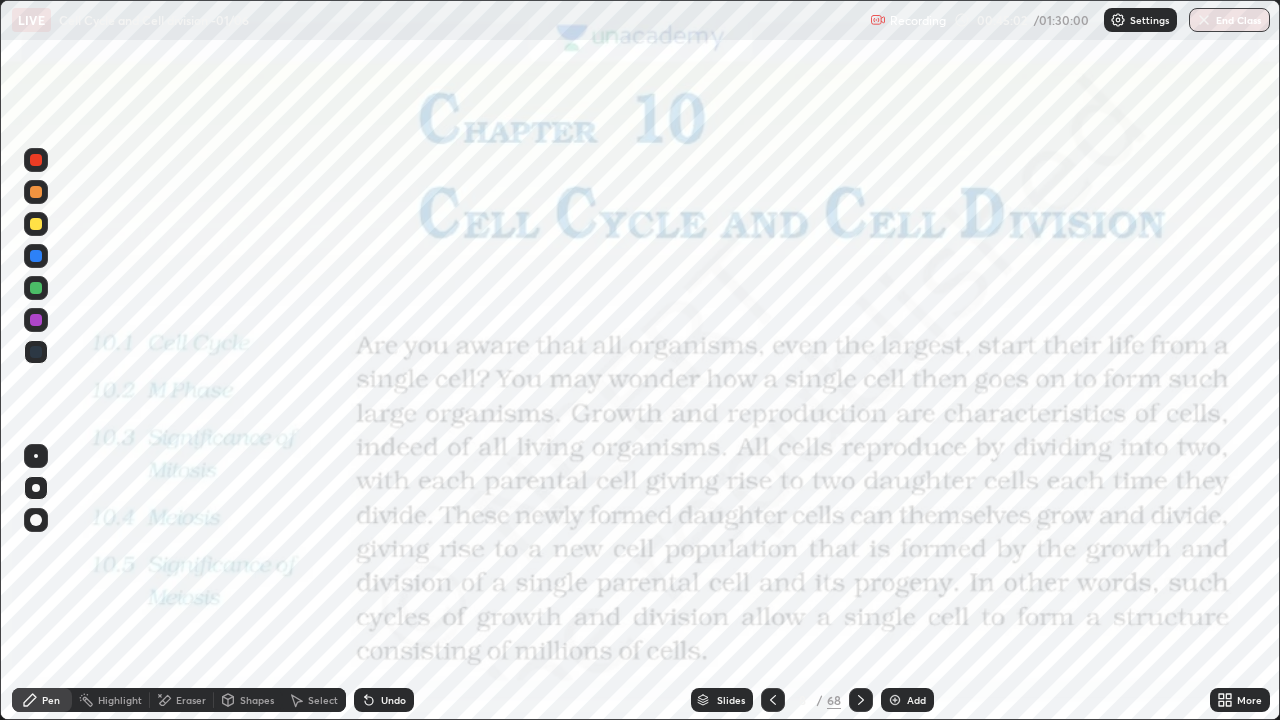 click at bounding box center (36, 160) 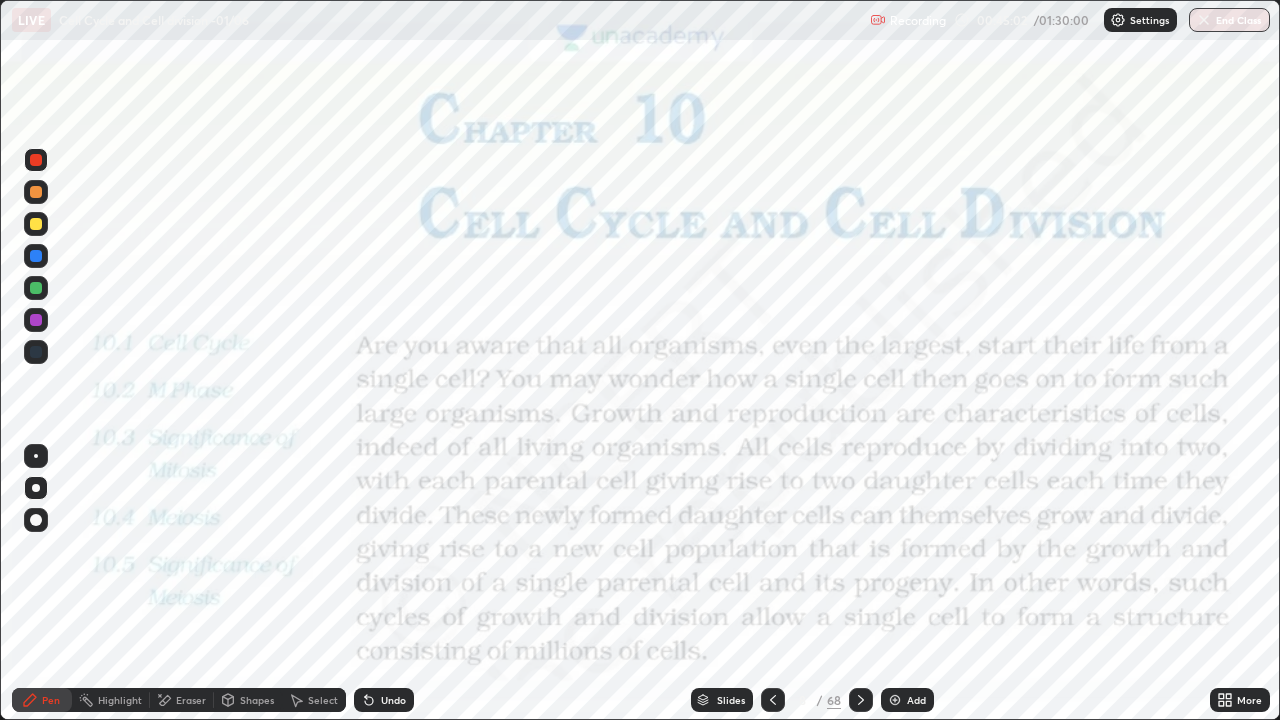 click at bounding box center [36, 160] 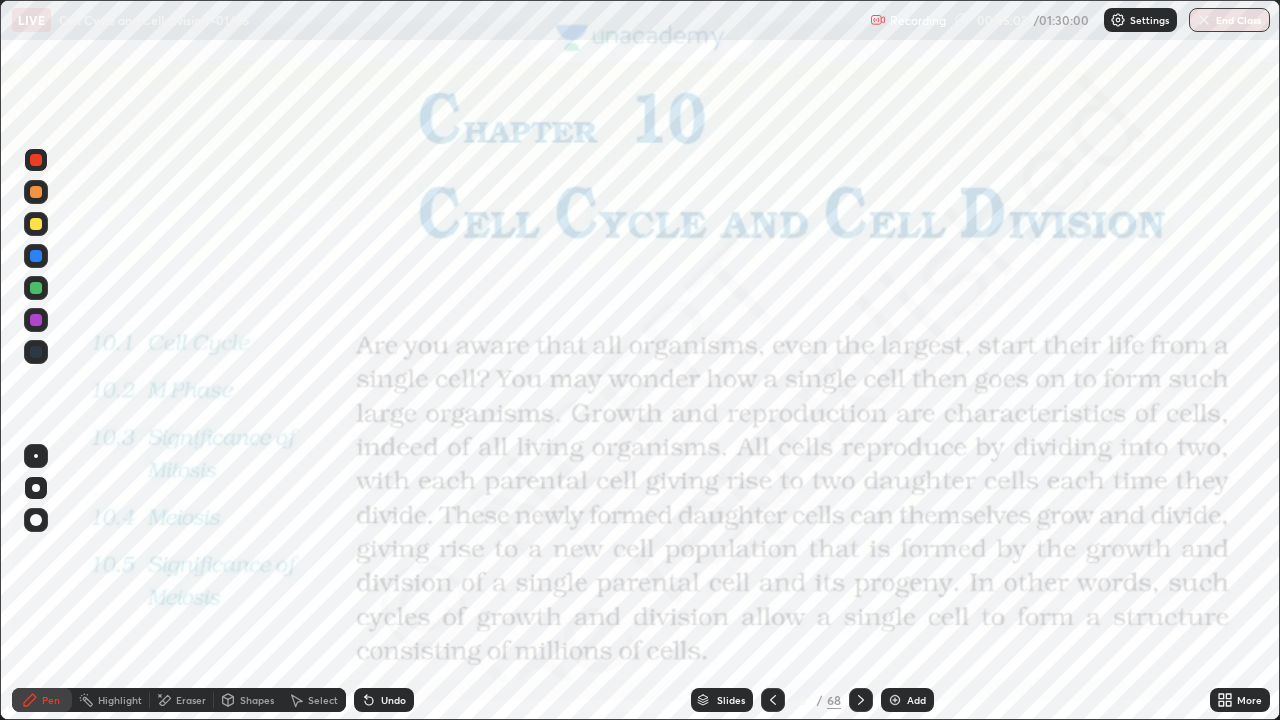 click 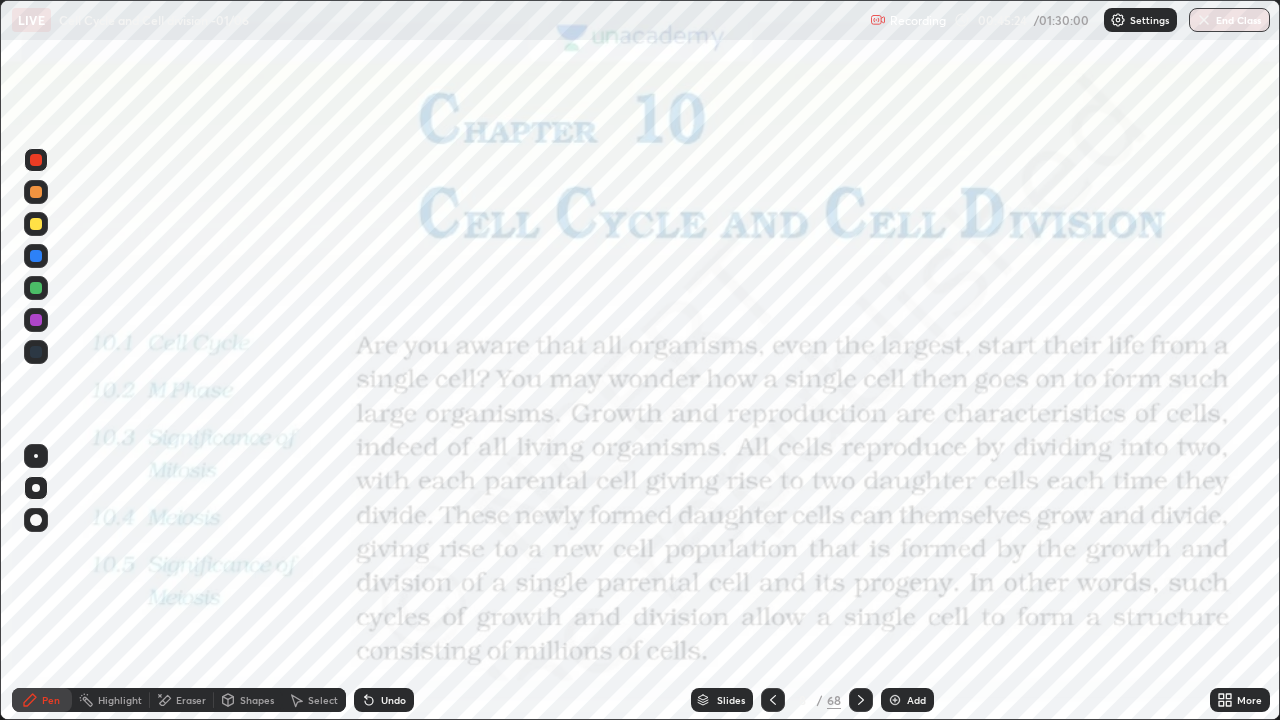 click 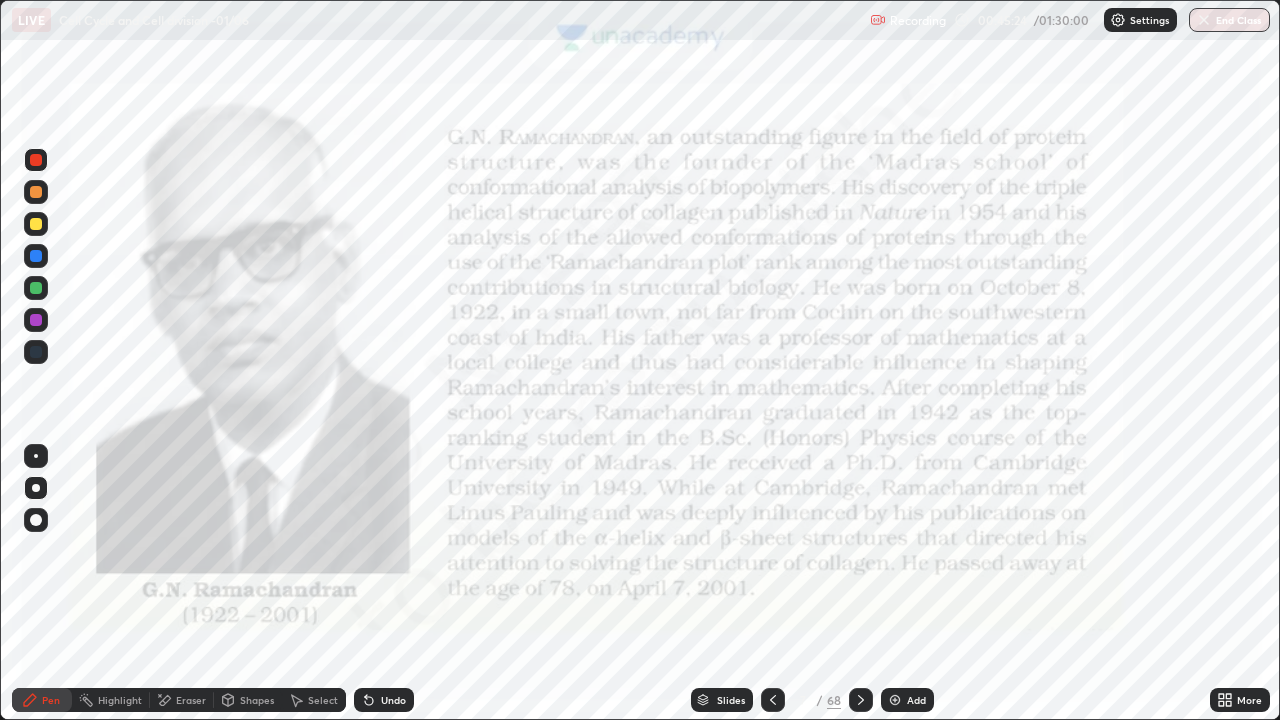 click on "Add" at bounding box center (916, 700) 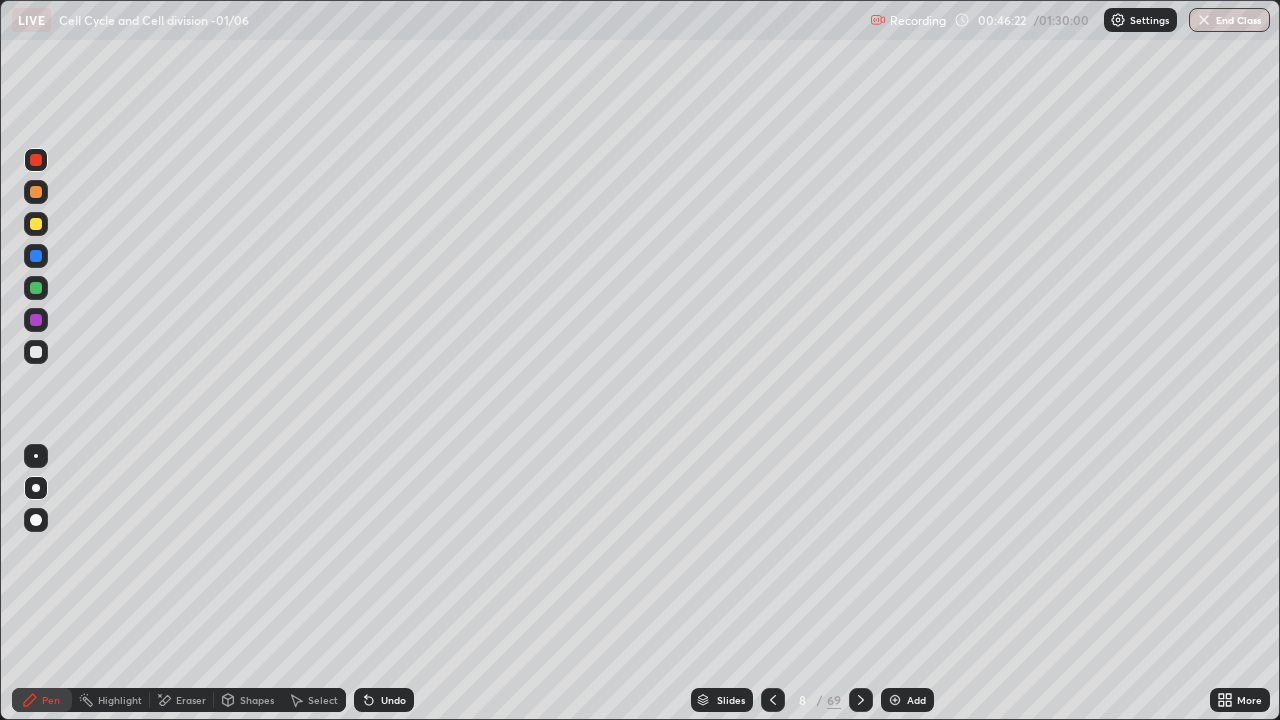click at bounding box center (36, 352) 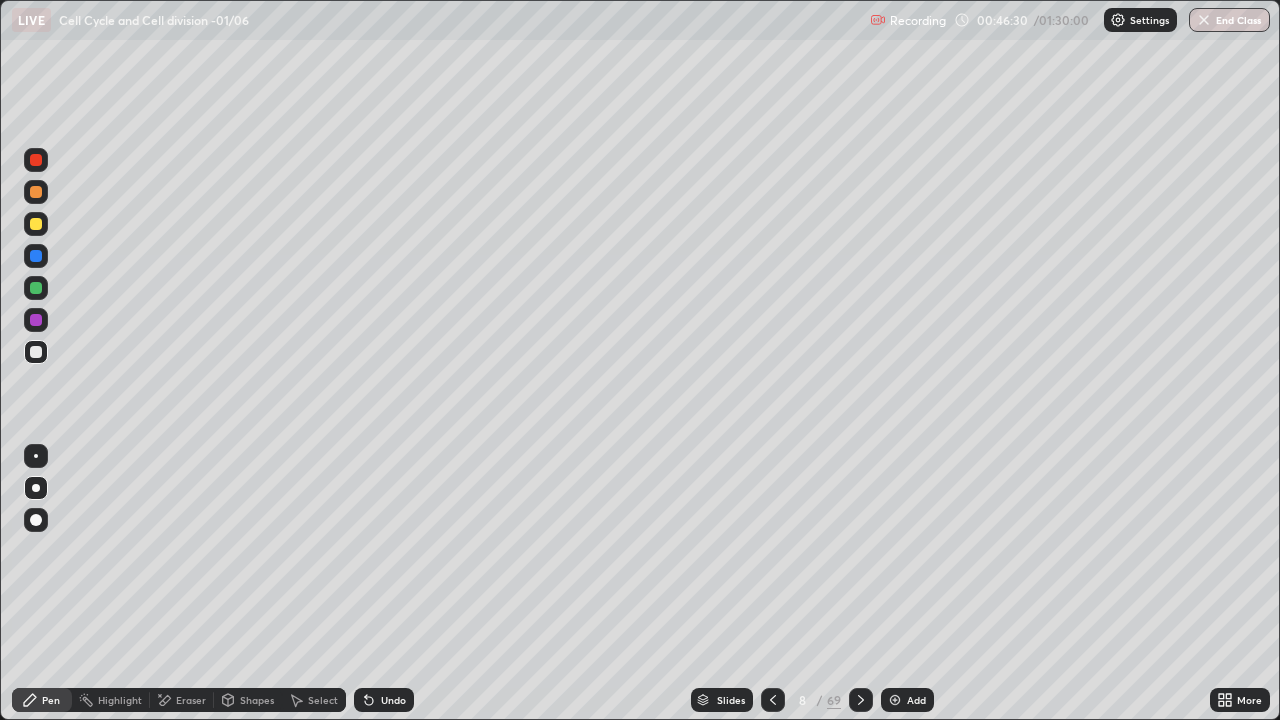 click at bounding box center [36, 160] 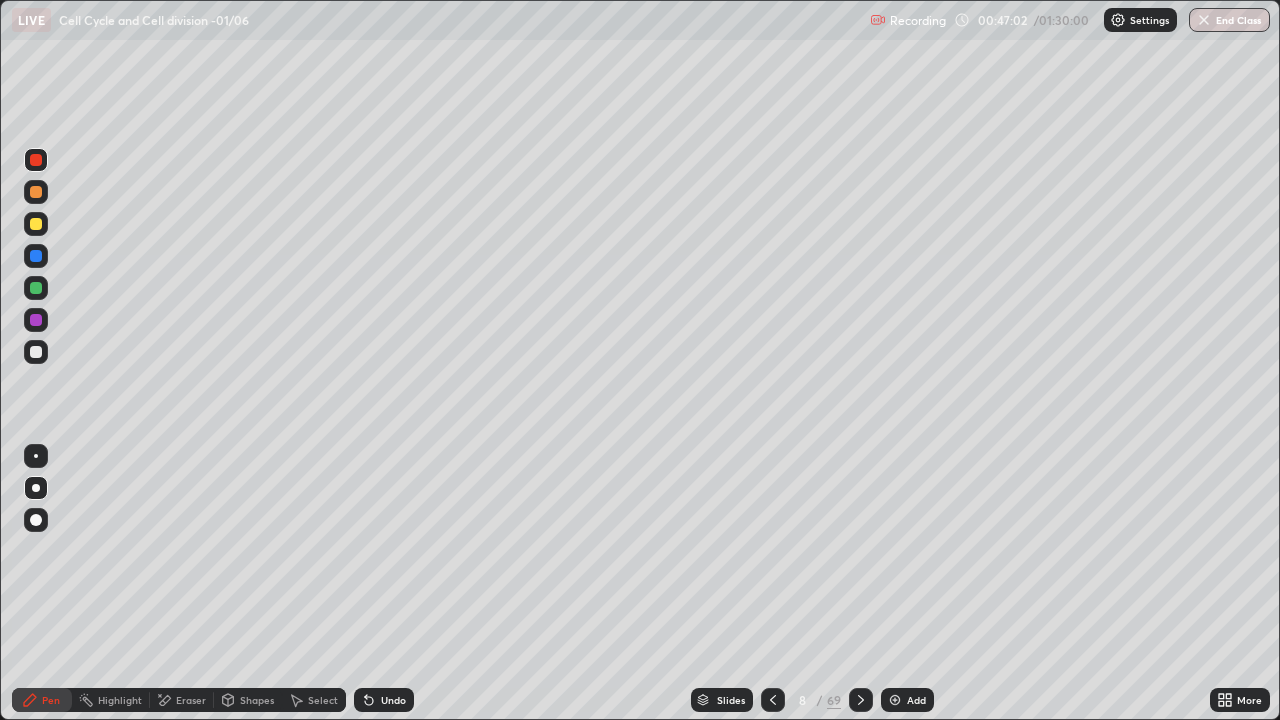 click at bounding box center (36, 256) 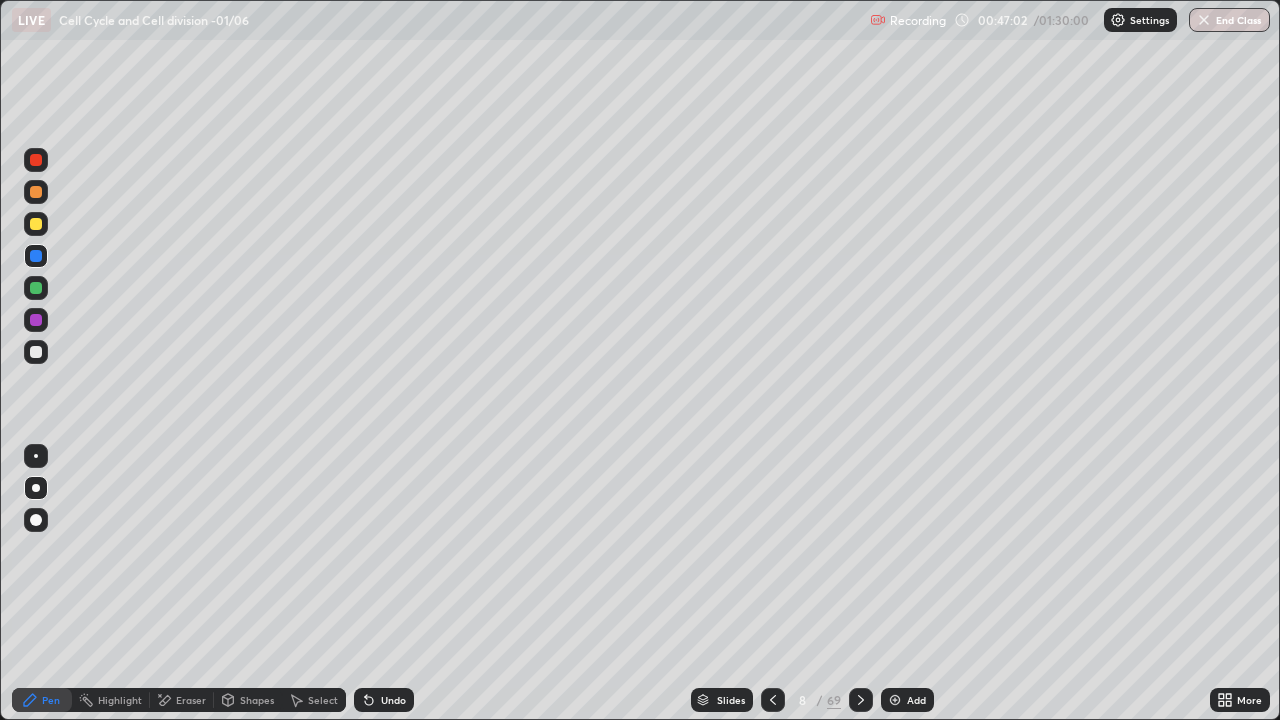 click at bounding box center [36, 256] 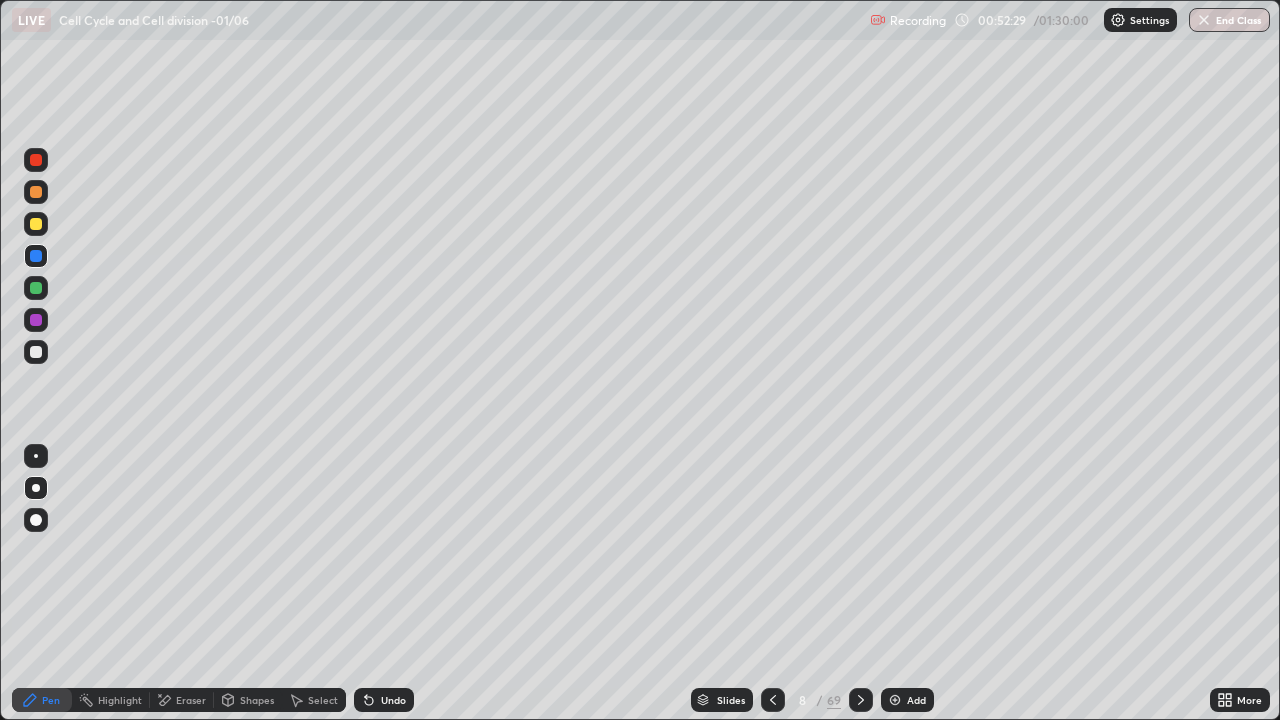click at bounding box center [36, 488] 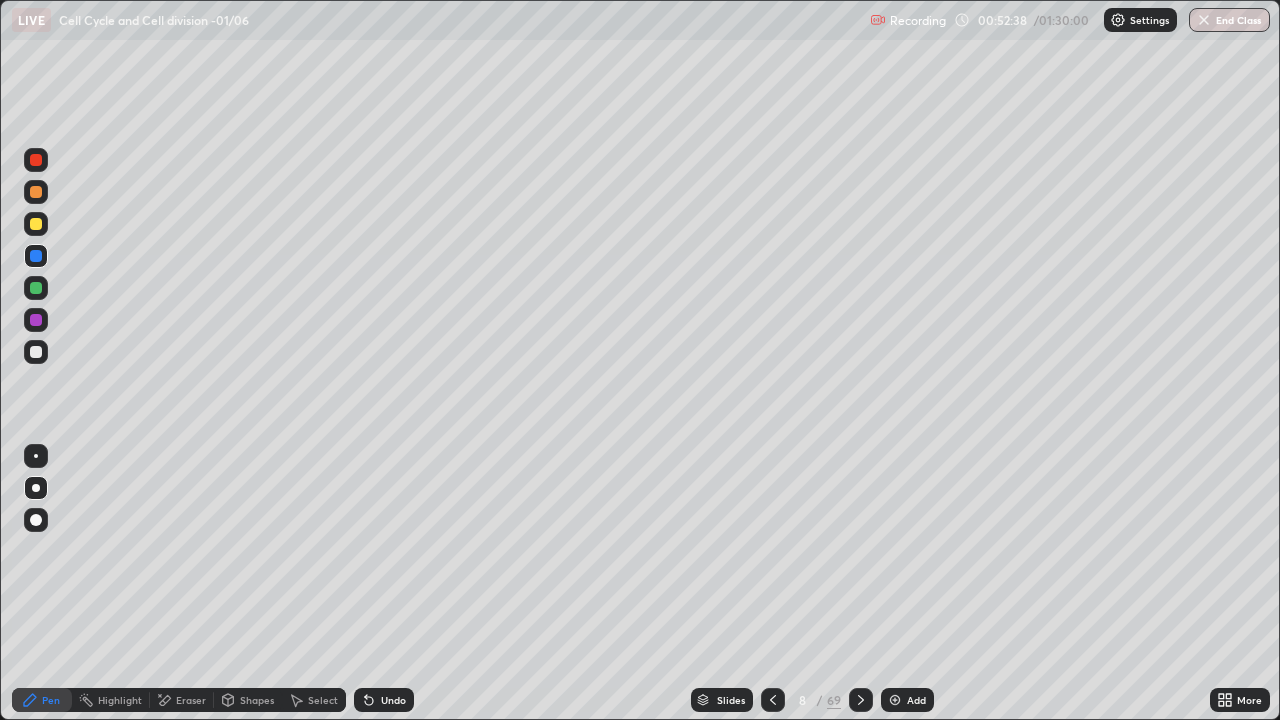 click on "Pen" at bounding box center [51, 700] 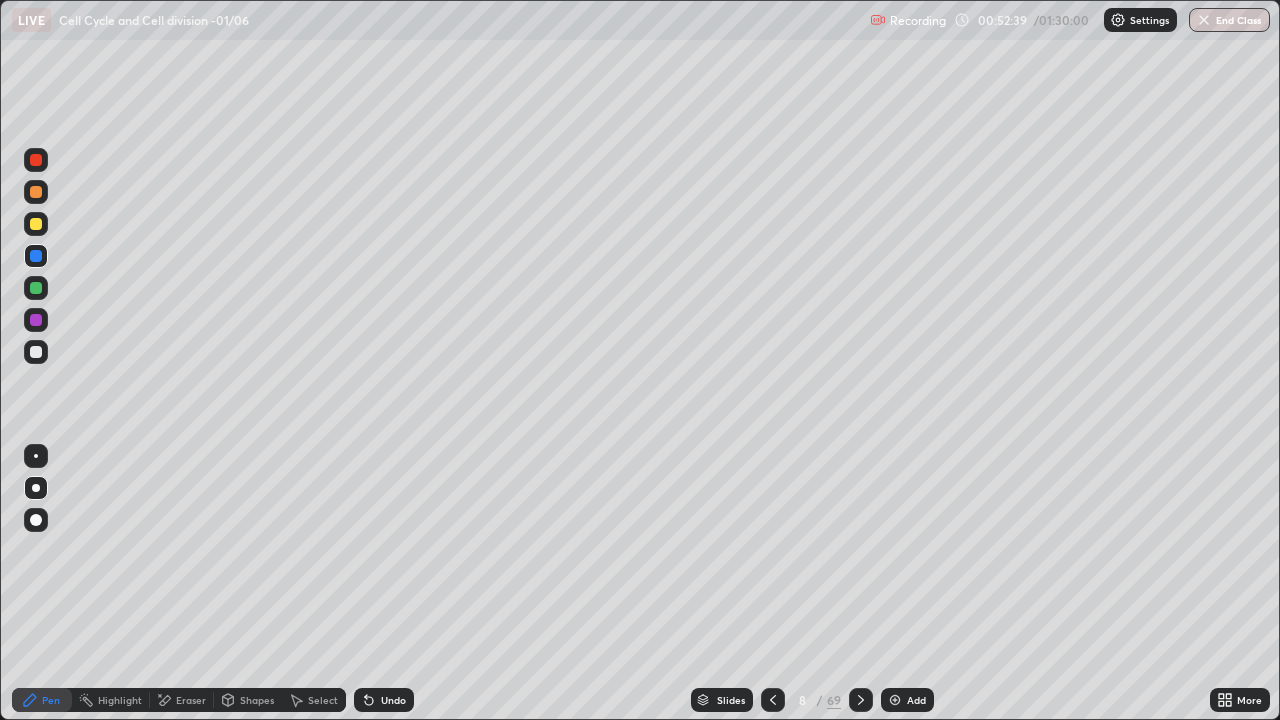 click at bounding box center (36, 488) 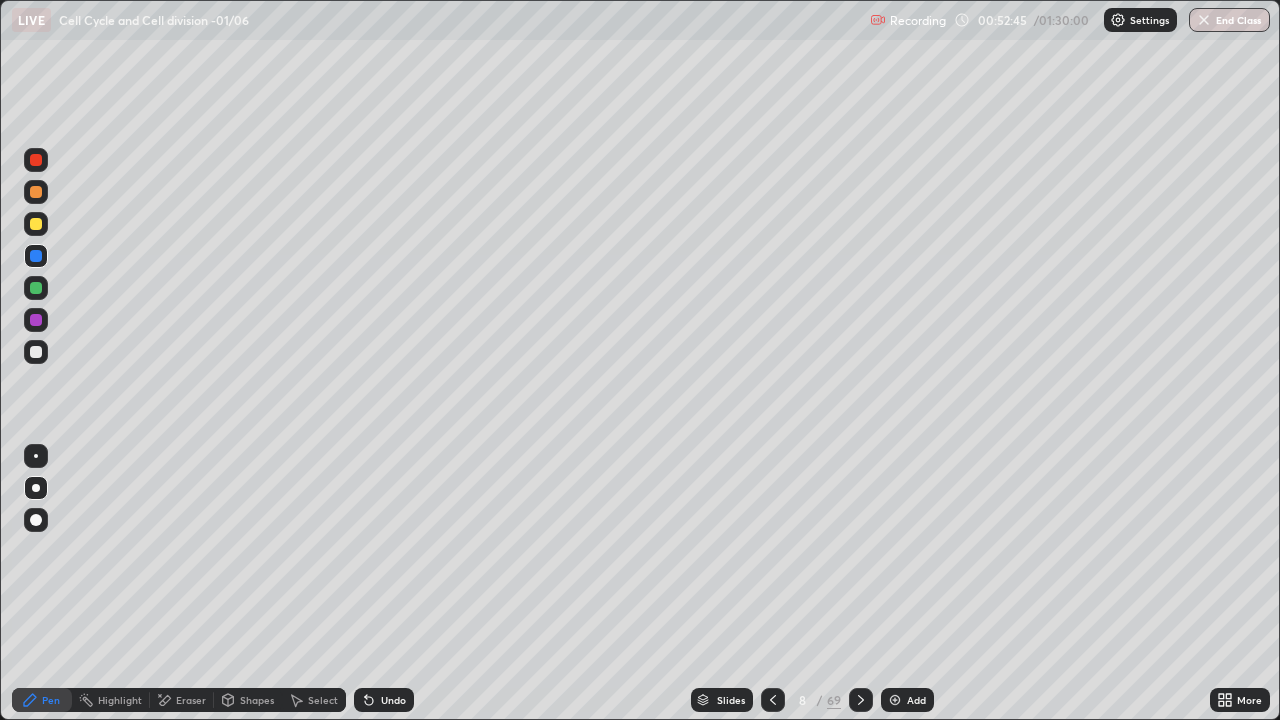 click 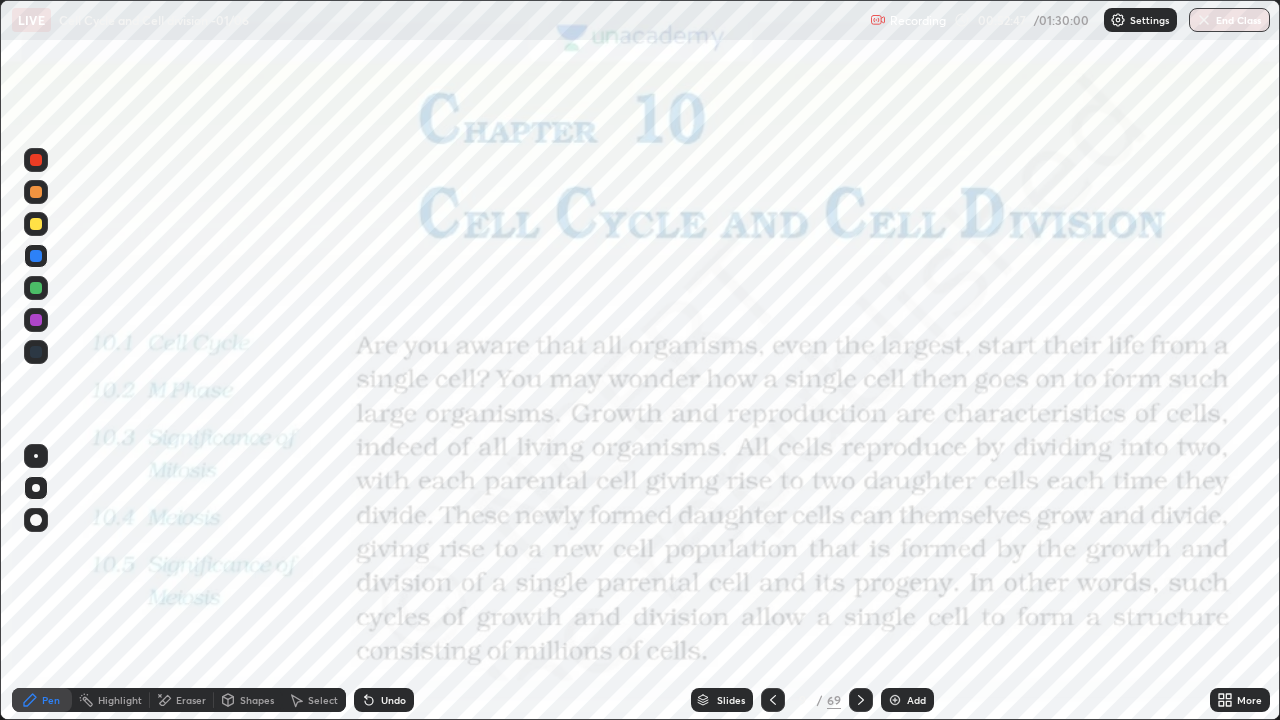 click at bounding box center [36, 160] 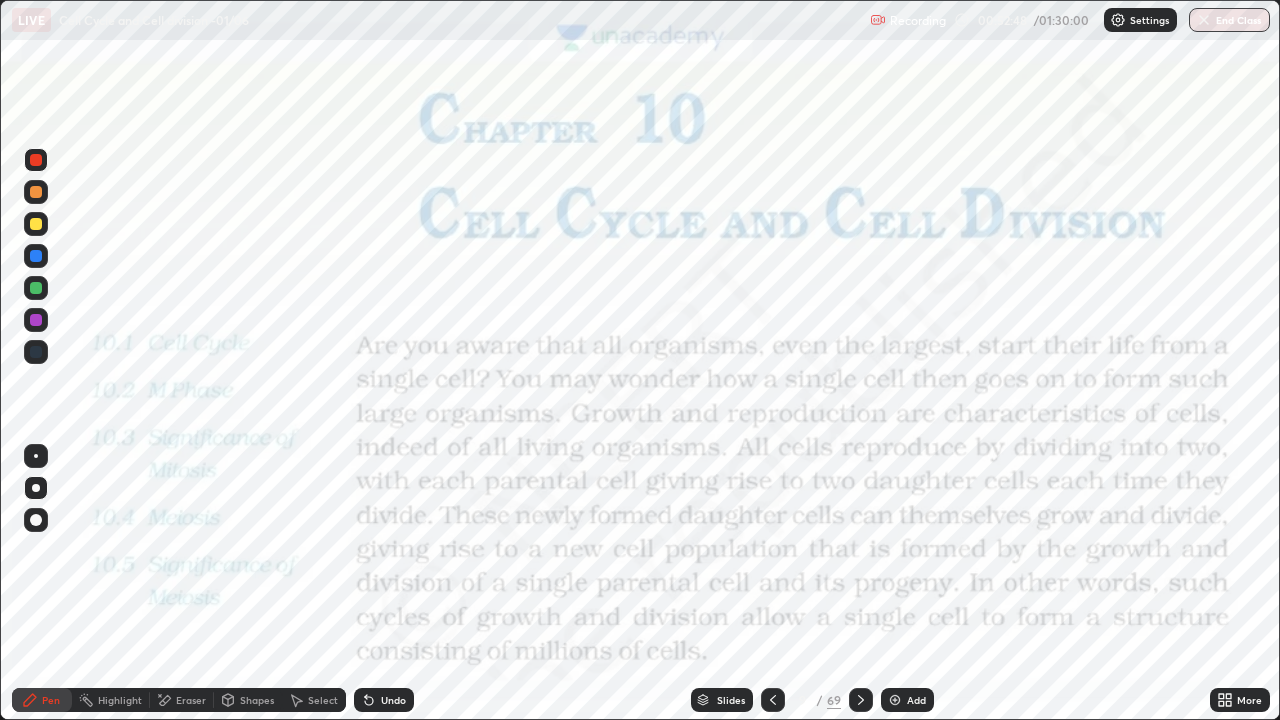click at bounding box center [36, 160] 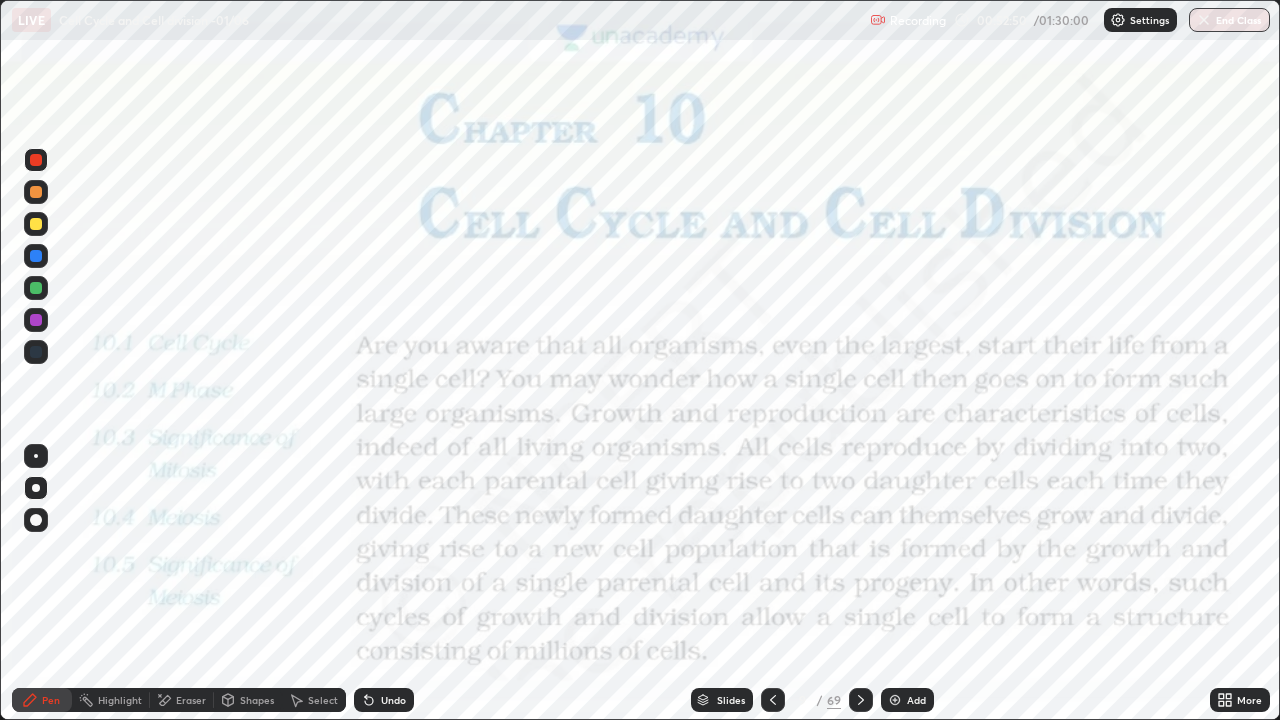 click 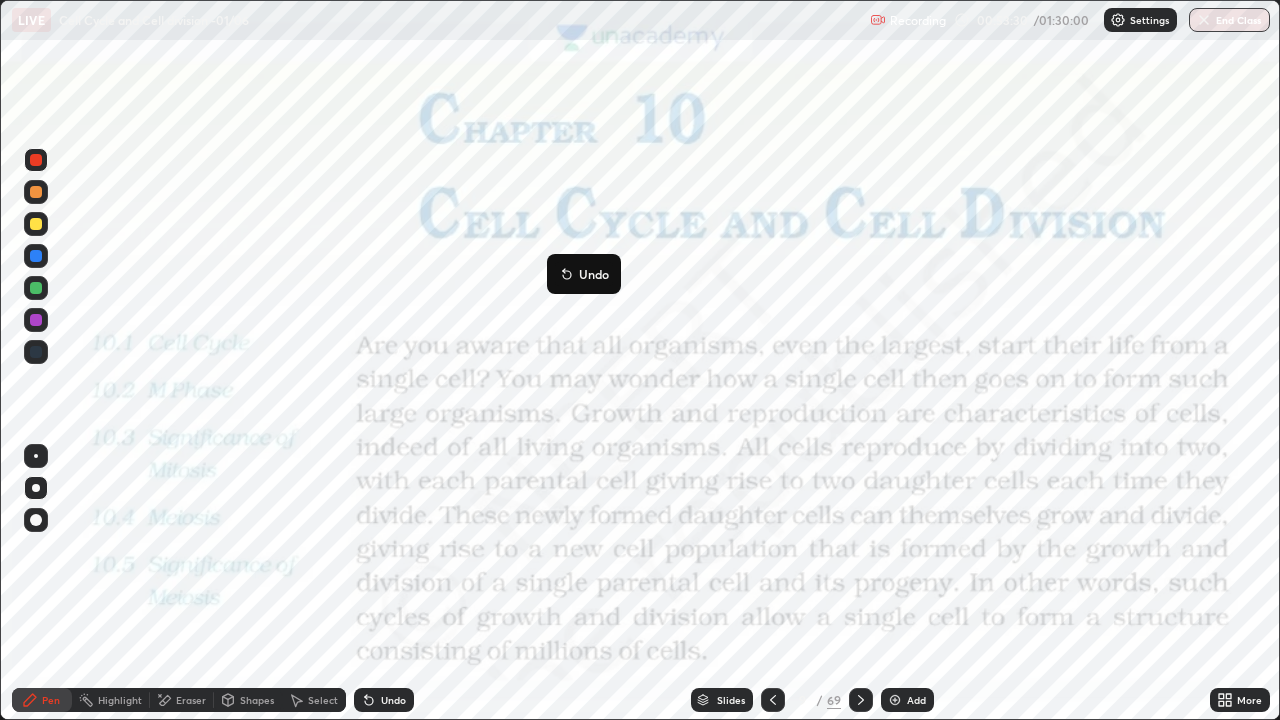 click on "Undo" at bounding box center [584, 274] 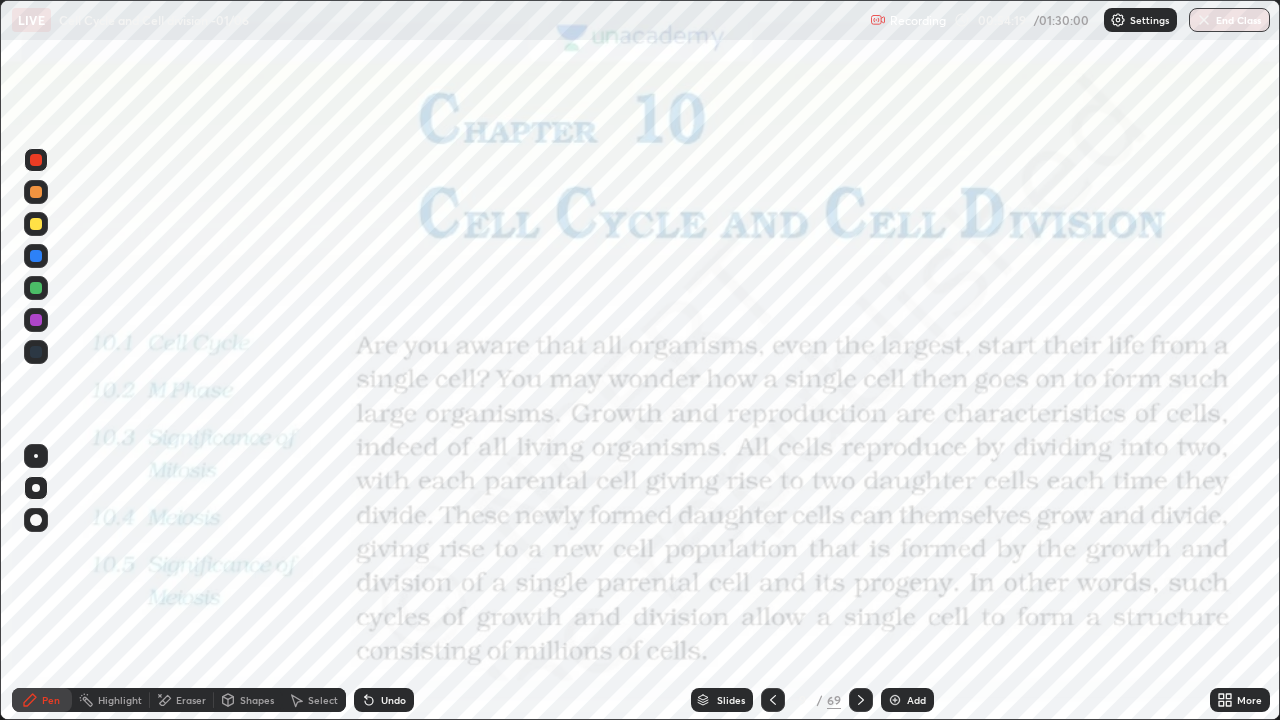 click 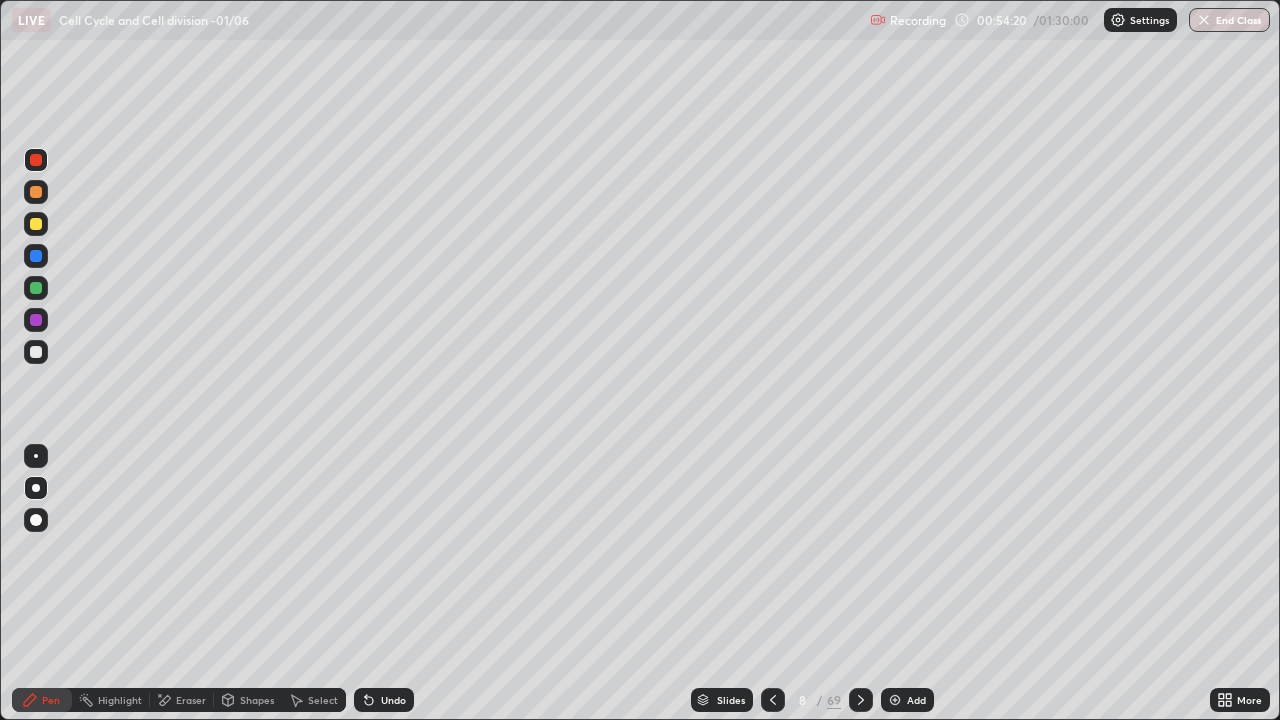 click on "Add" at bounding box center [907, 700] 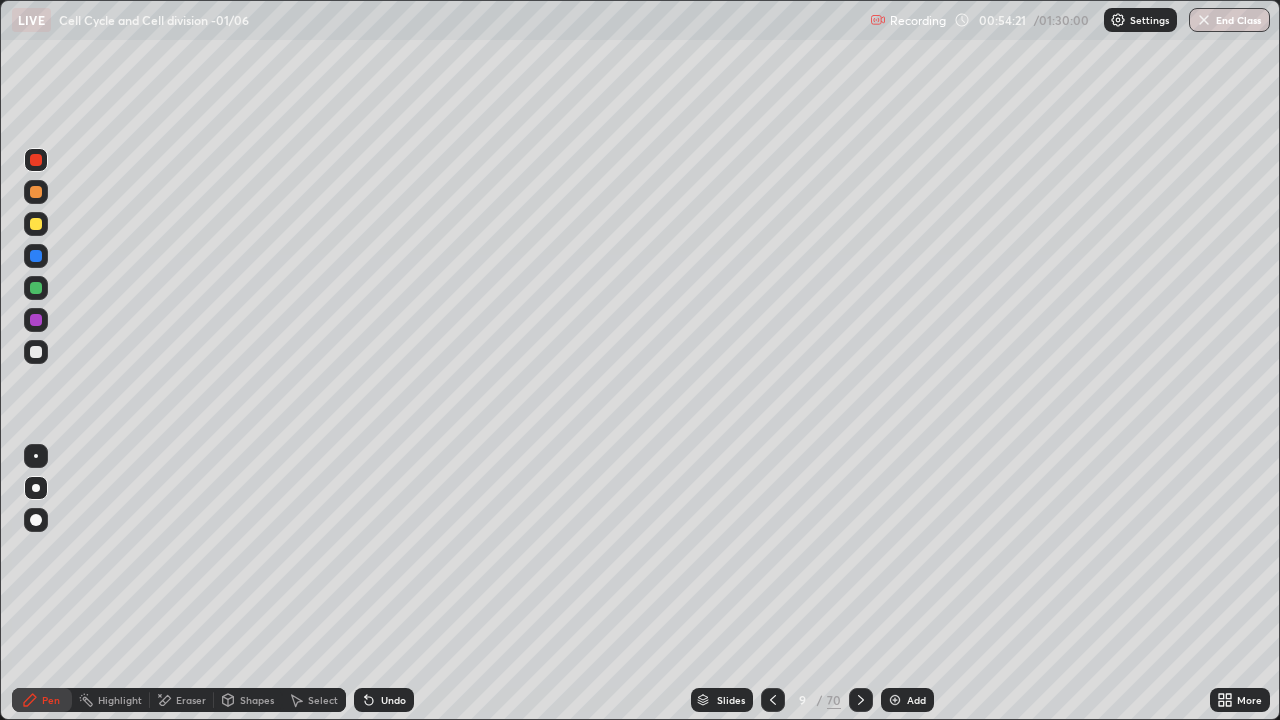 click on "Shapes" at bounding box center [248, 700] 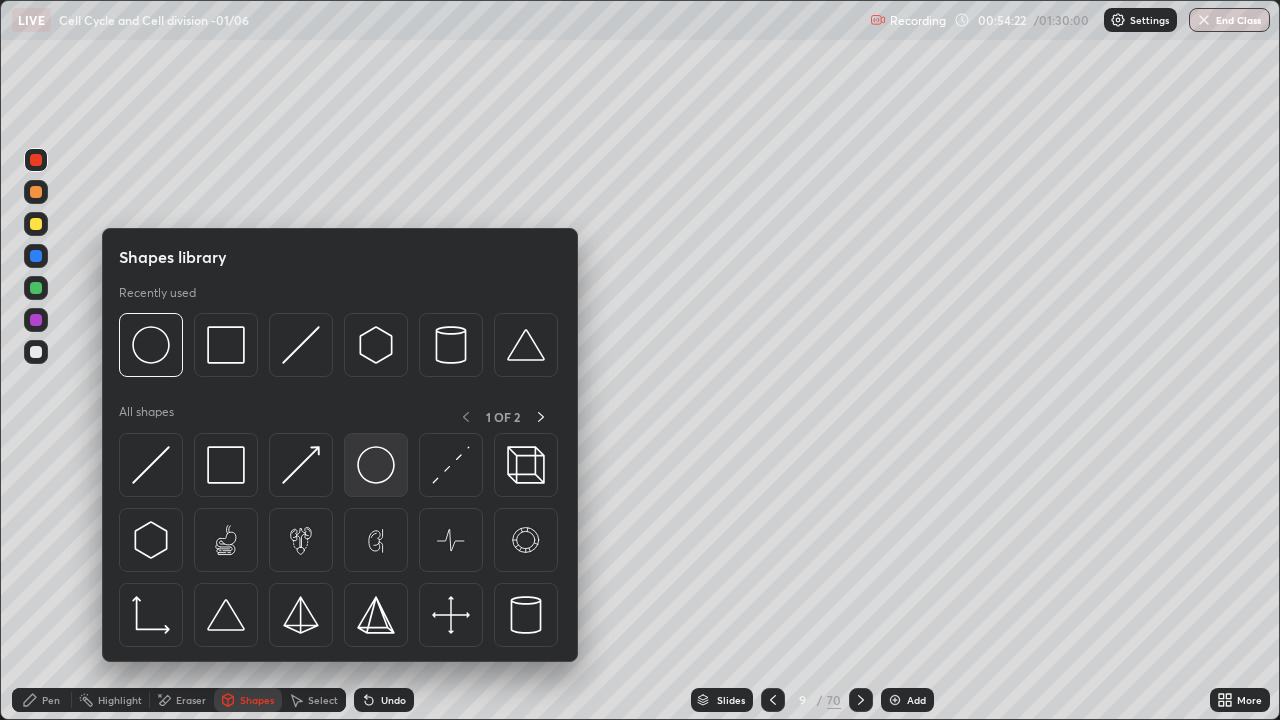 click at bounding box center (376, 465) 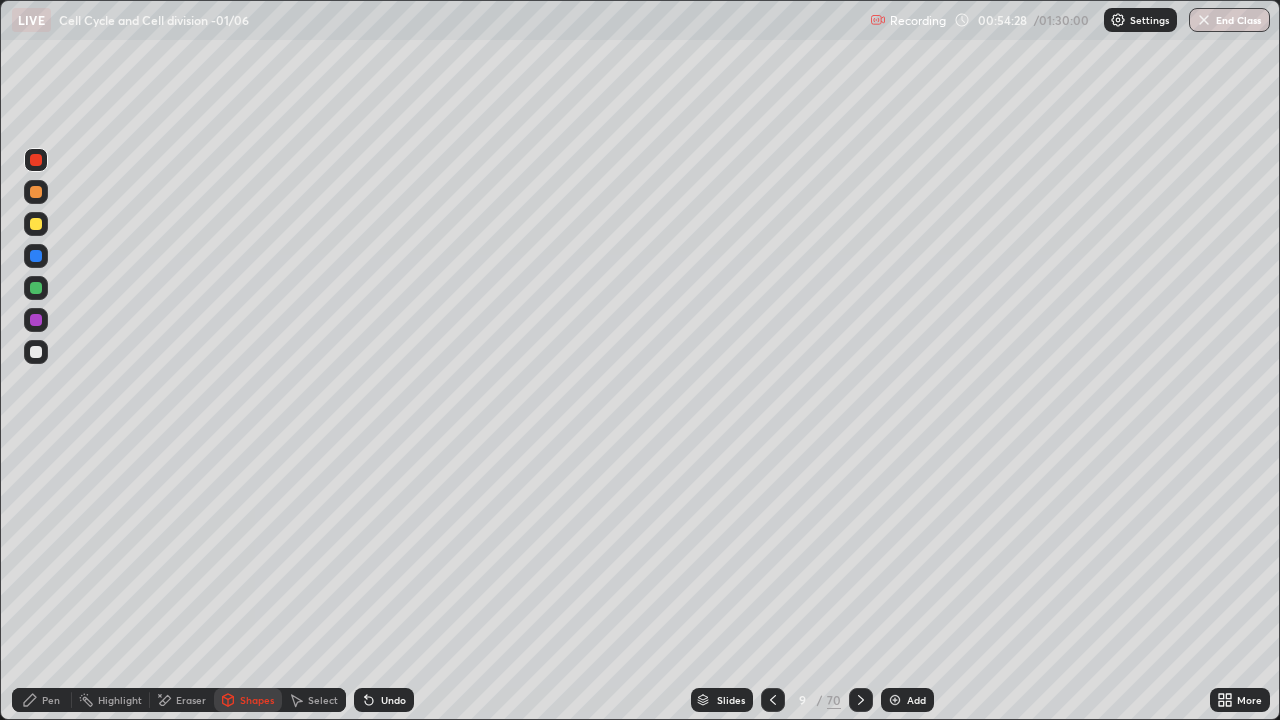 click on "Pen" at bounding box center [42, 700] 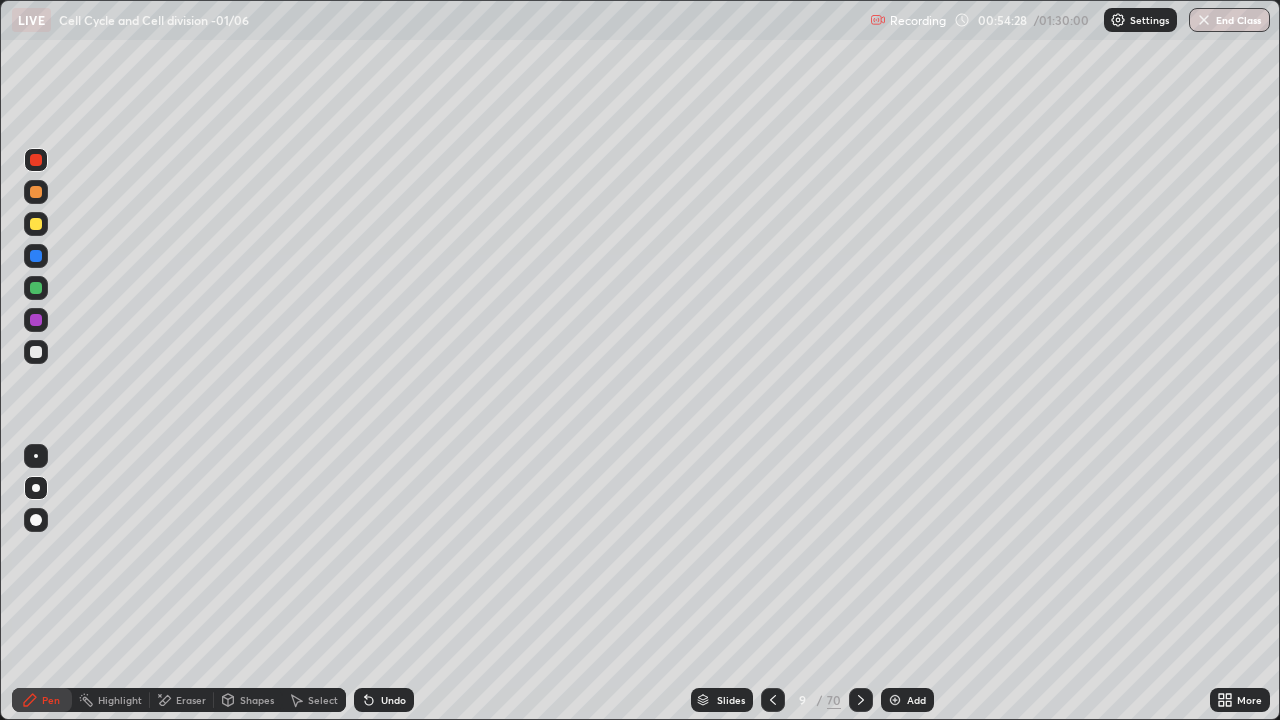 click at bounding box center [36, 488] 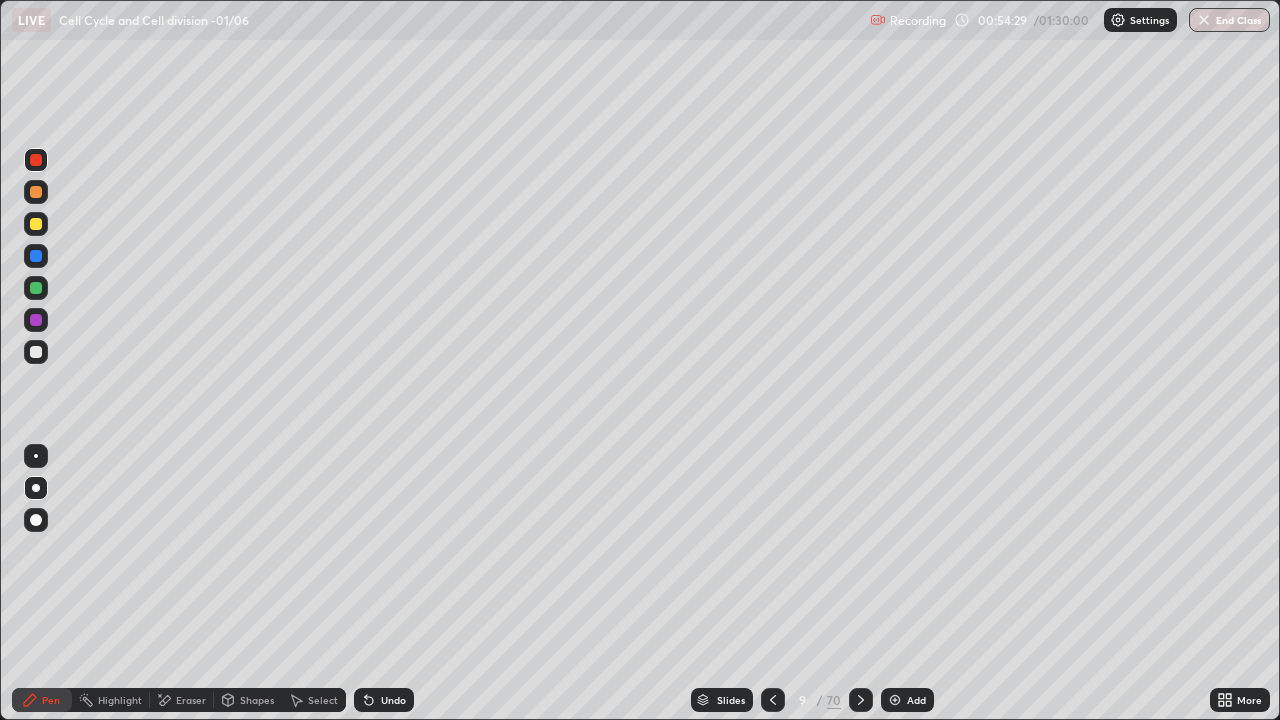 click at bounding box center (36, 352) 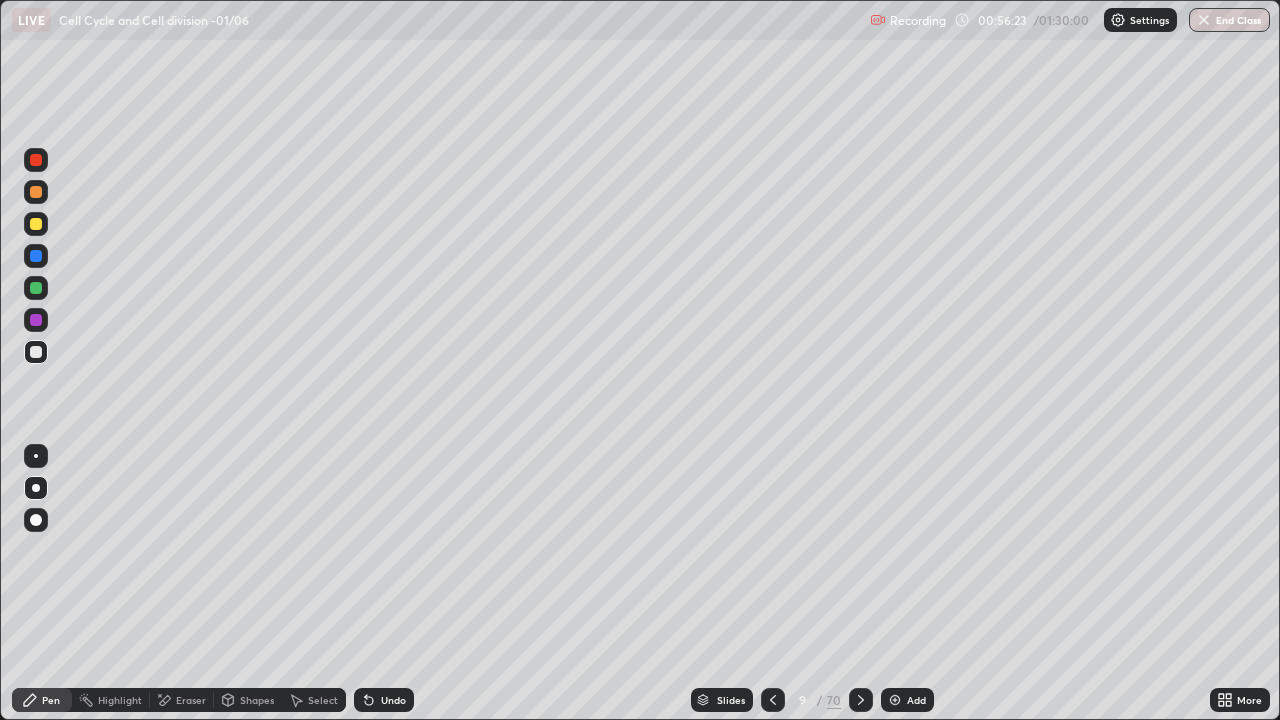 click on "Eraser" at bounding box center (191, 700) 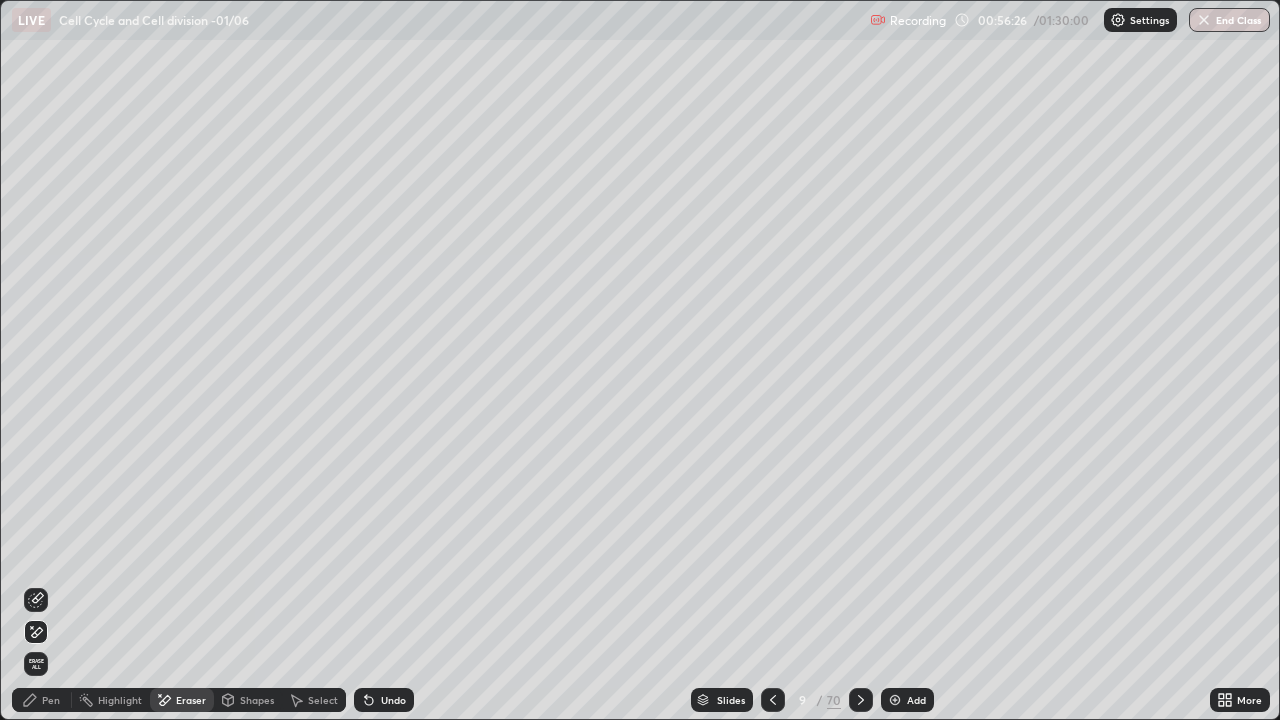 click on "Erase all" at bounding box center (36, 664) 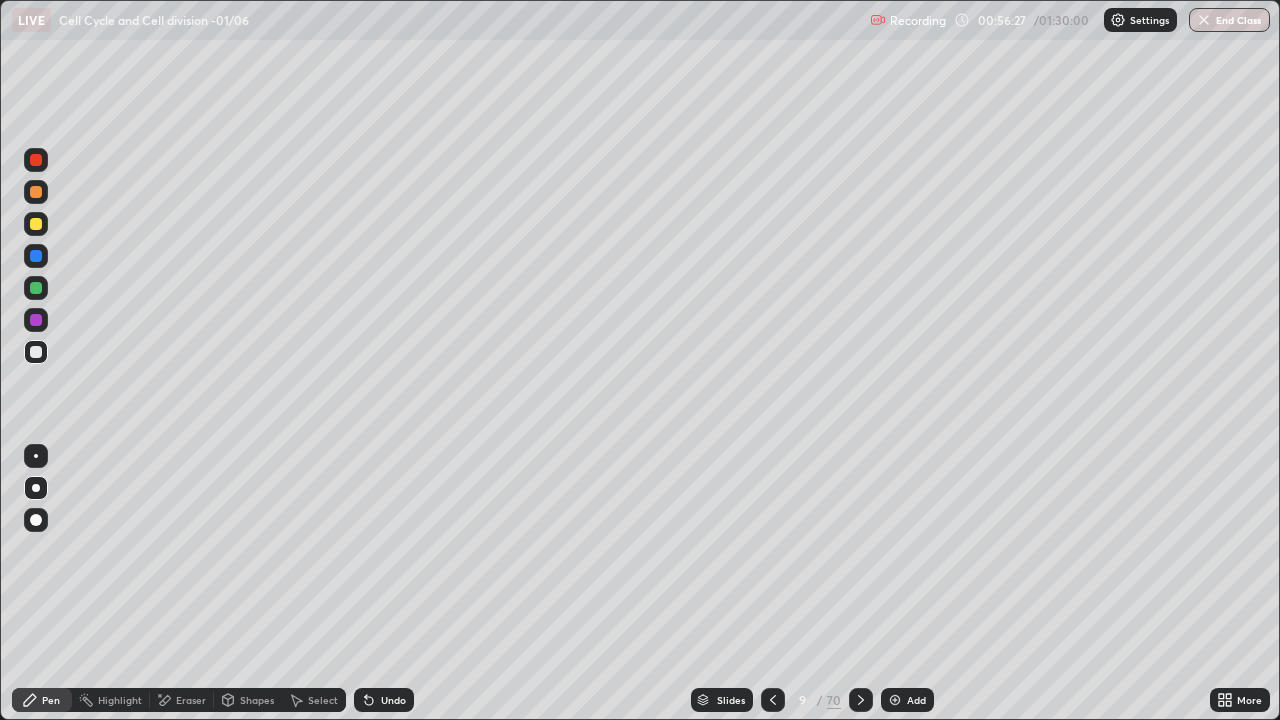 click 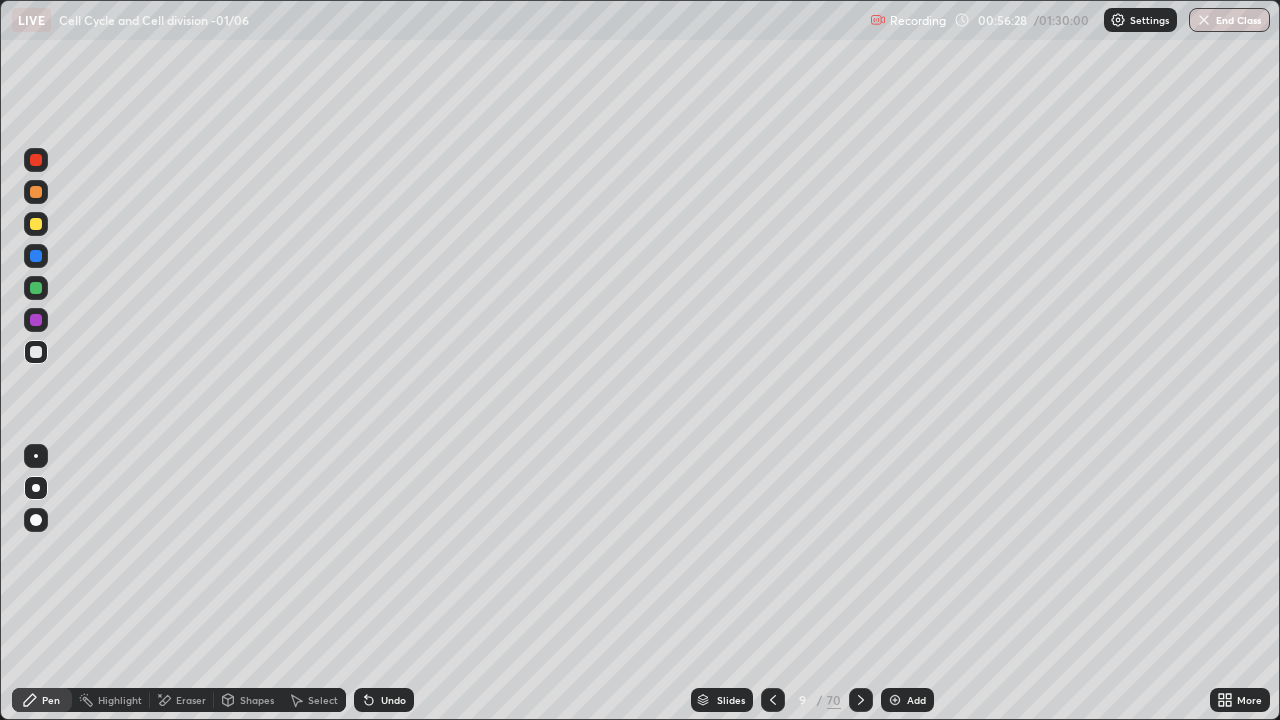 click 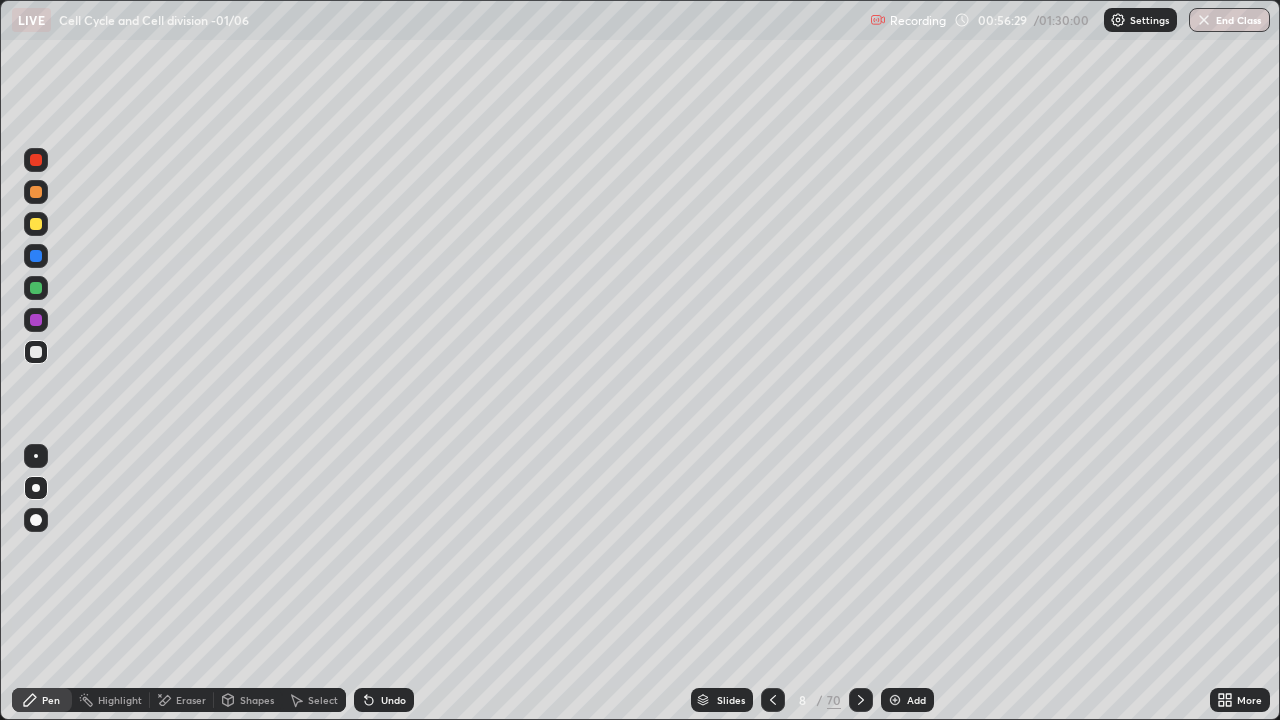 click 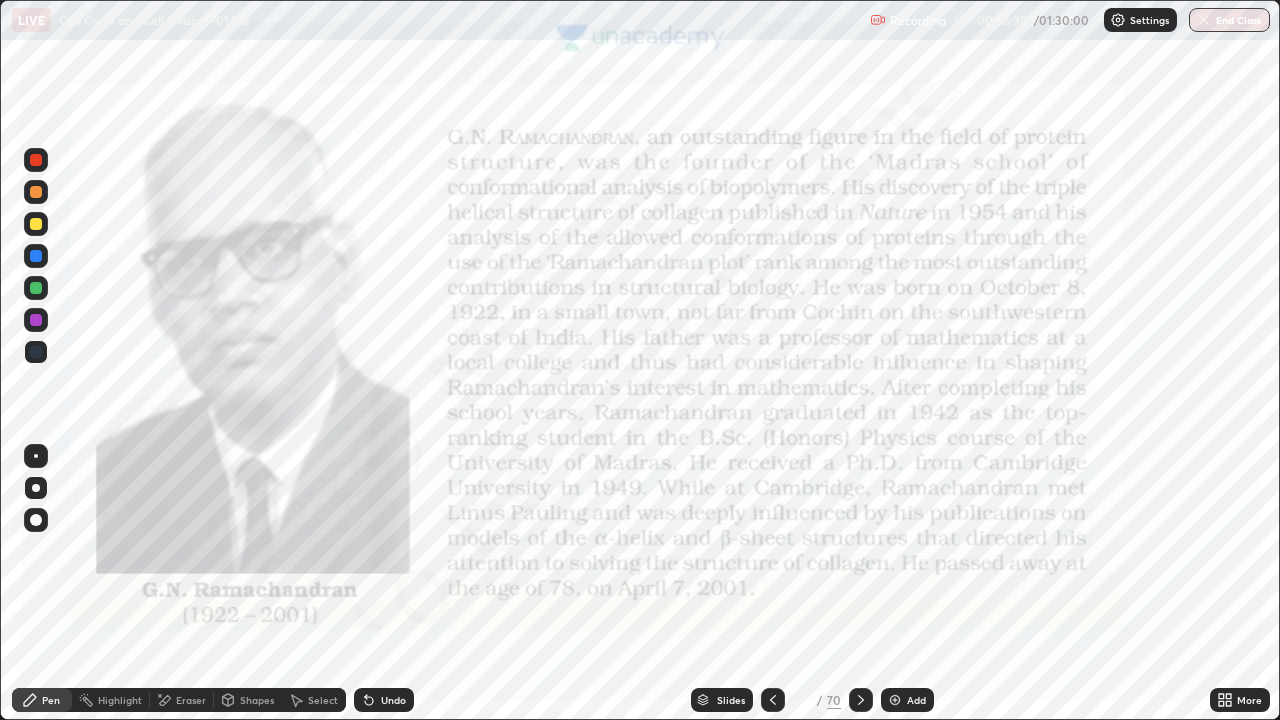 click 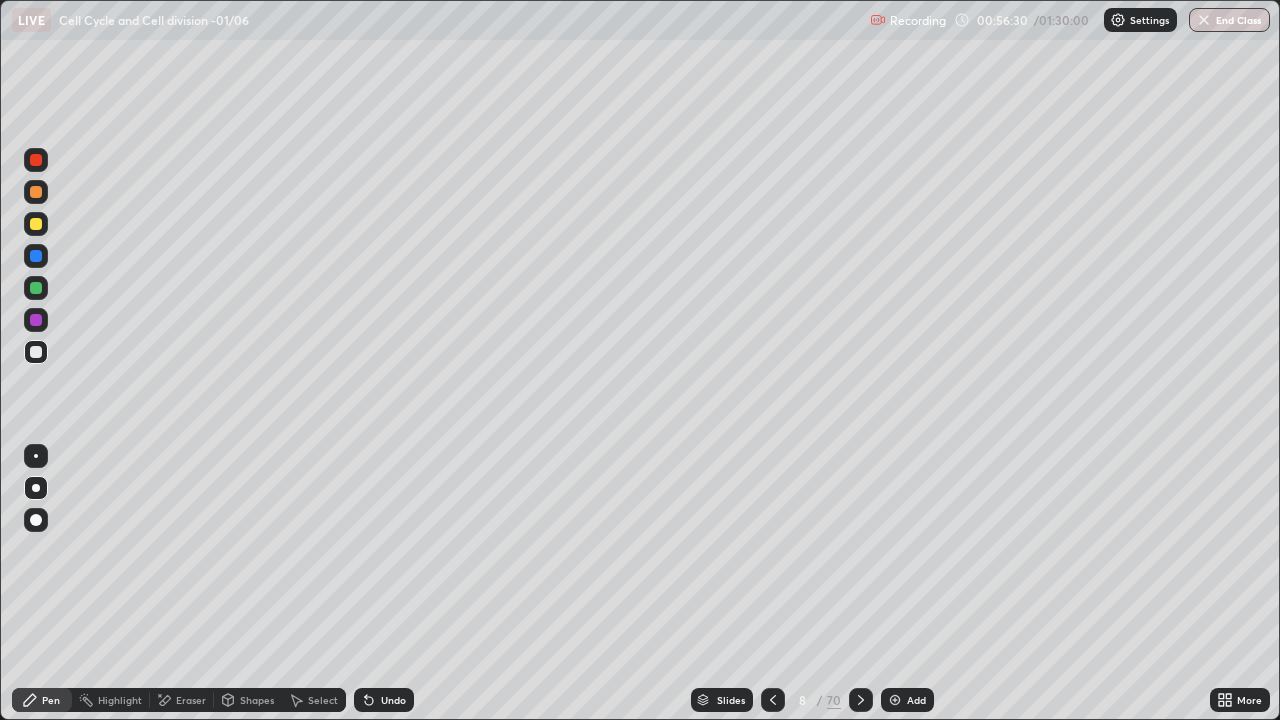 click 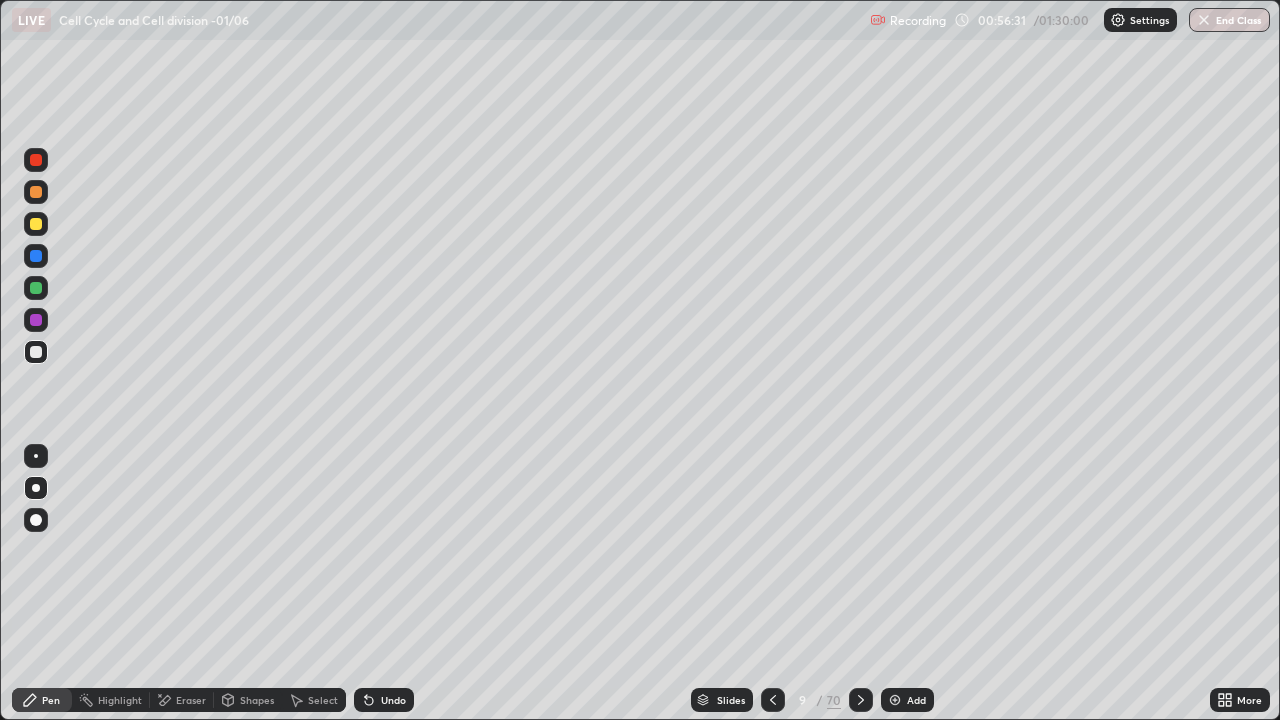 click 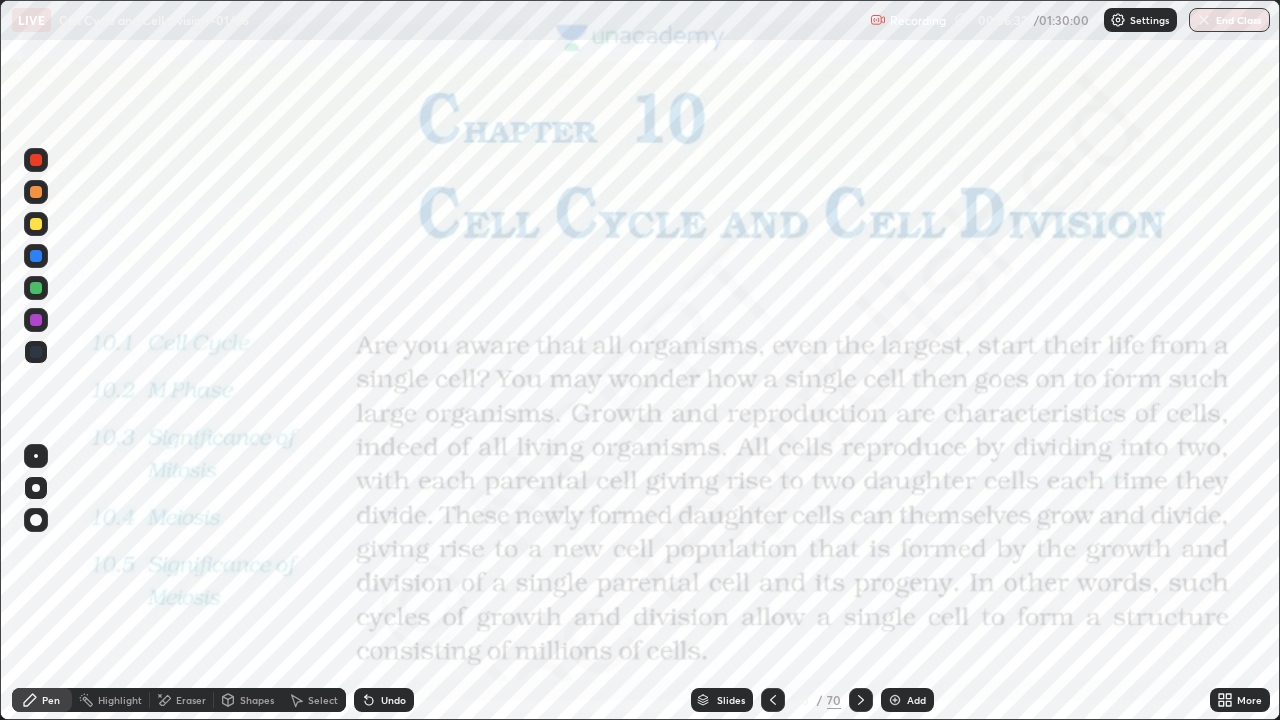 click 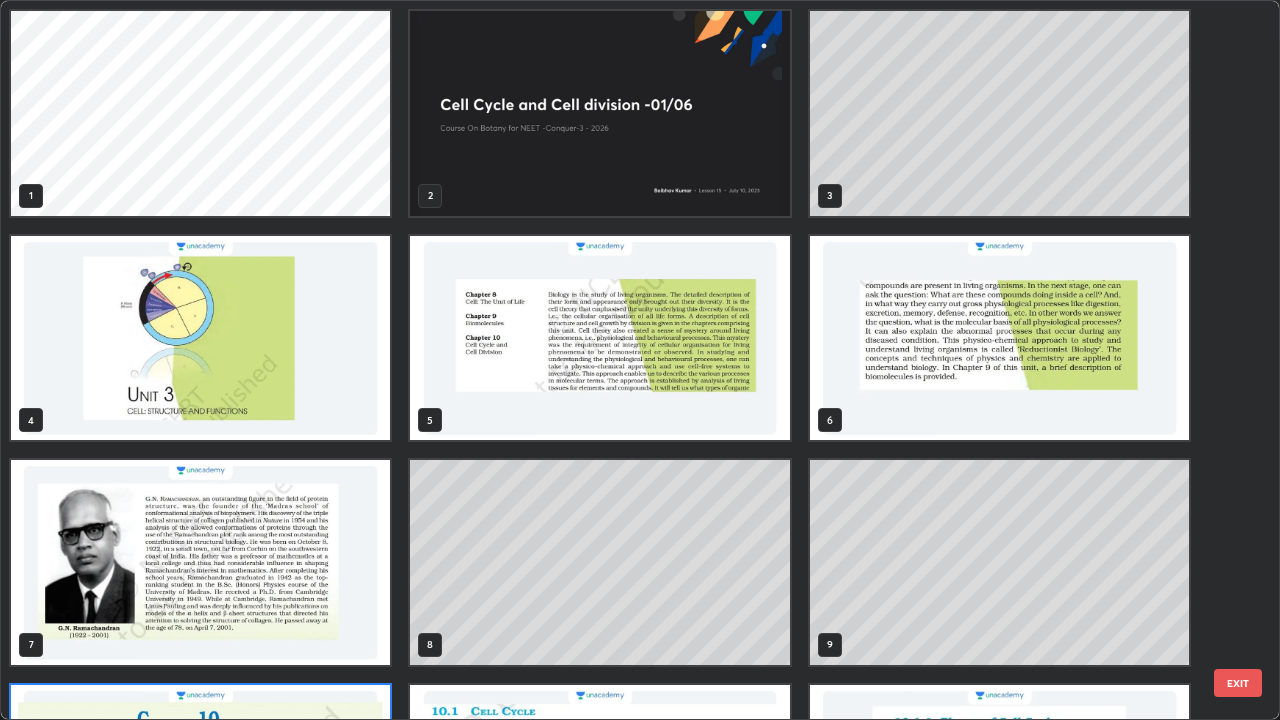 scroll, scrollTop: 180, scrollLeft: 0, axis: vertical 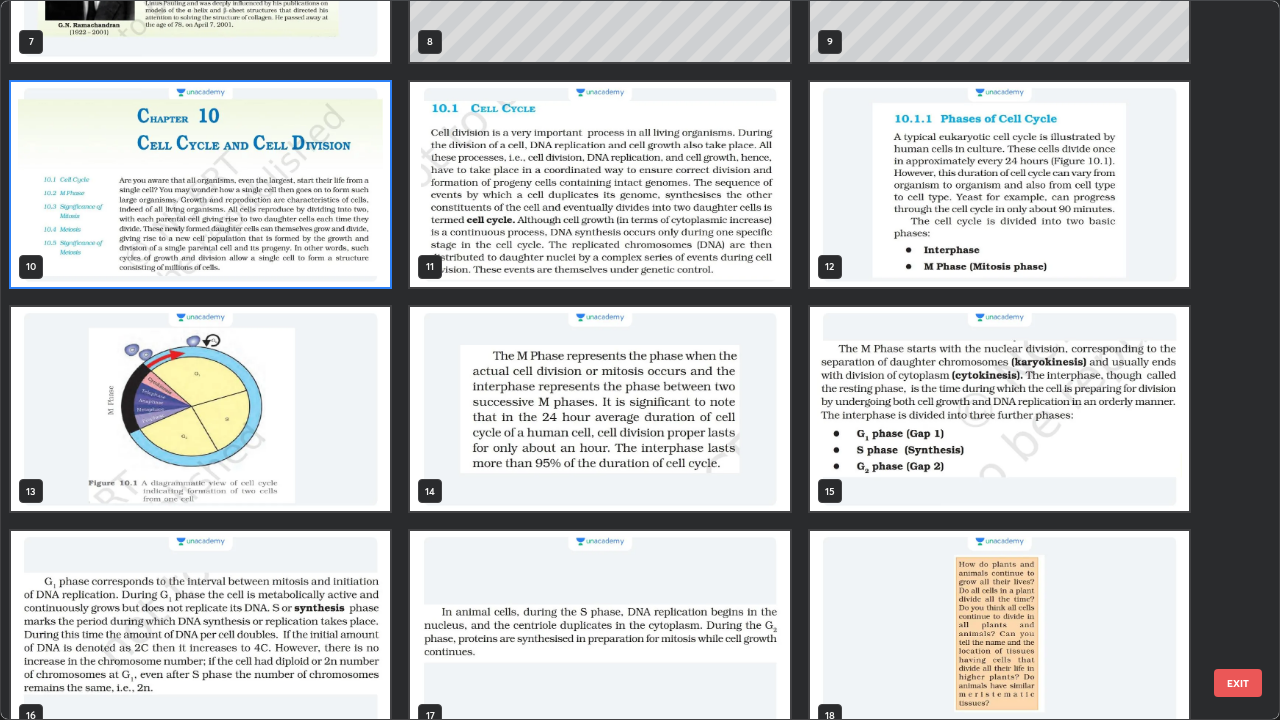 click at bounding box center [200, 184] 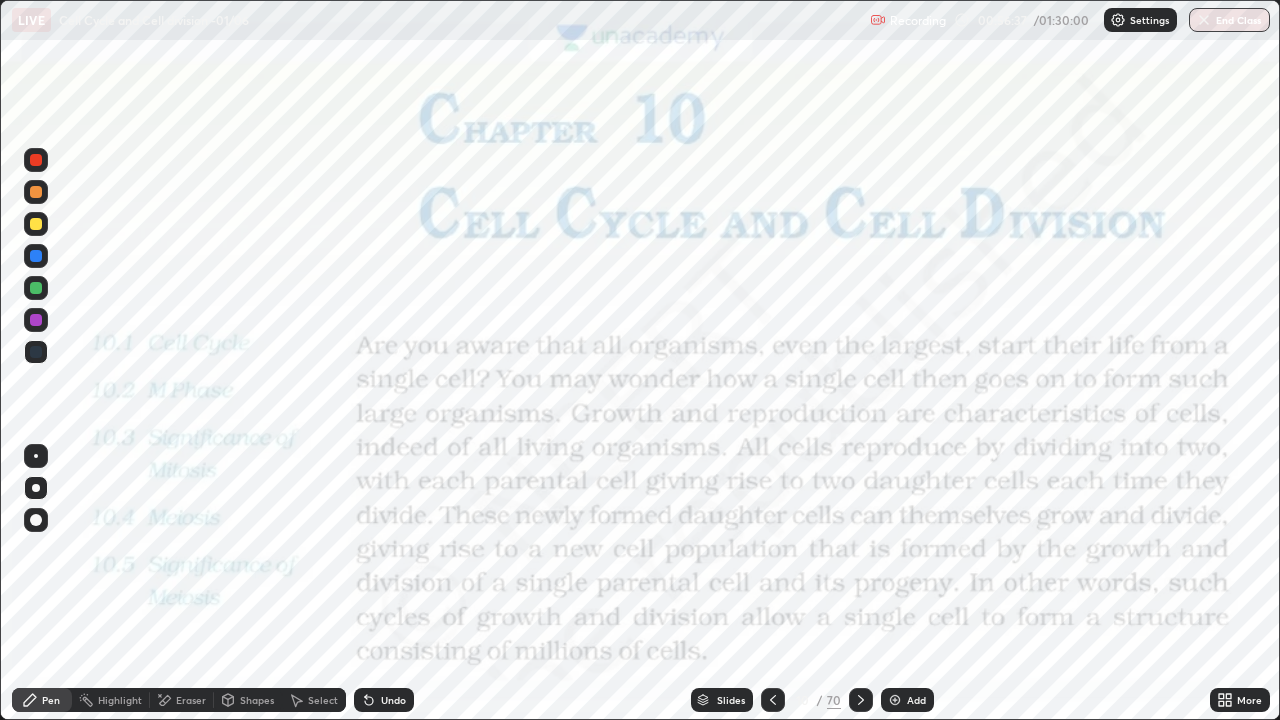 click at bounding box center [200, 184] 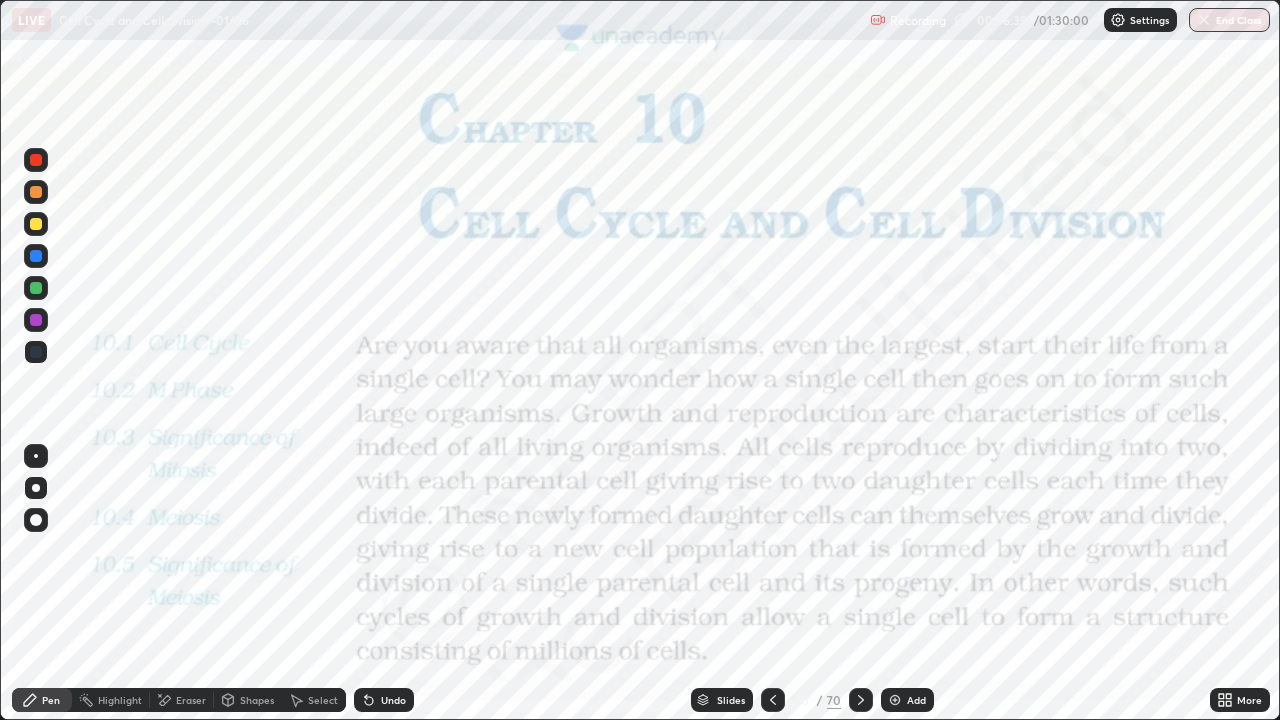 click on "Add" at bounding box center (916, 700) 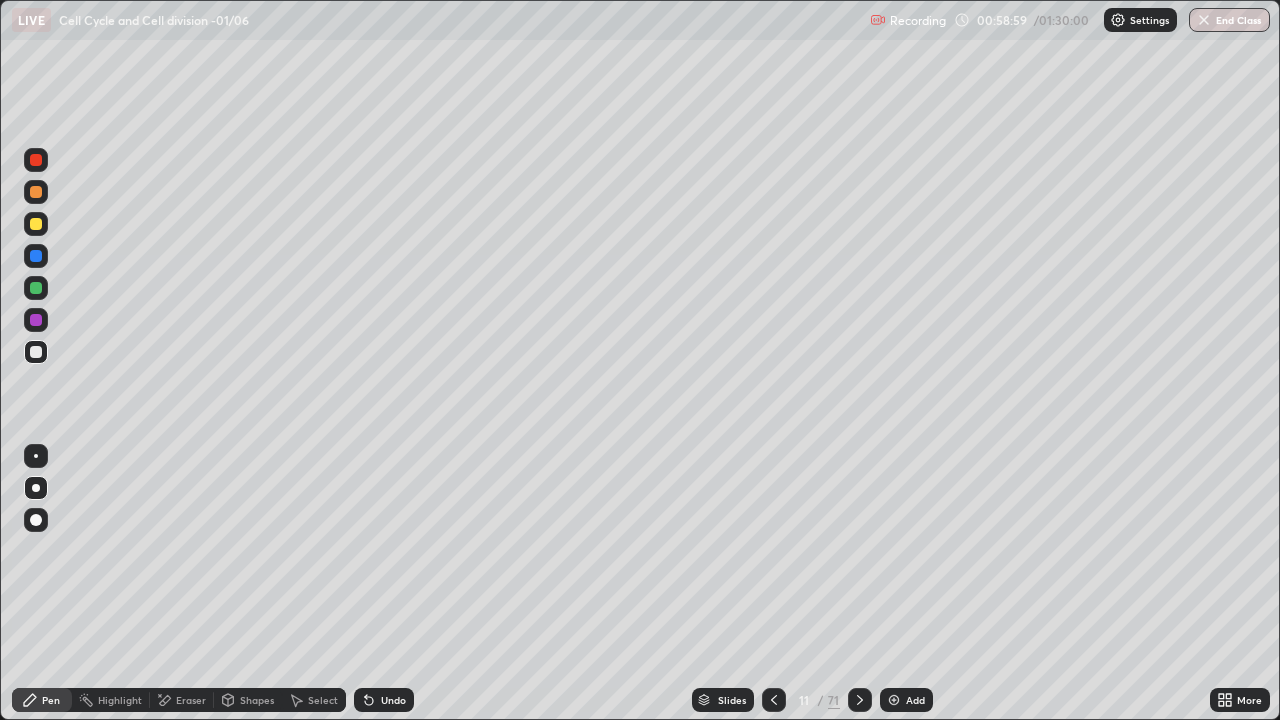 click at bounding box center (36, 352) 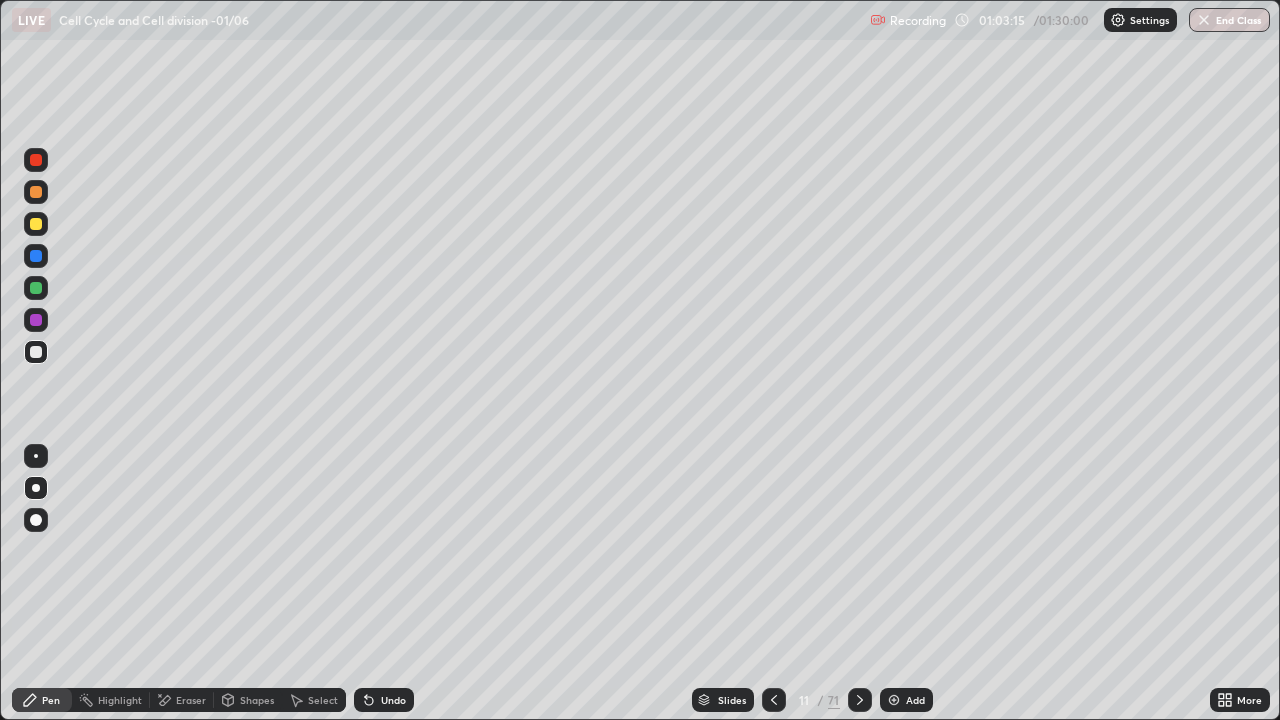 click on "Pen" at bounding box center [42, 700] 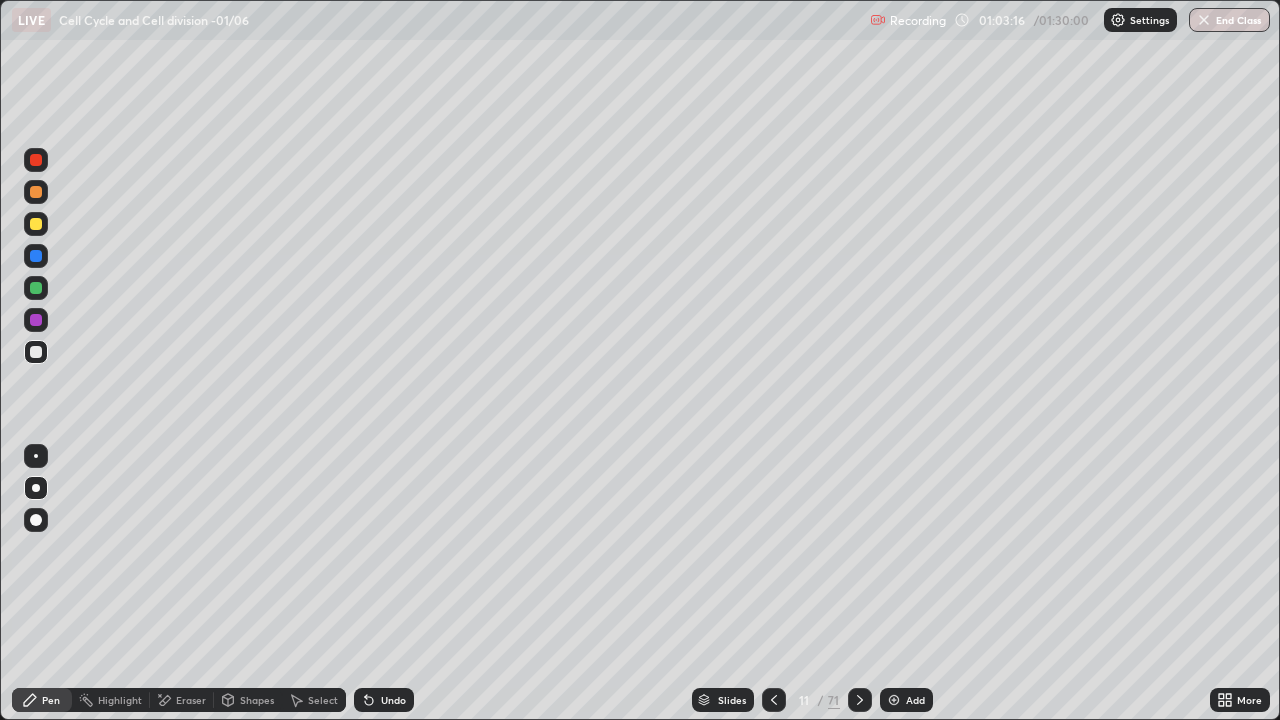 click on "Eraser" at bounding box center (182, 700) 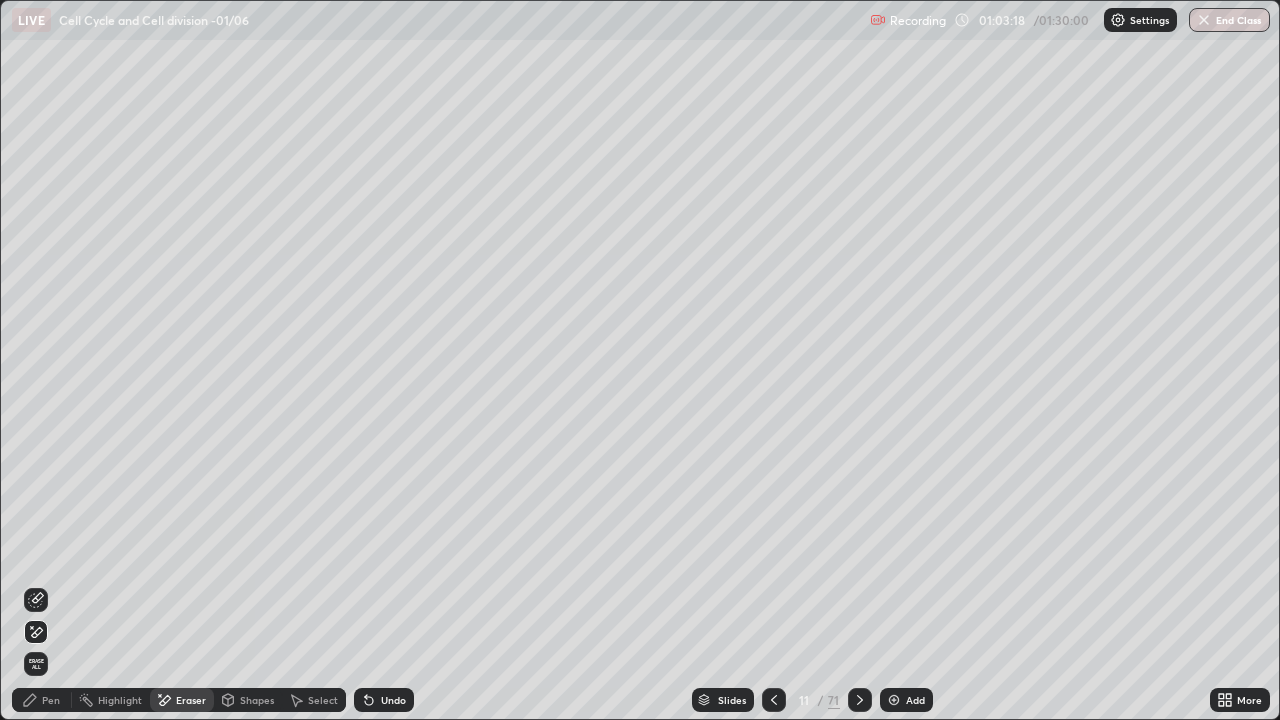 click on "Eraser" at bounding box center (182, 700) 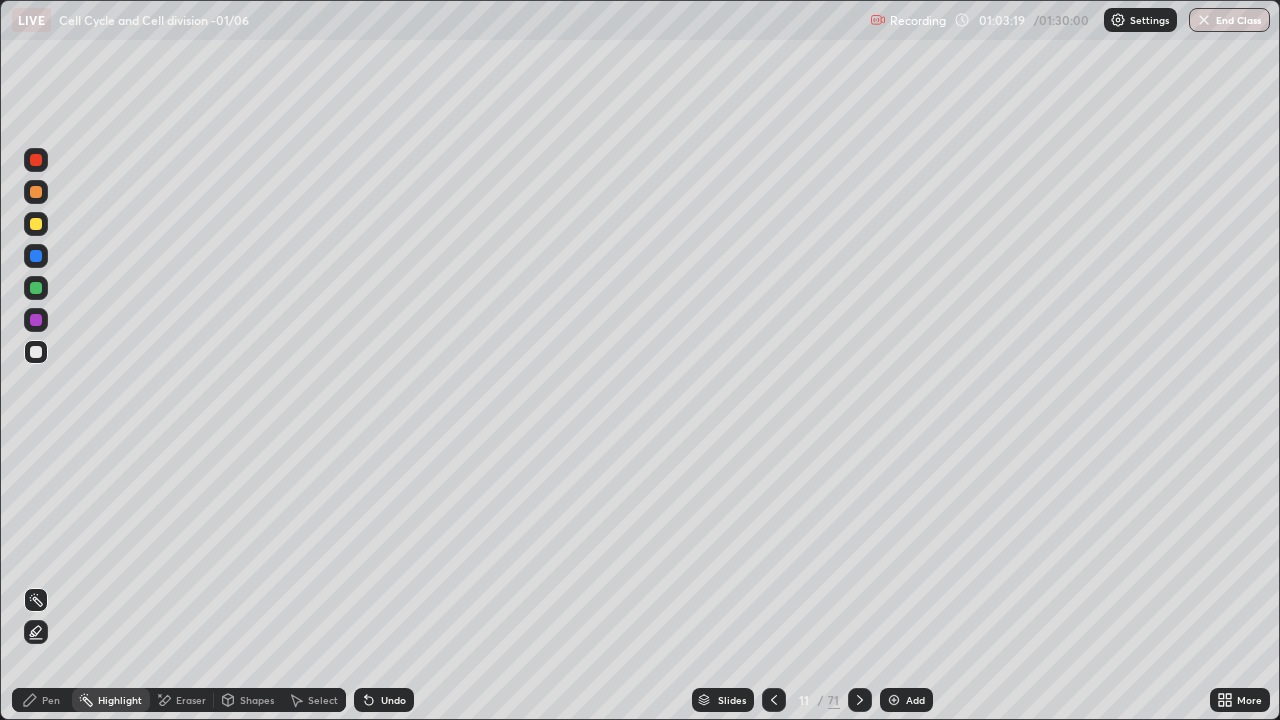 click on "Eraser" at bounding box center (182, 700) 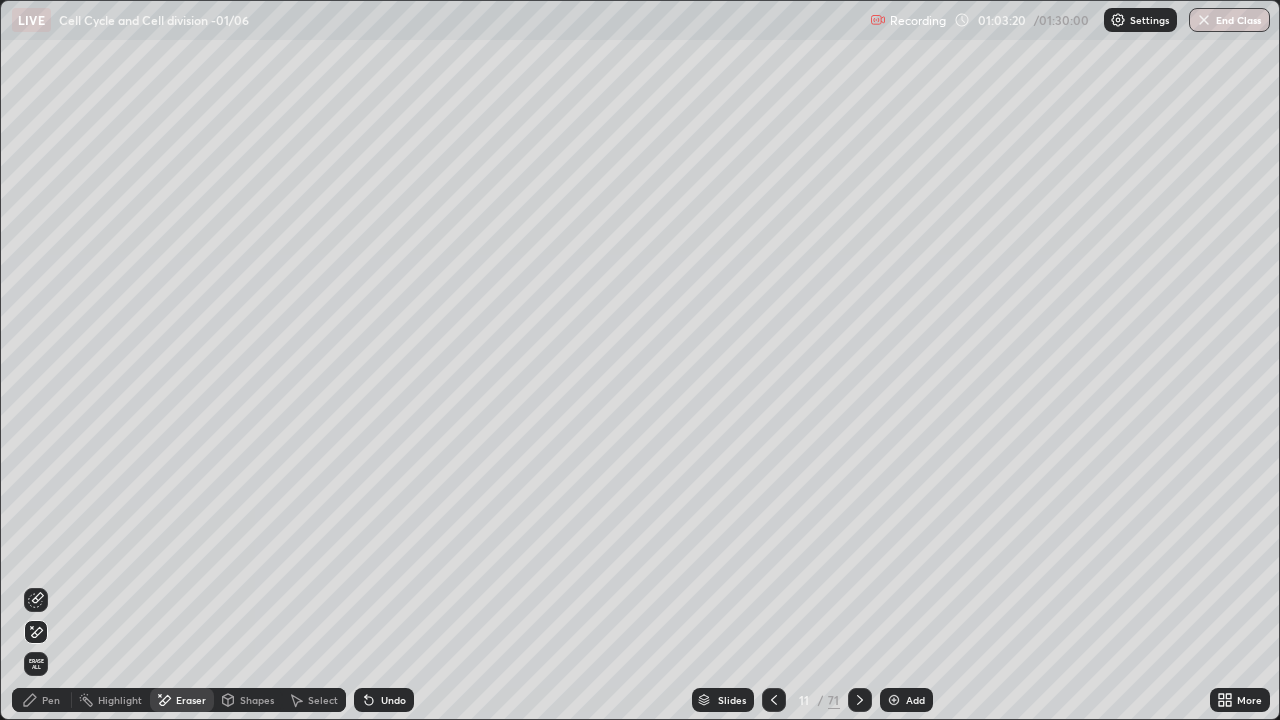 click on "Erase all" at bounding box center [36, 664] 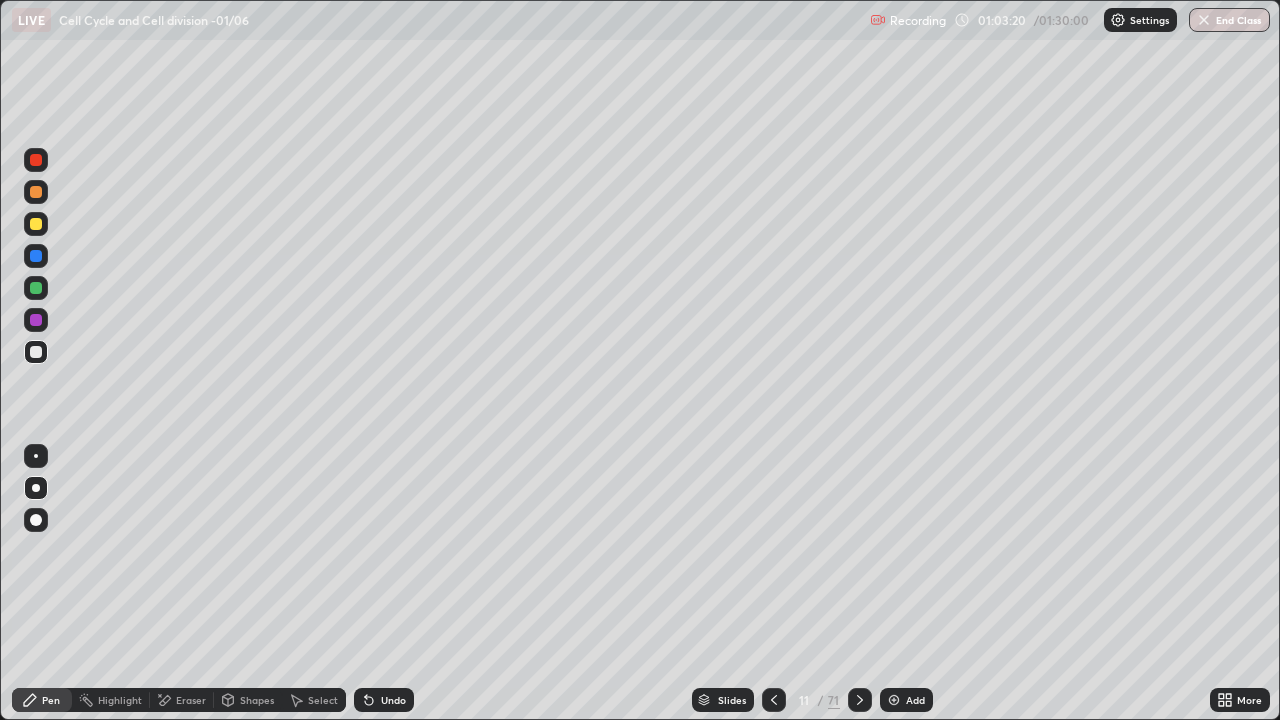 click on "Pen" at bounding box center (51, 700) 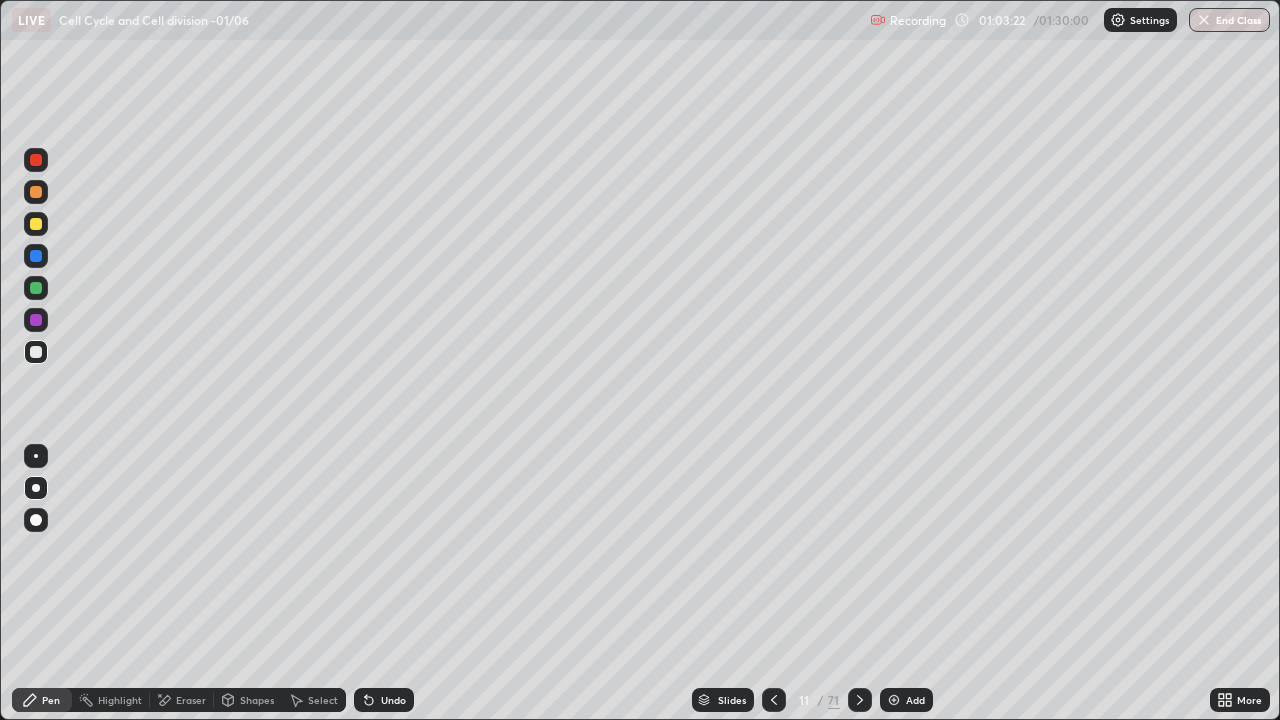 click 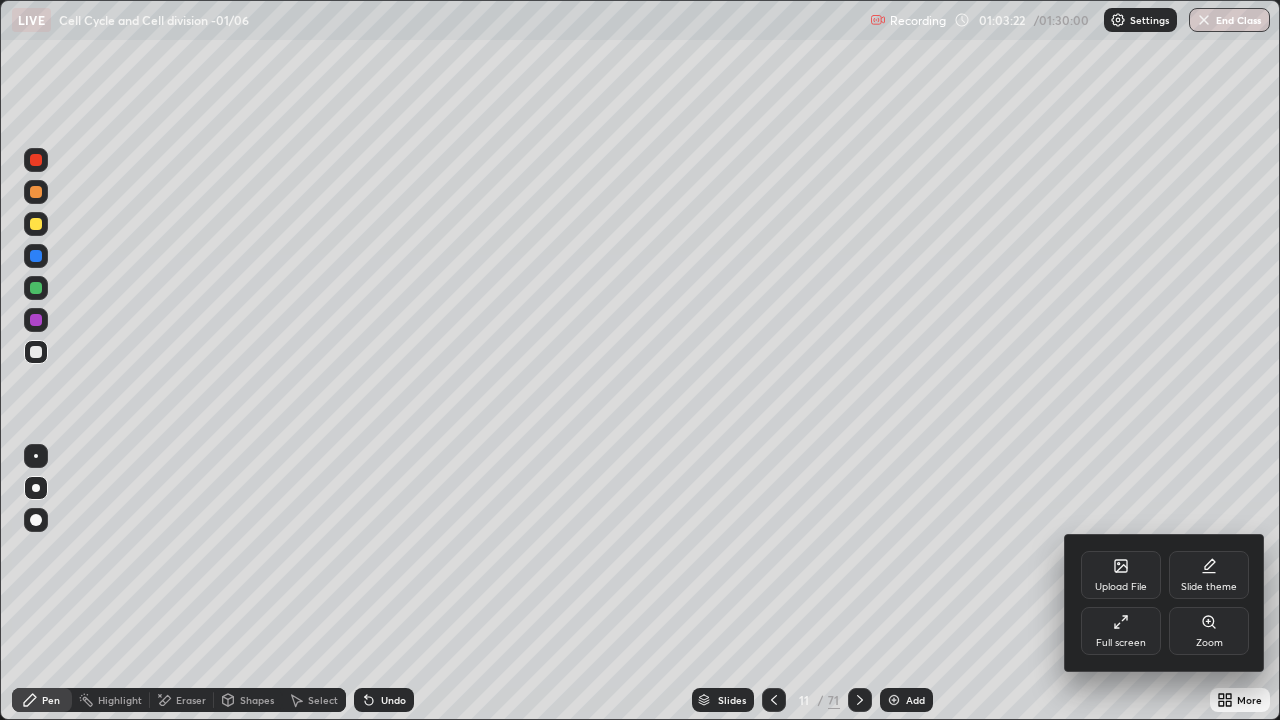 click on "Upload File" at bounding box center [1121, 575] 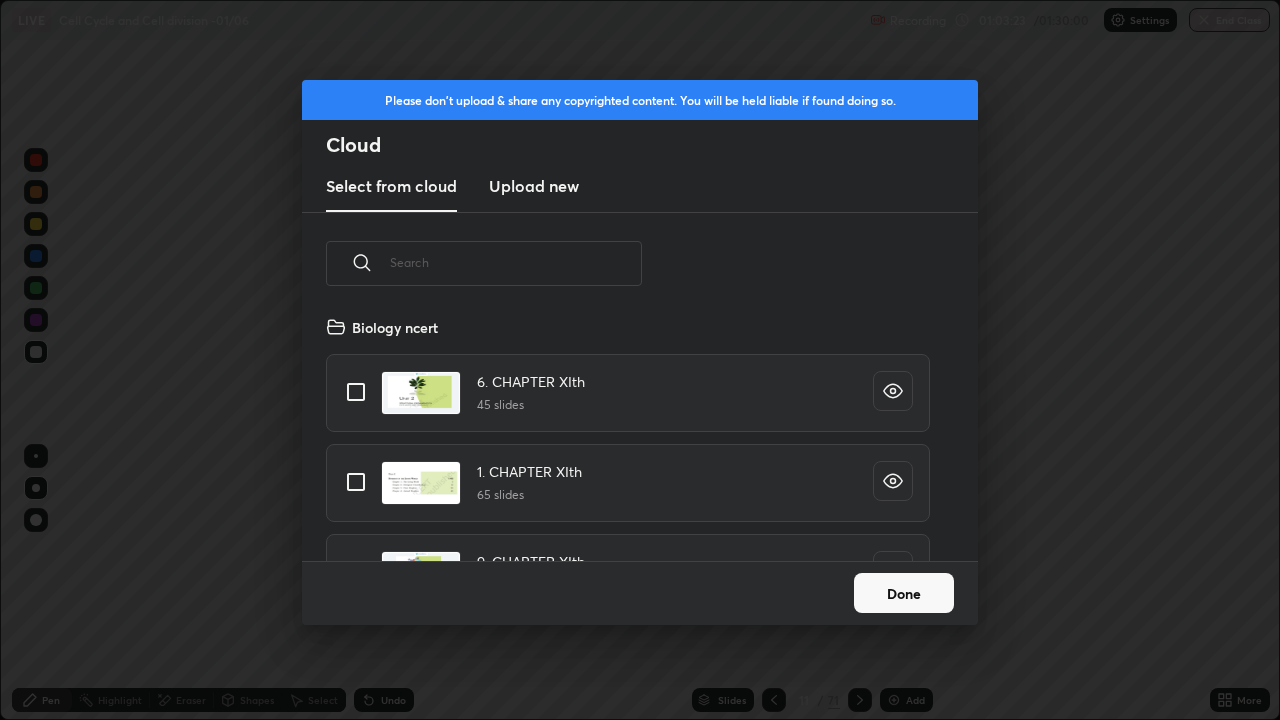 scroll, scrollTop: 7, scrollLeft: 11, axis: both 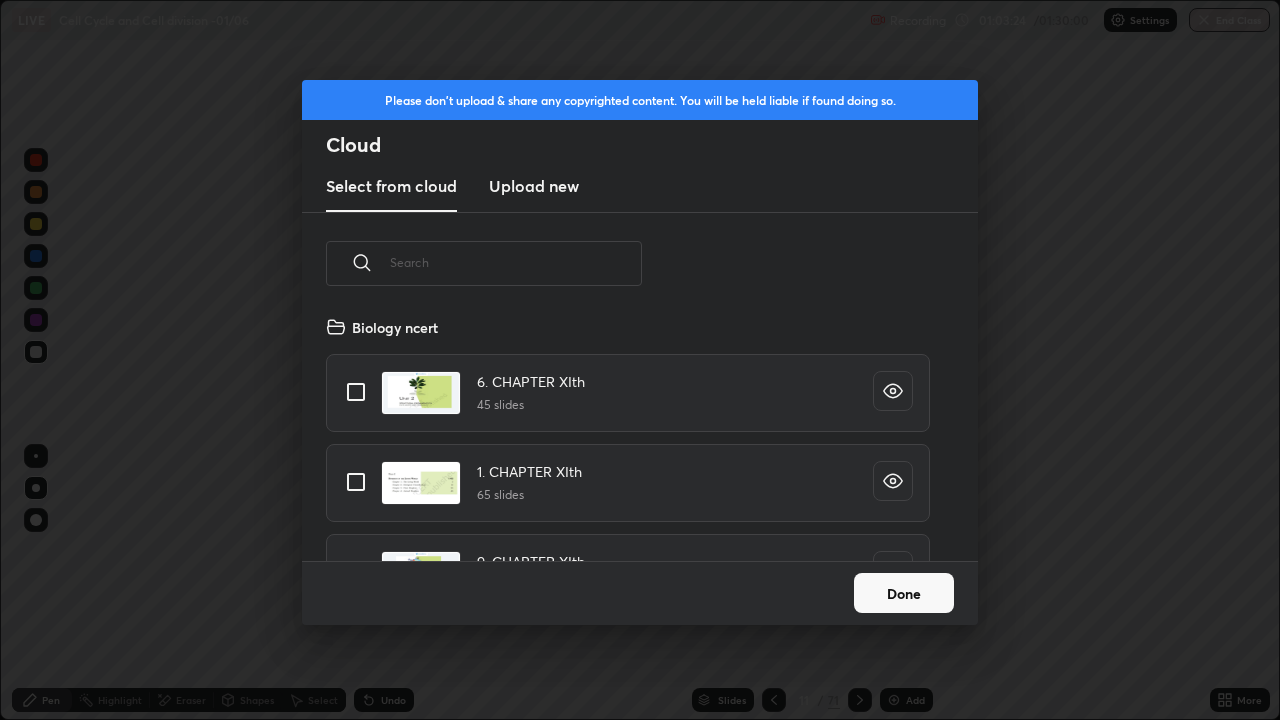 click at bounding box center [516, 262] 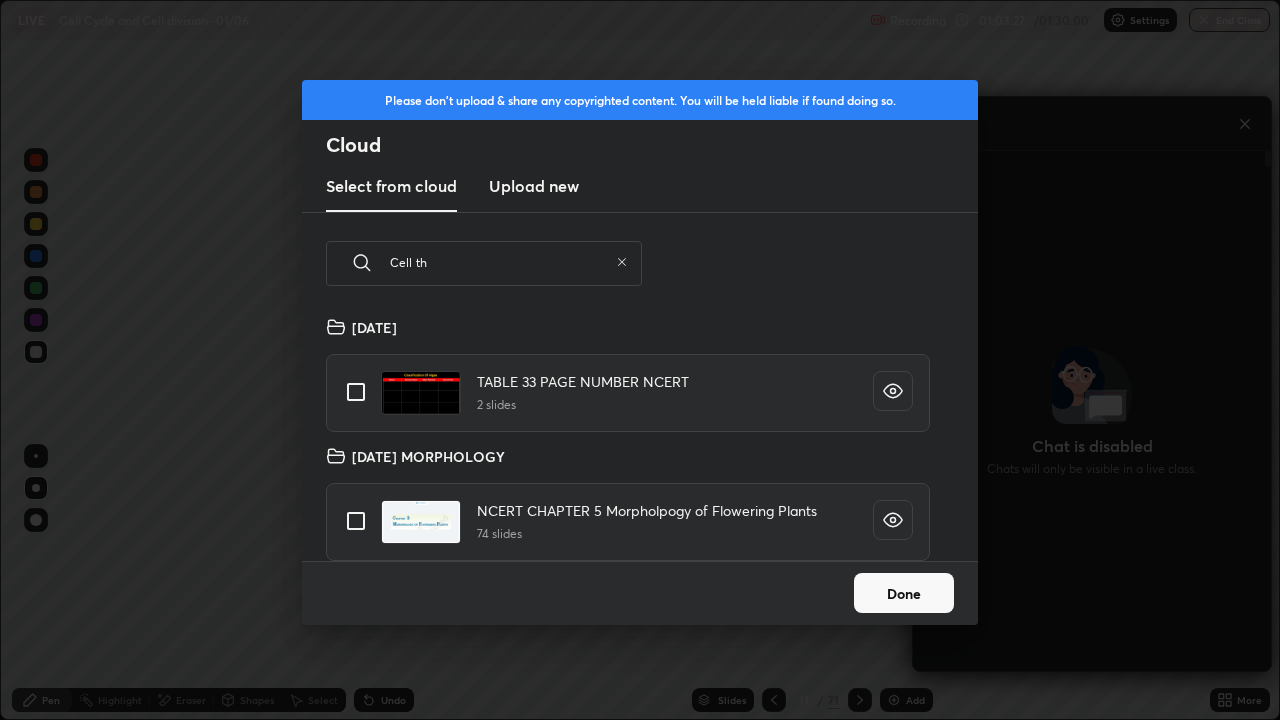 scroll, scrollTop: 514, scrollLeft: 352, axis: both 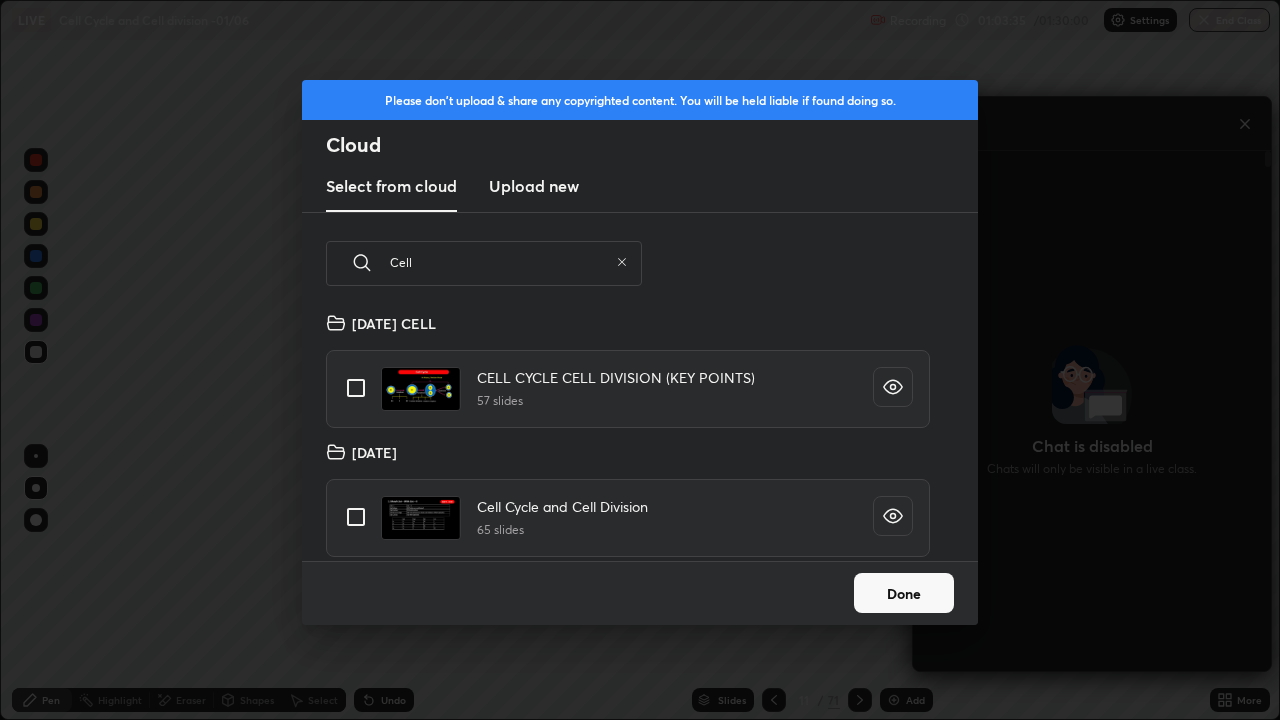 type on "Cell" 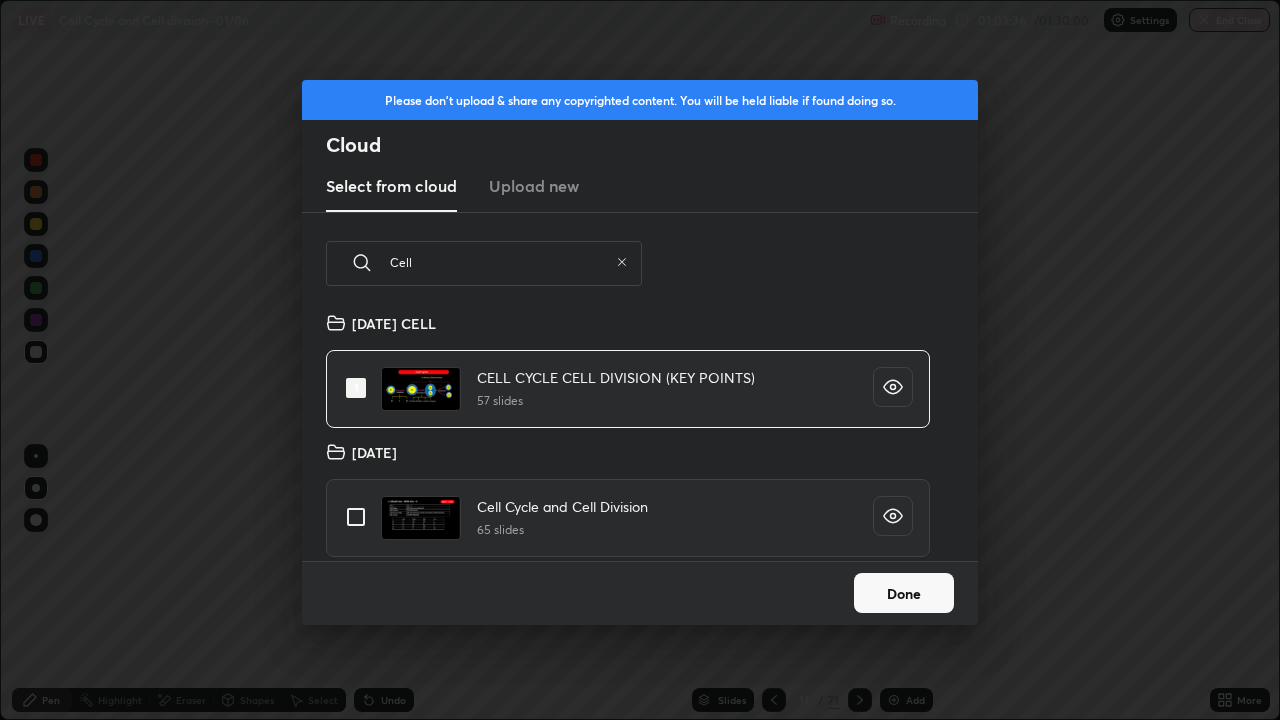 click on "Done" at bounding box center [904, 593] 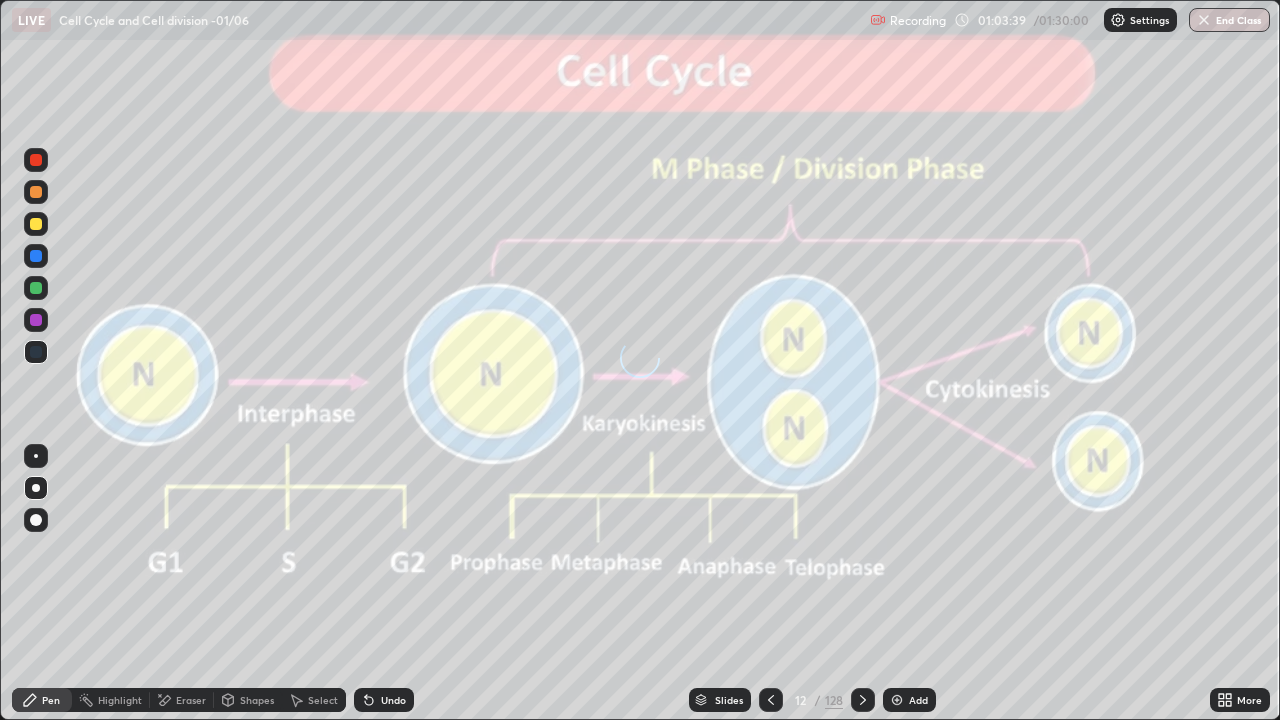 click at bounding box center [36, 160] 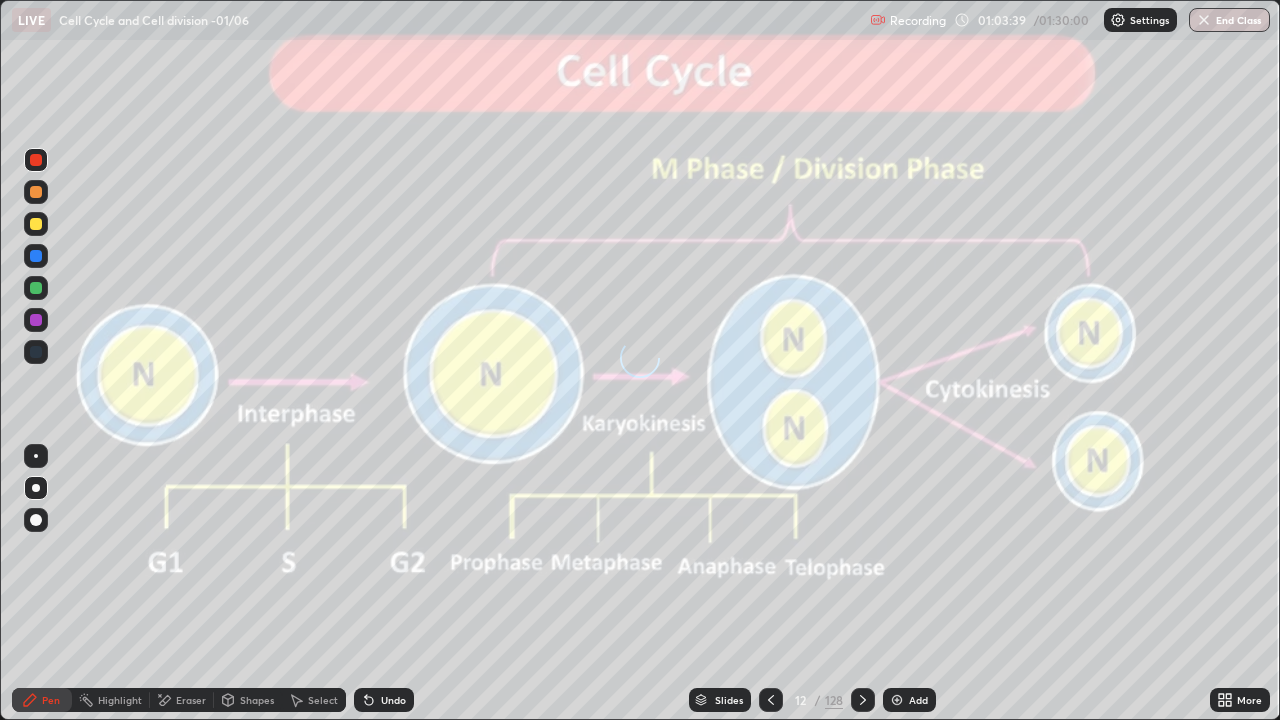 click at bounding box center [36, 160] 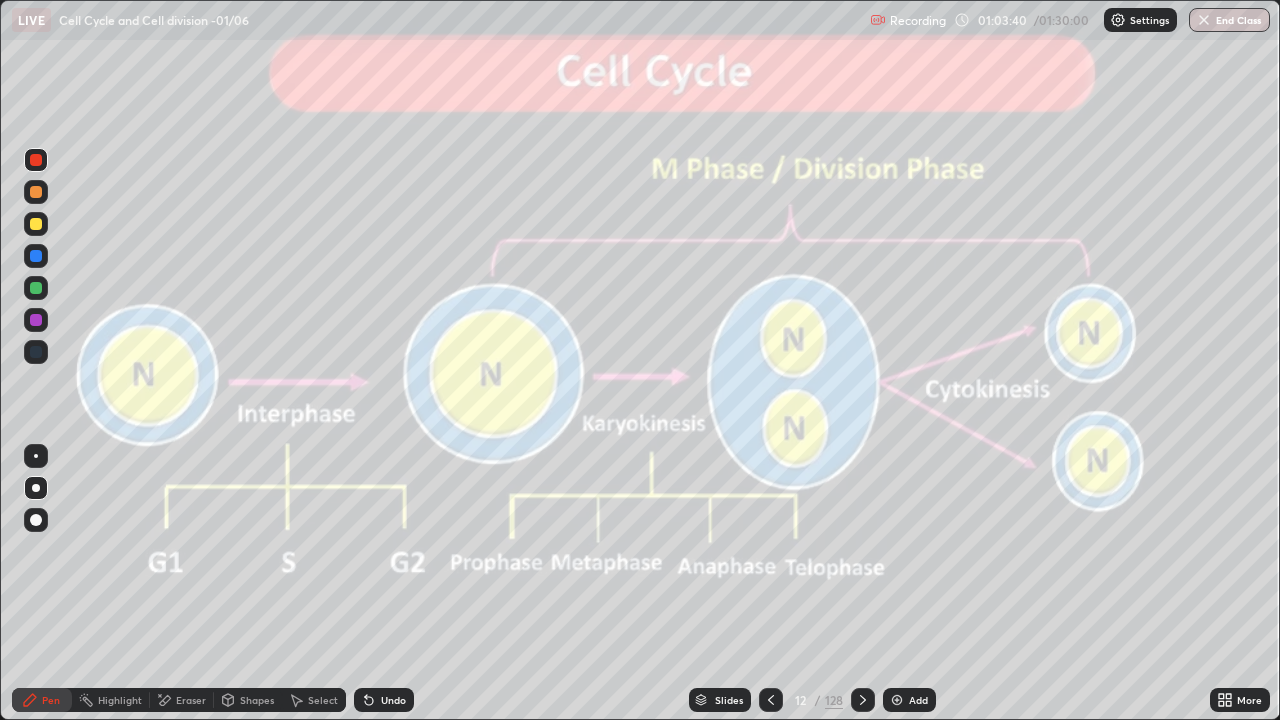 click at bounding box center [36, 160] 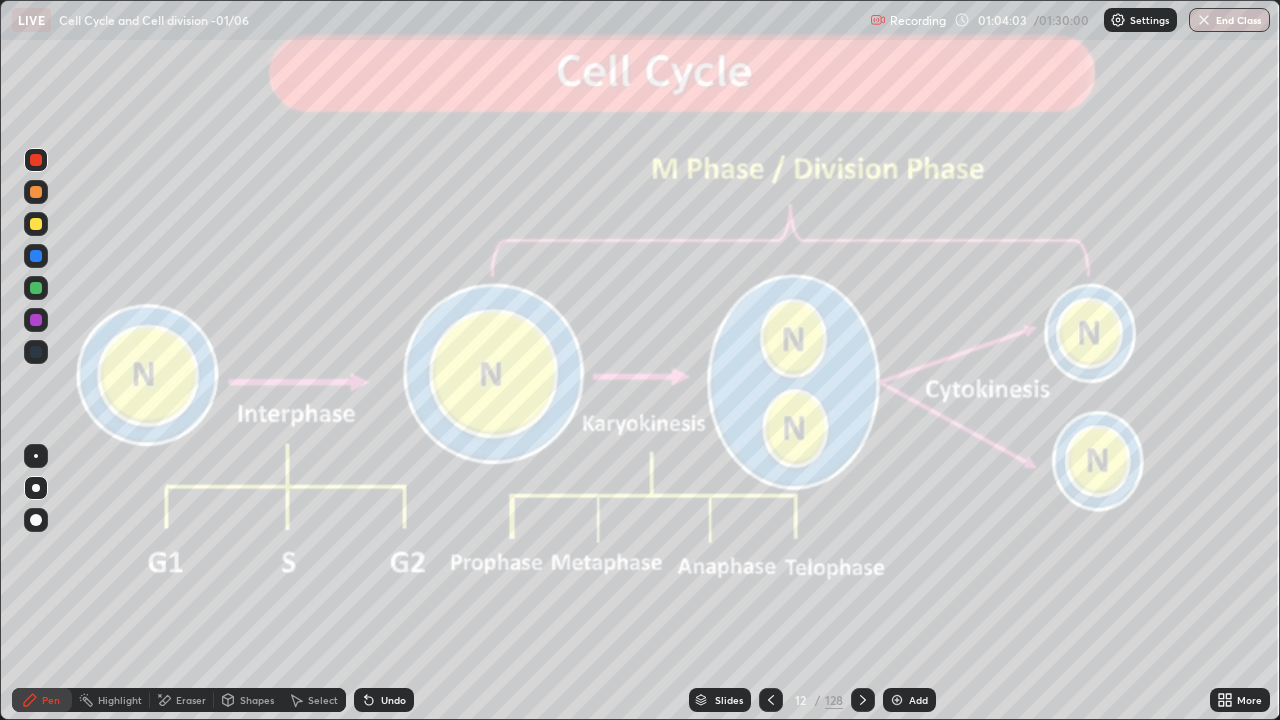 click at bounding box center [36, 320] 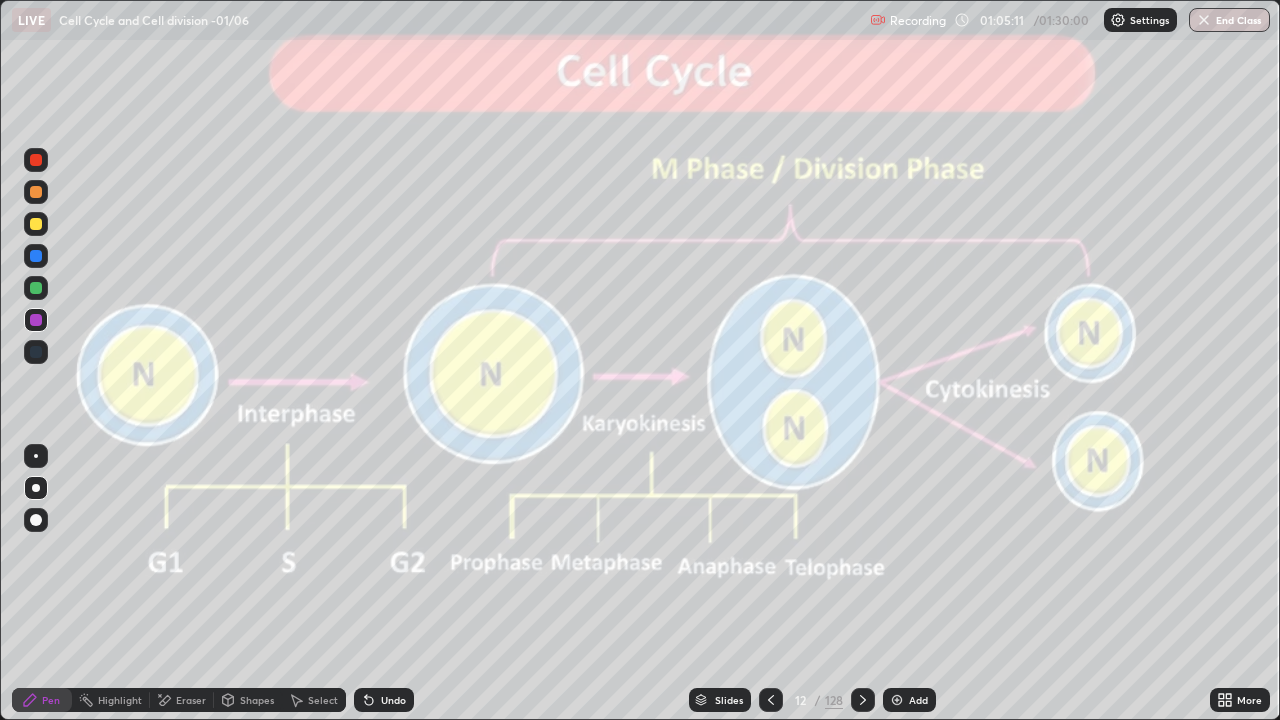 click at bounding box center (36, 224) 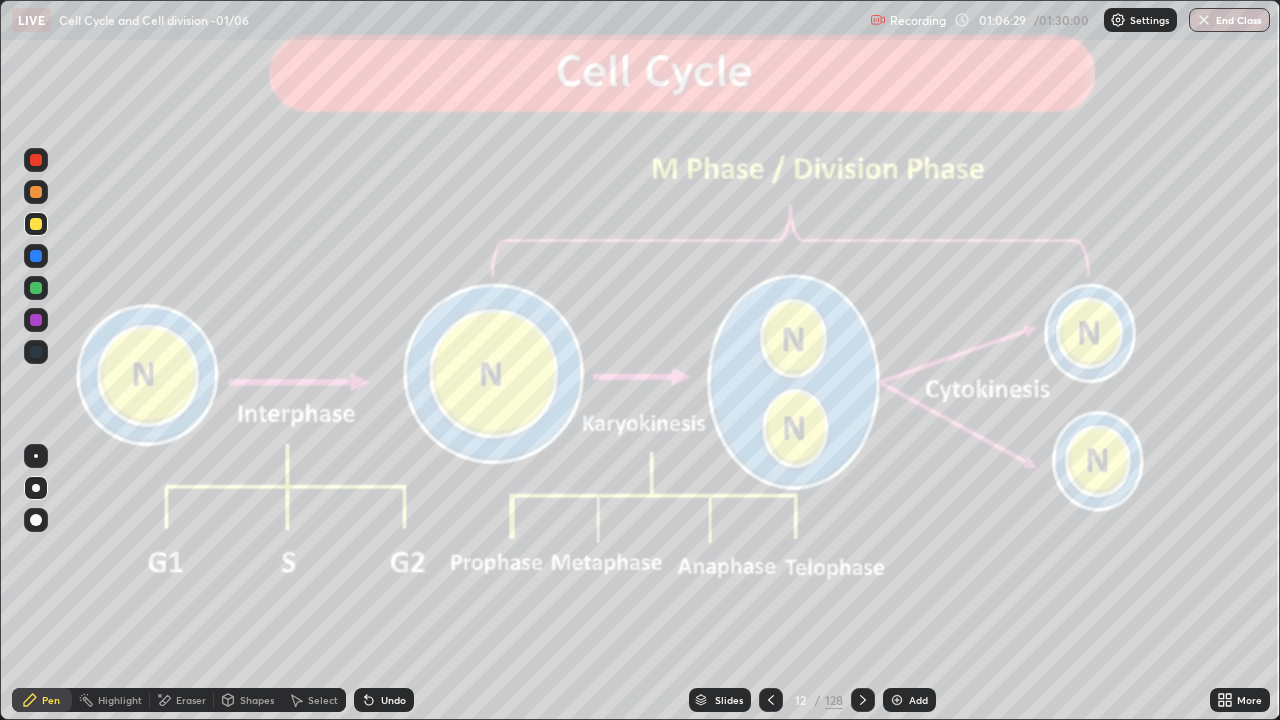 click at bounding box center (36, 288) 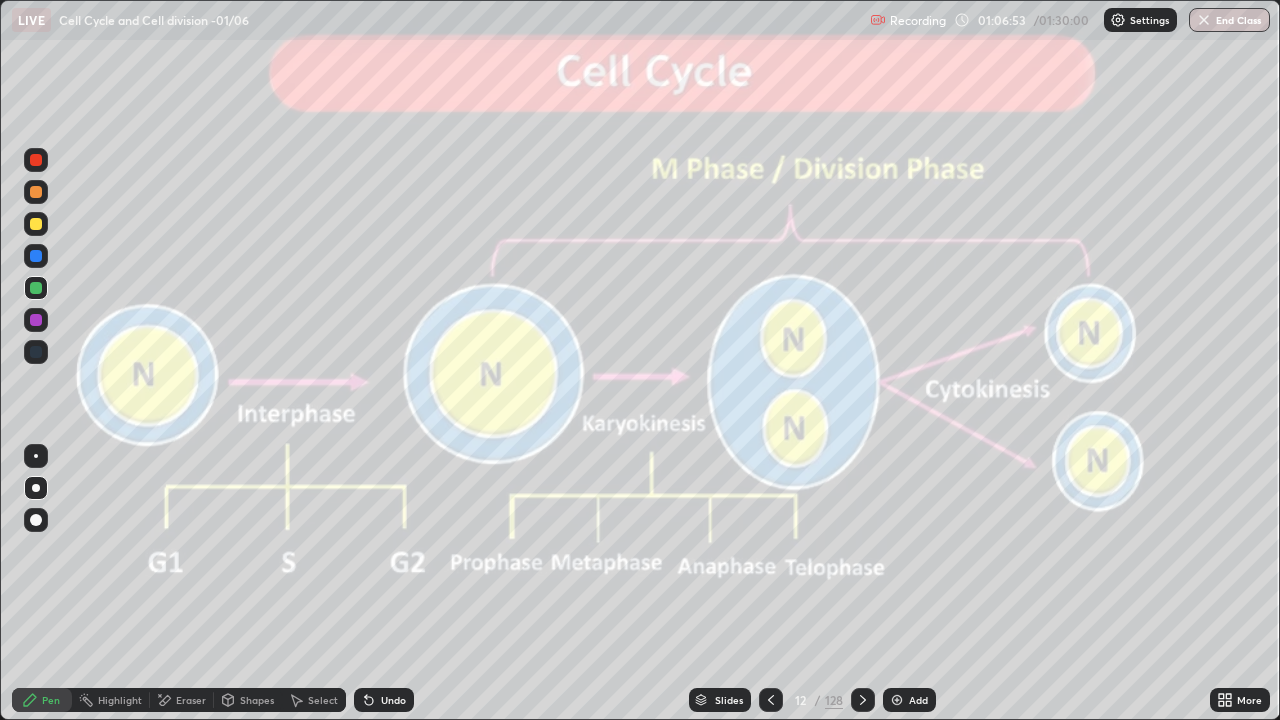click at bounding box center (36, 224) 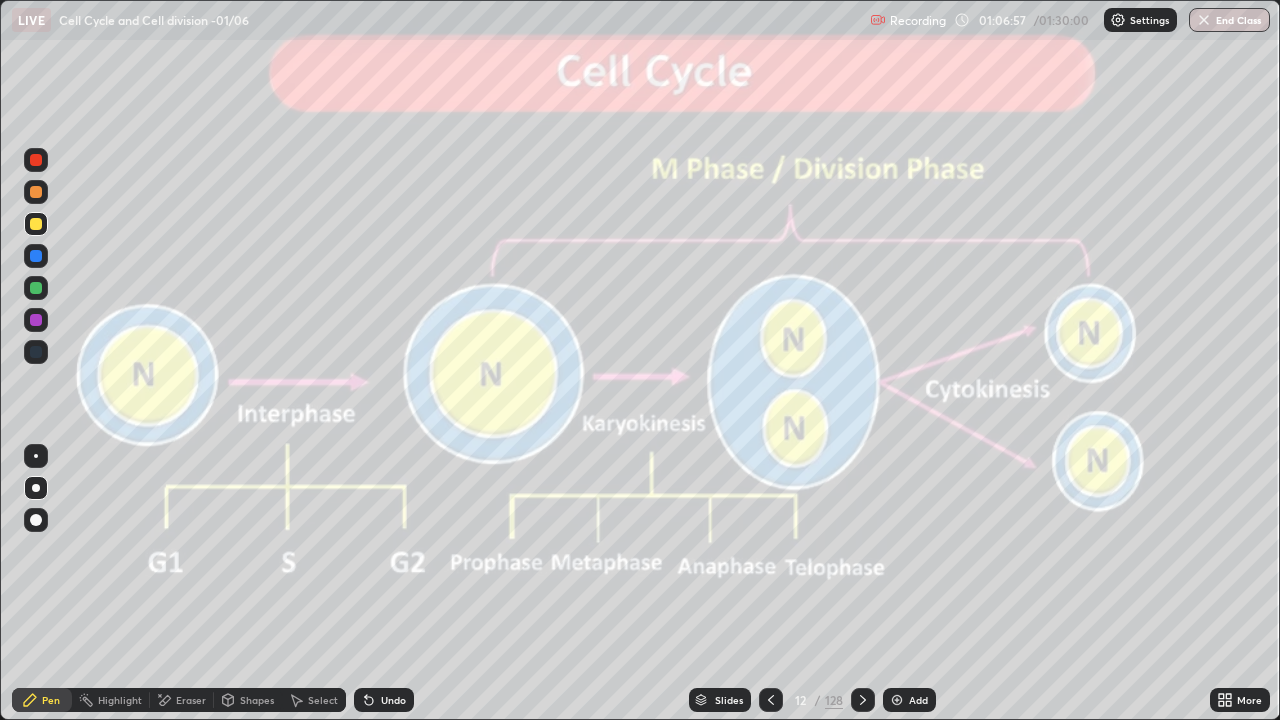 click at bounding box center [36, 320] 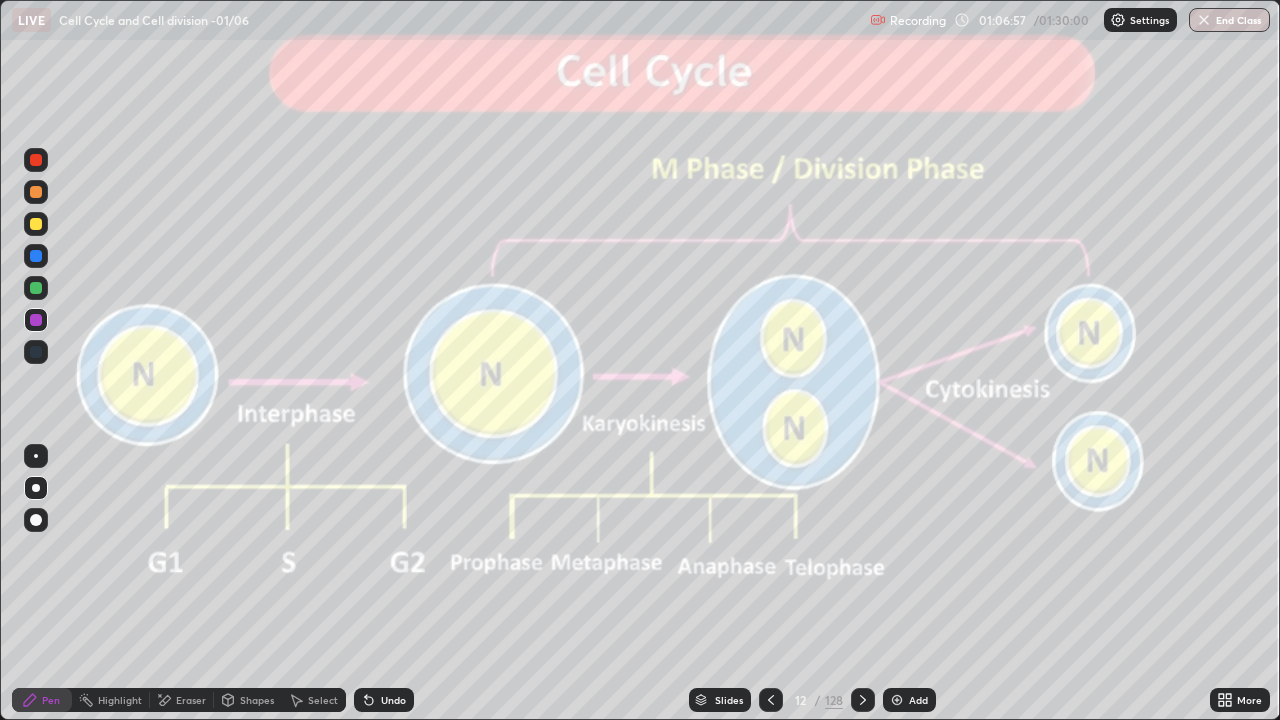 click at bounding box center [36, 488] 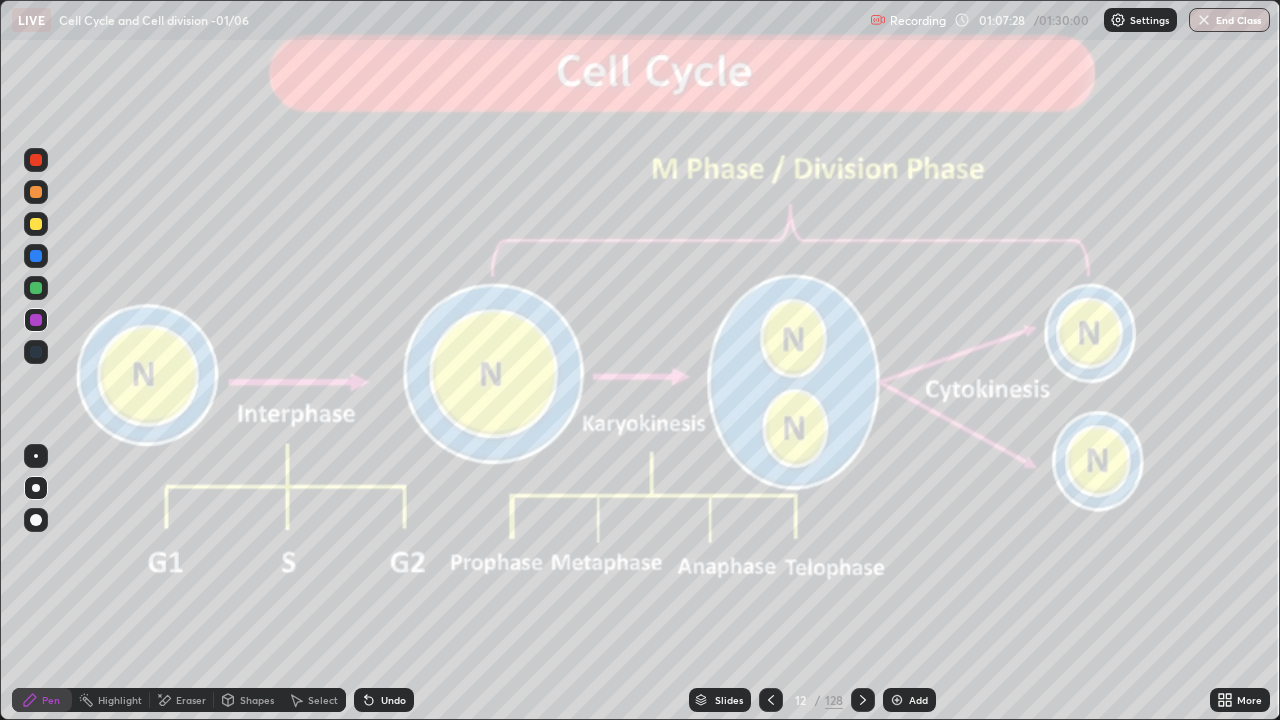 click at bounding box center (36, 488) 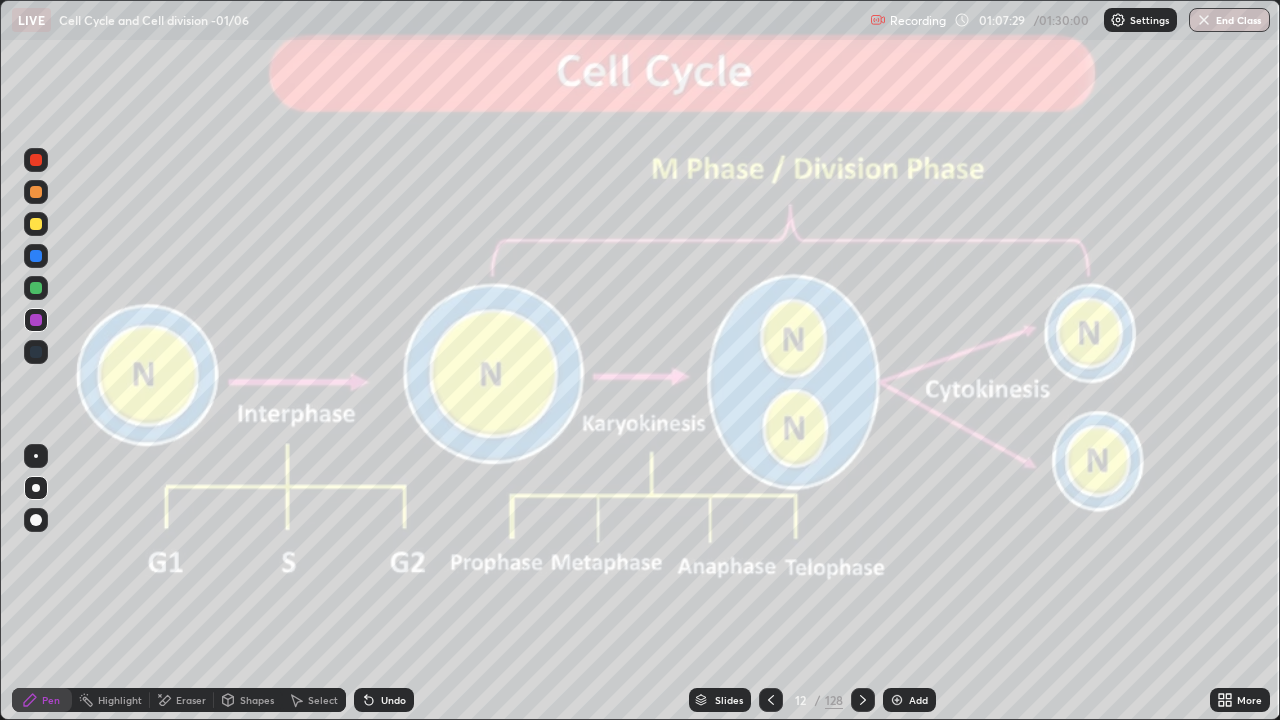 click 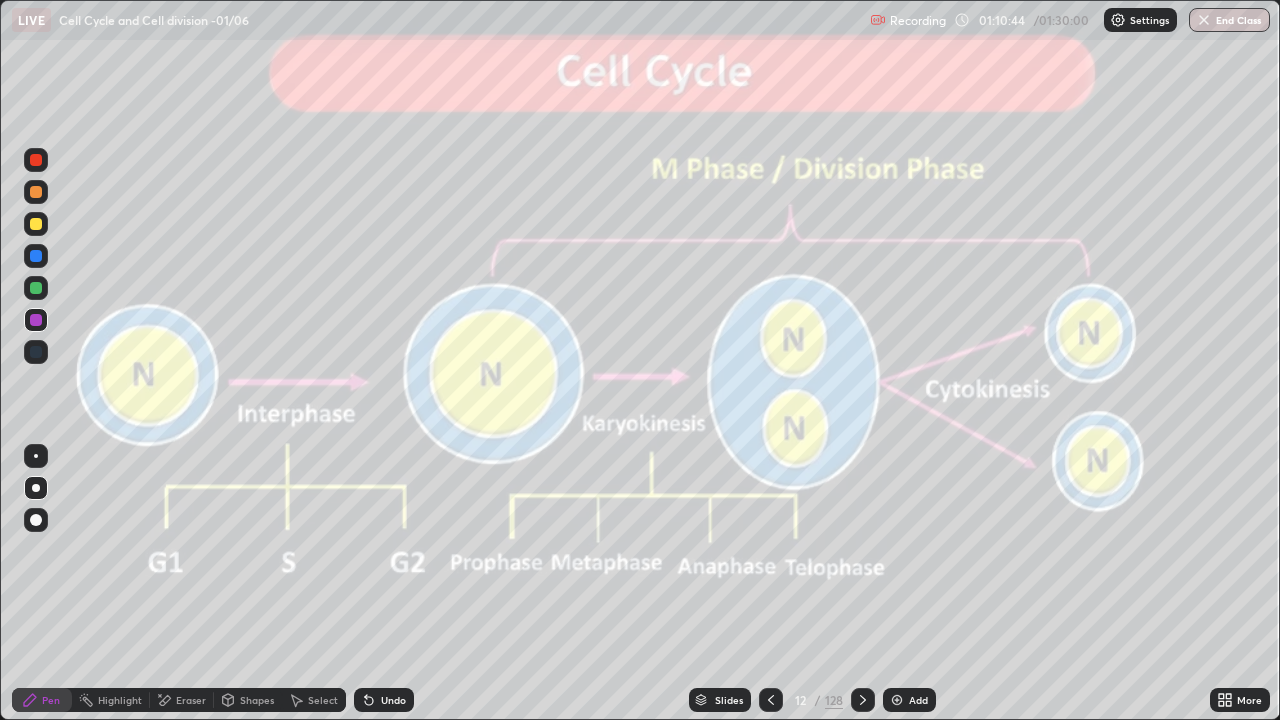 click at bounding box center (36, 224) 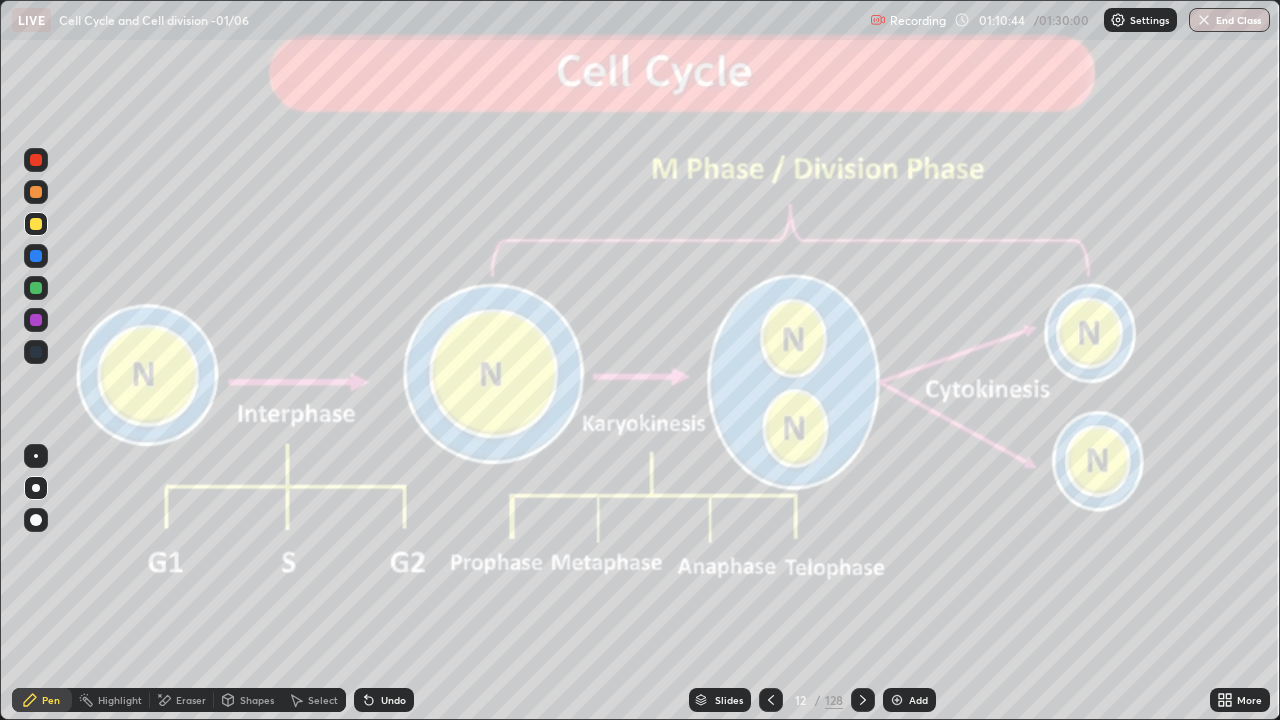 click at bounding box center [36, 224] 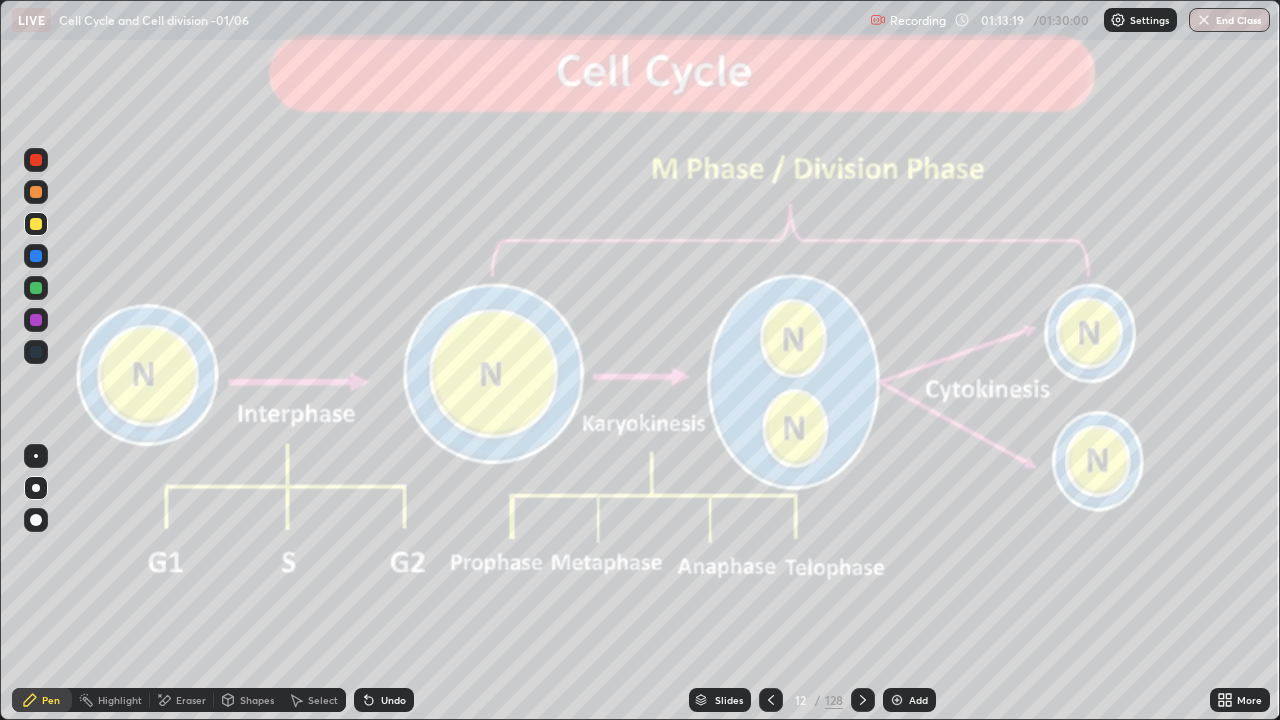 click on "Add" at bounding box center [918, 700] 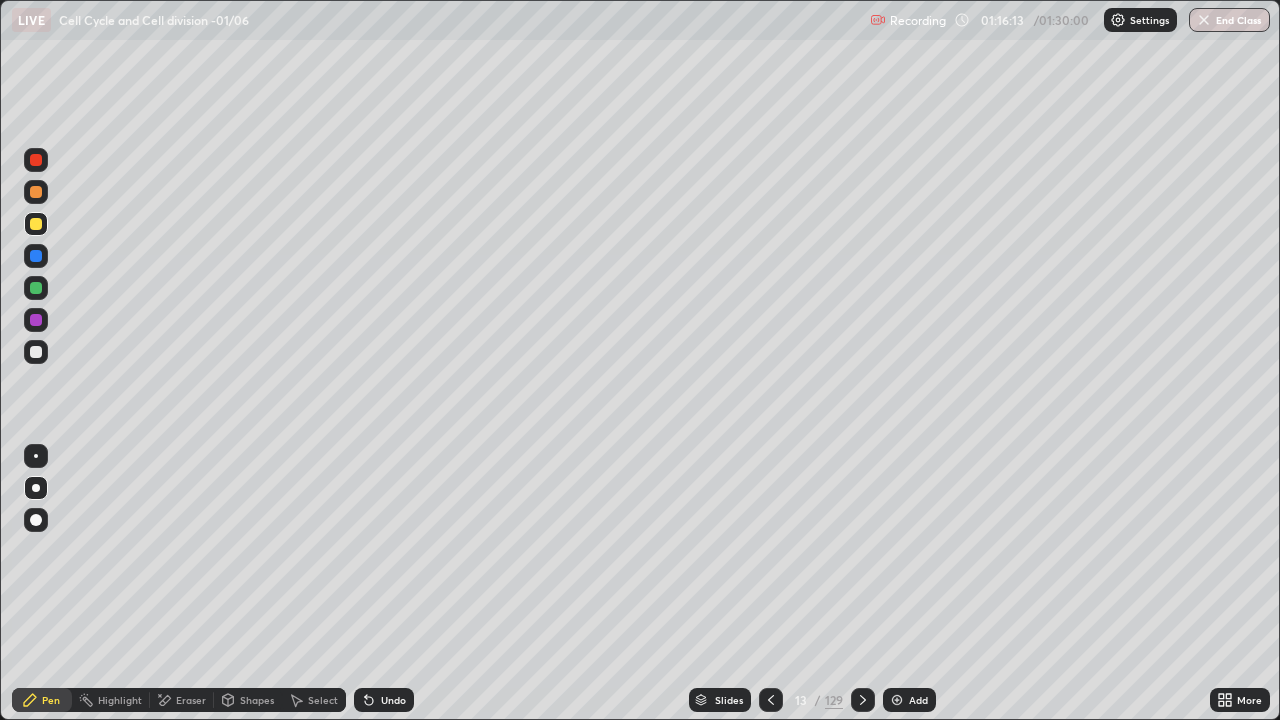 click on "Pen" at bounding box center (51, 700) 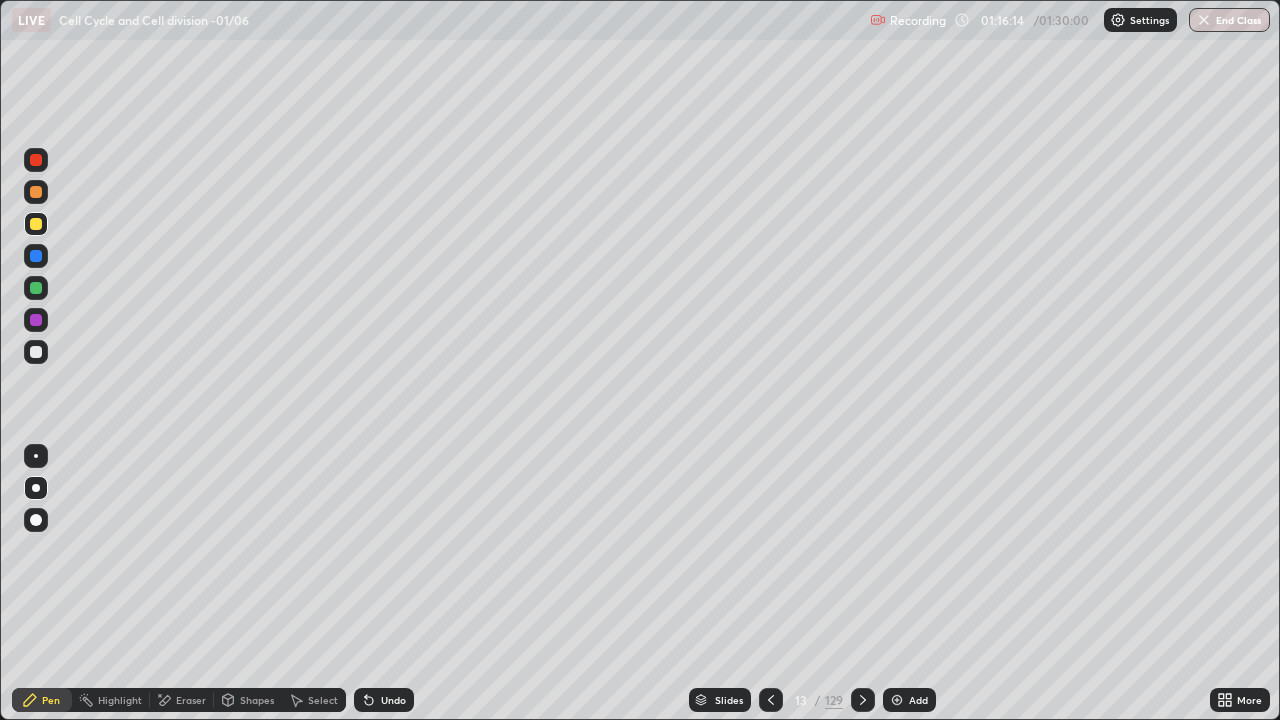 click on "Pen" at bounding box center (42, 700) 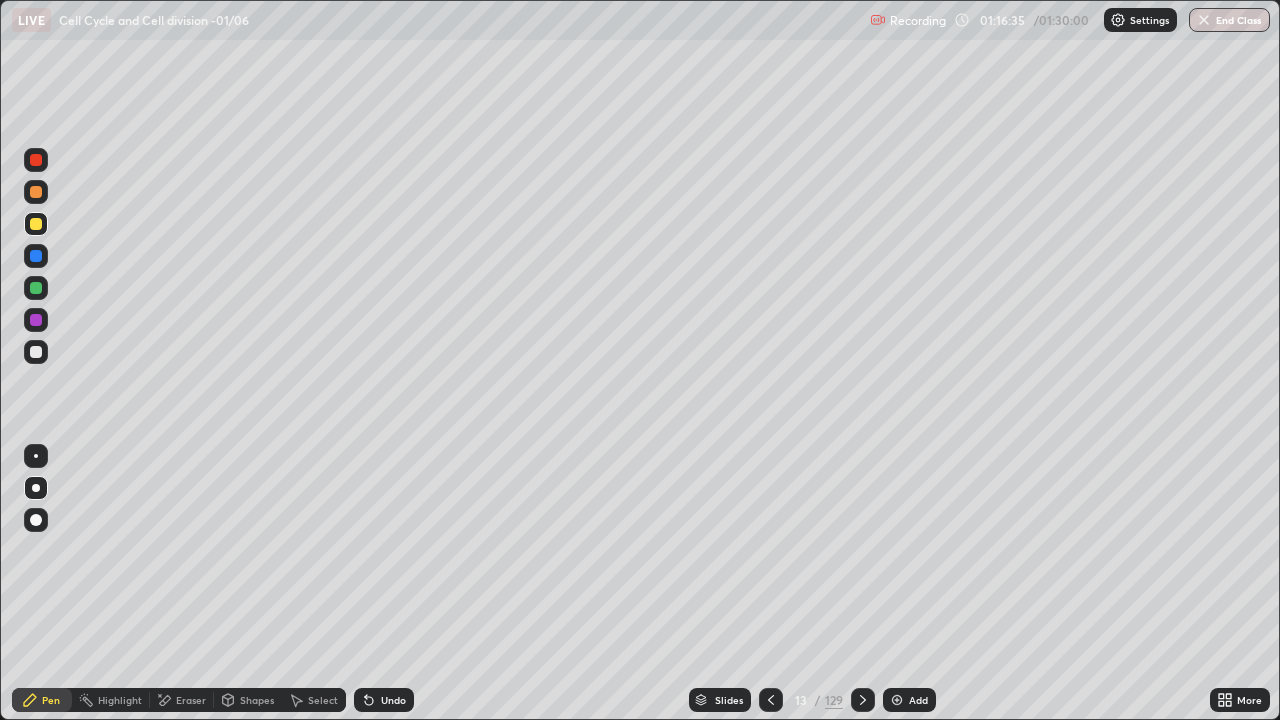 click 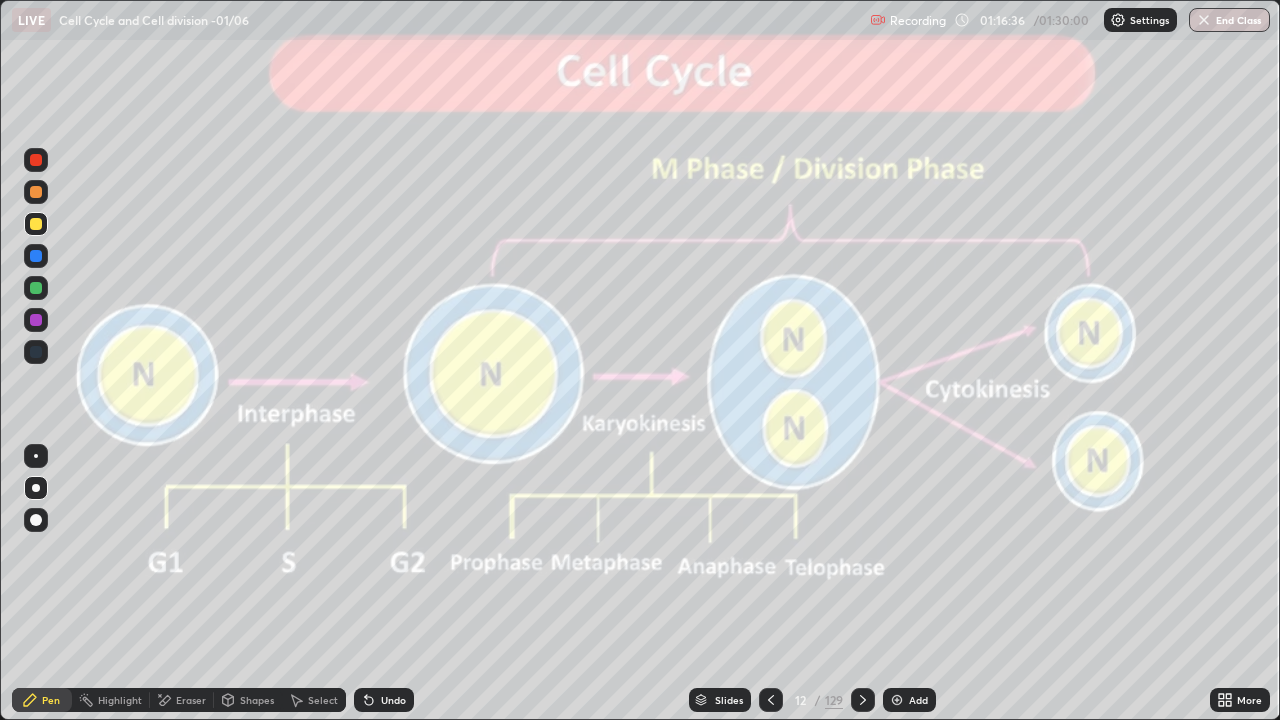 click on "Pen" at bounding box center (51, 700) 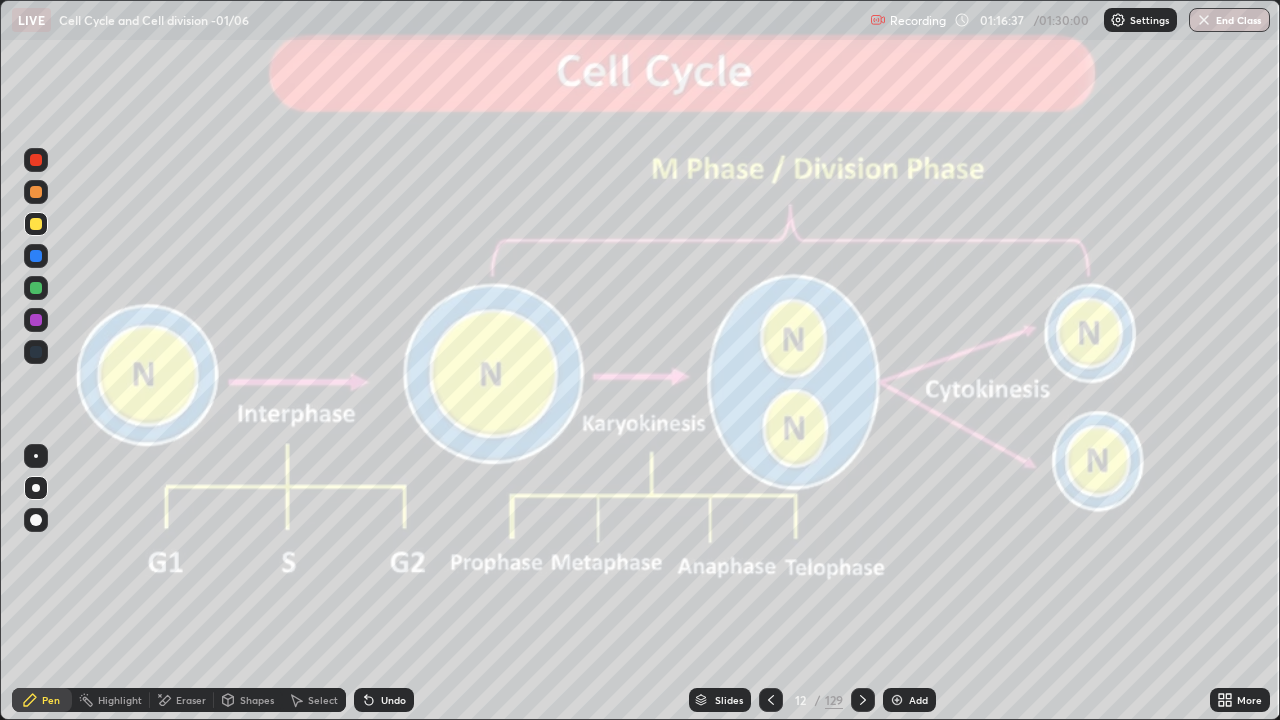 click at bounding box center [36, 488] 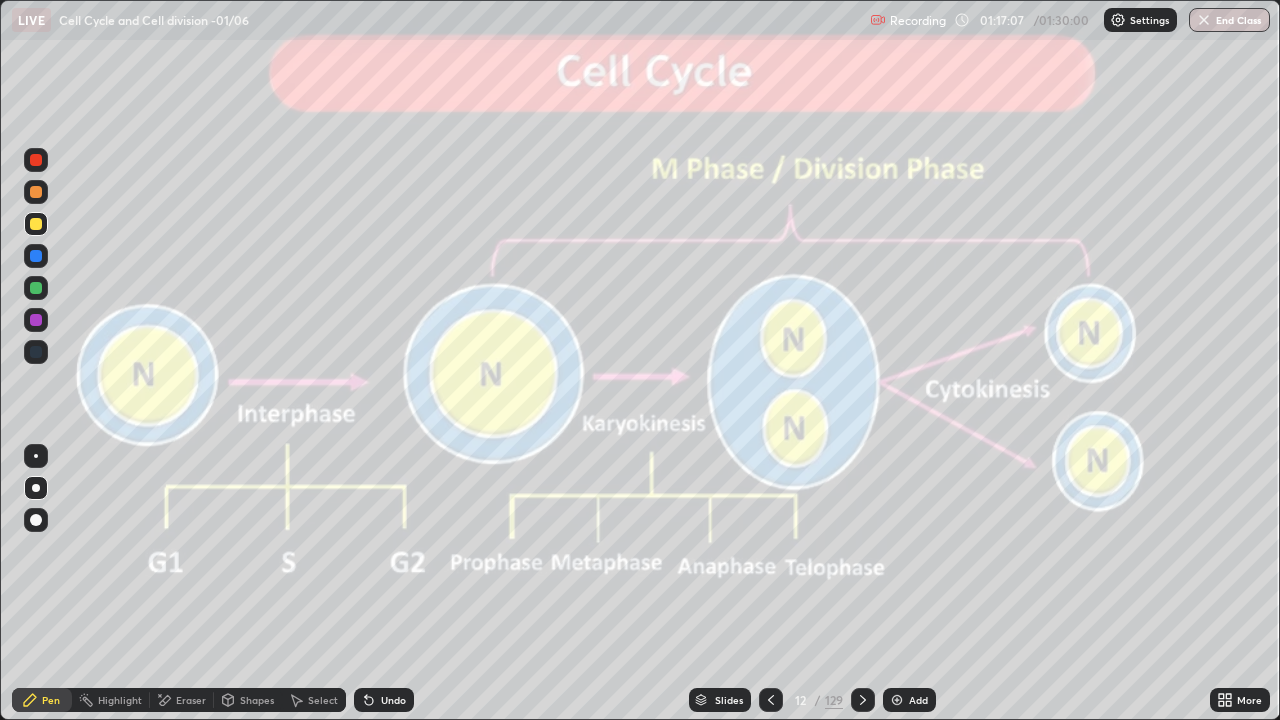 click at bounding box center [36, 288] 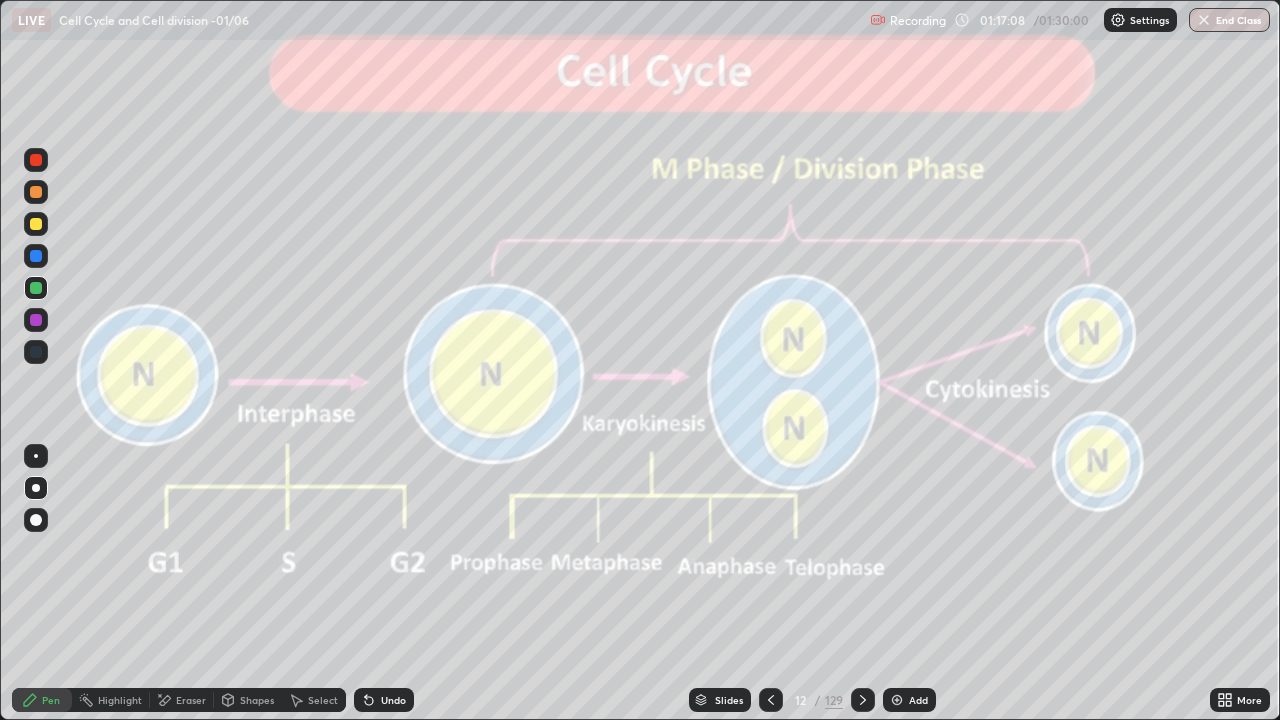 click on "Highlight" at bounding box center (120, 700) 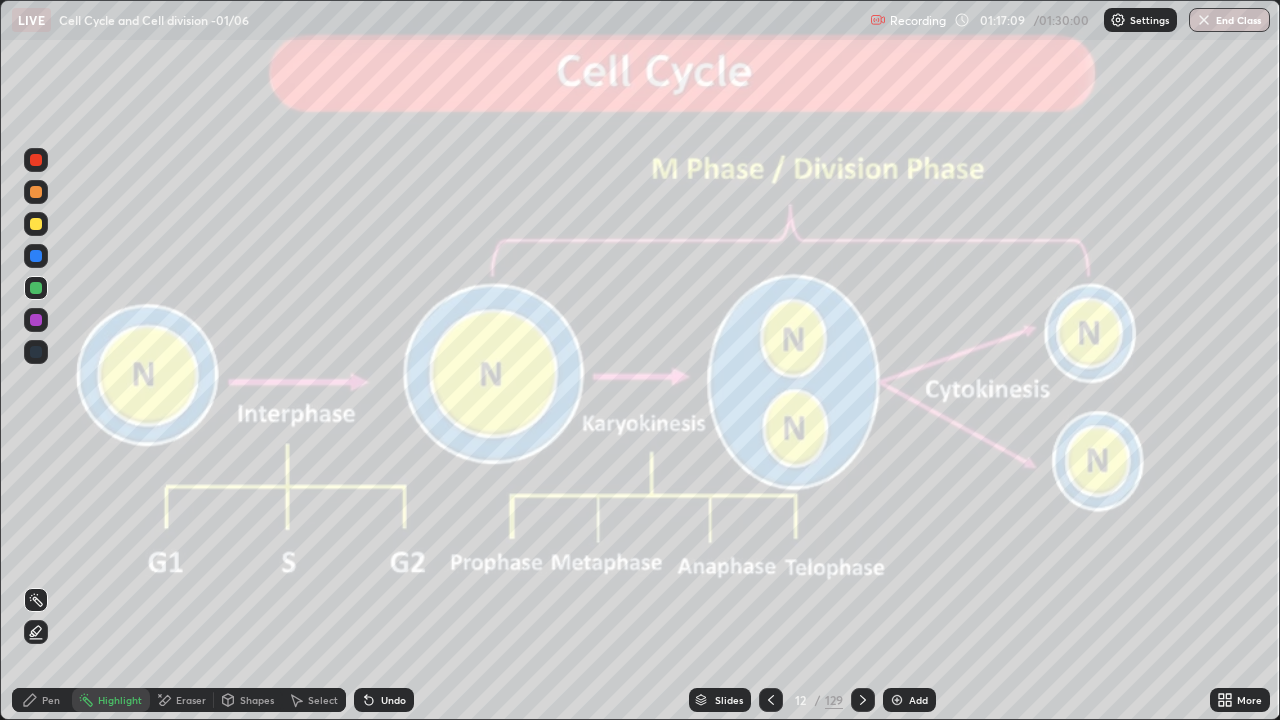 click at bounding box center [36, 632] 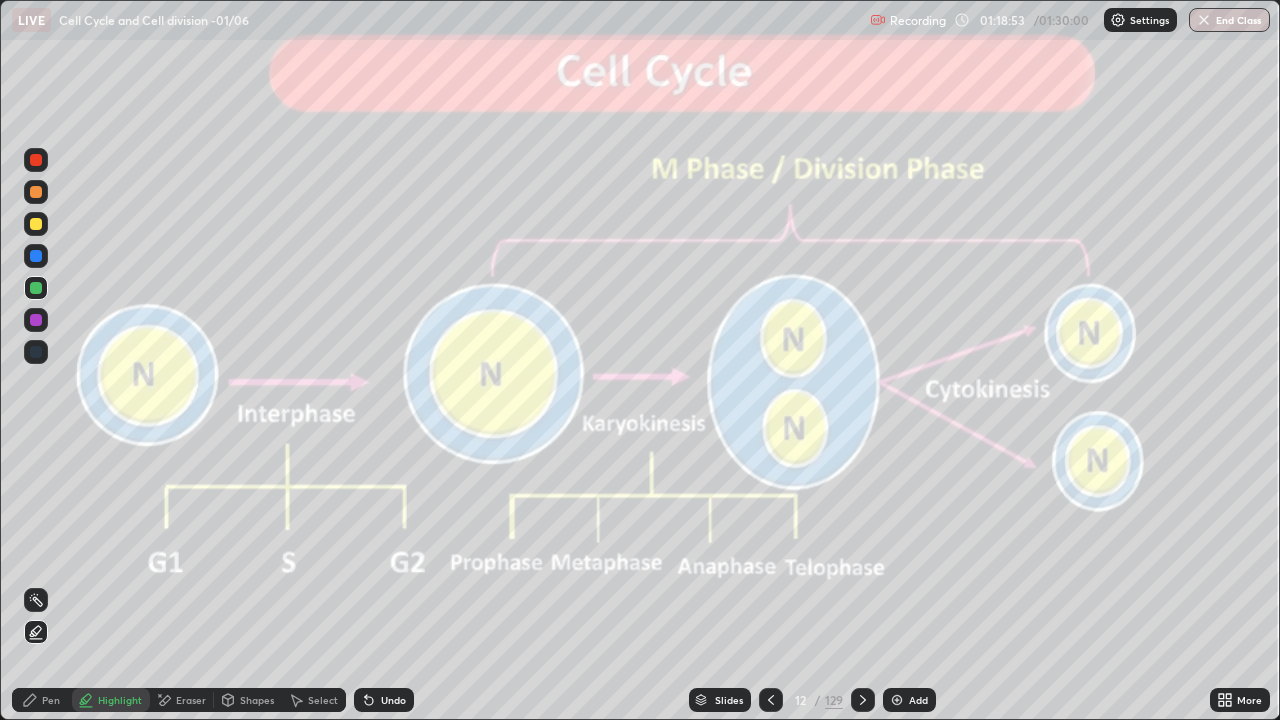 click 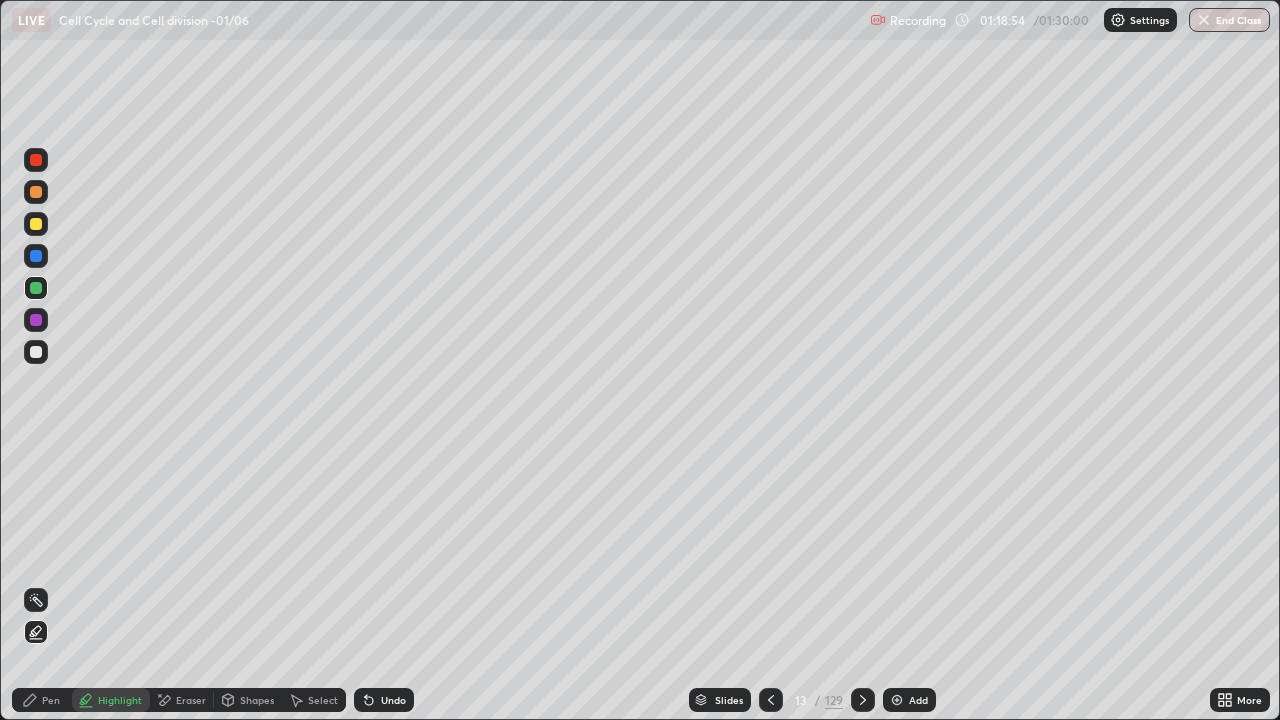 click 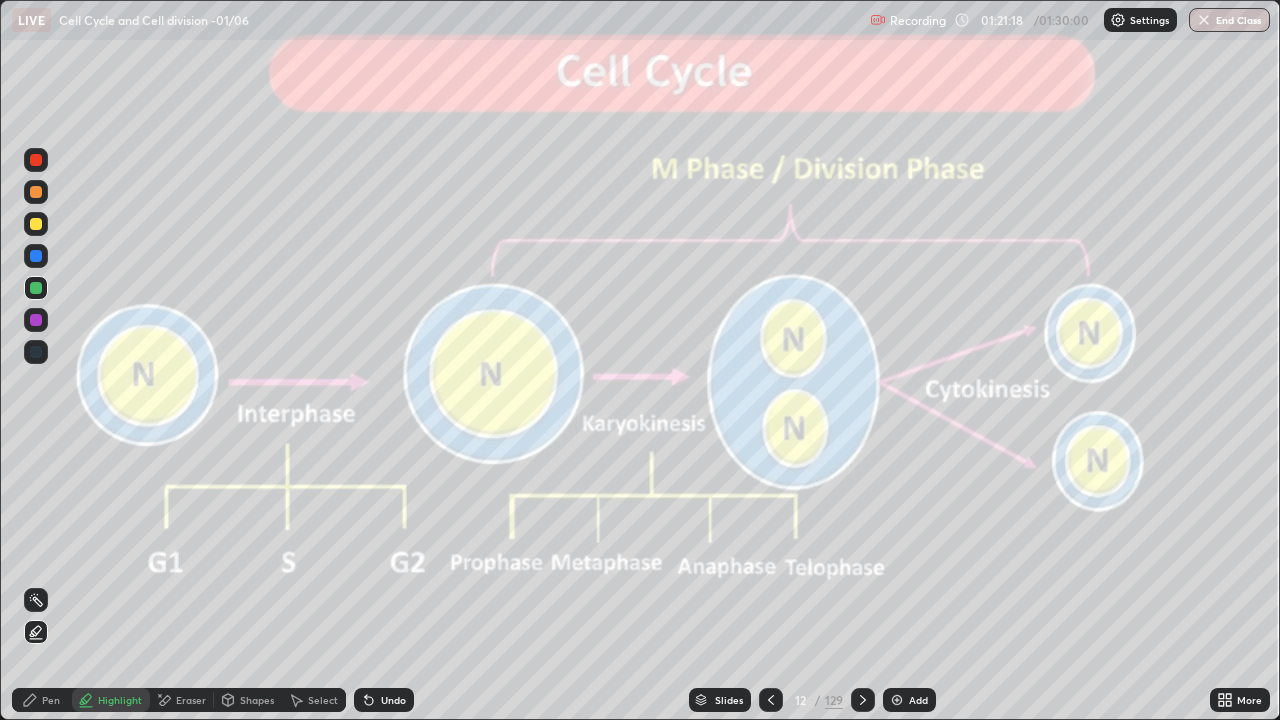click on "End Class" at bounding box center (1229, 20) 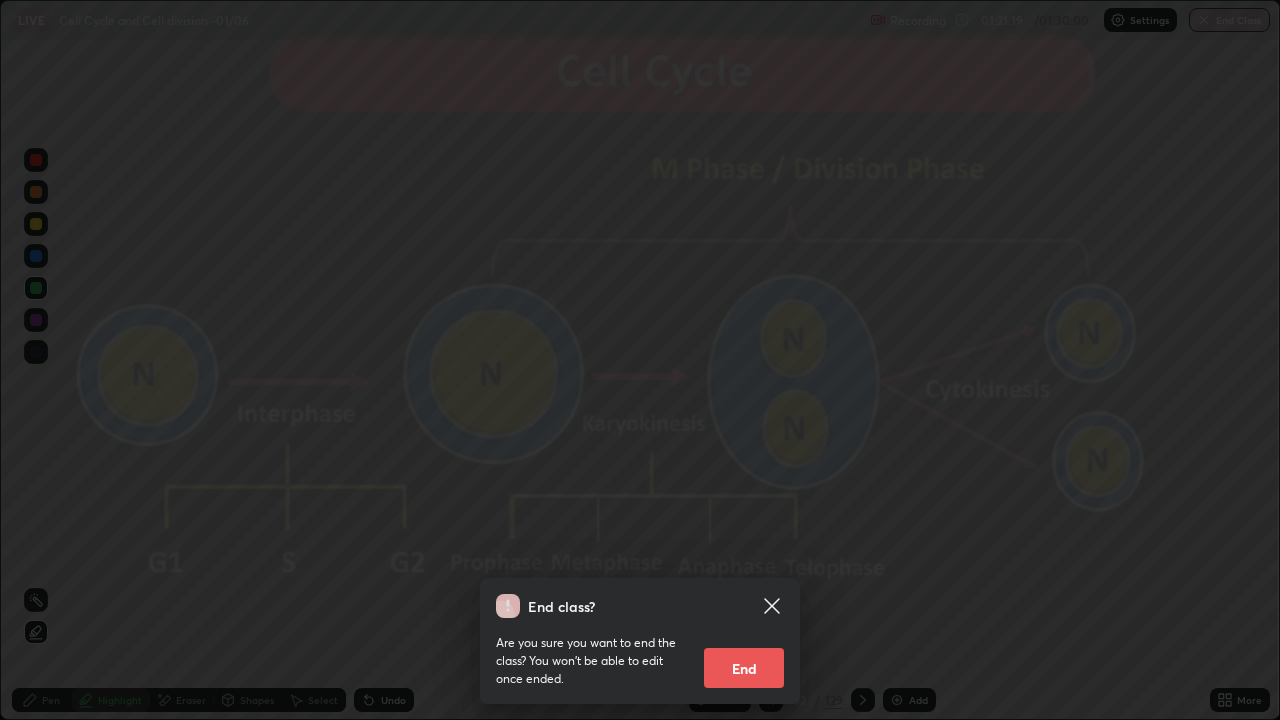 click on "End" at bounding box center (744, 668) 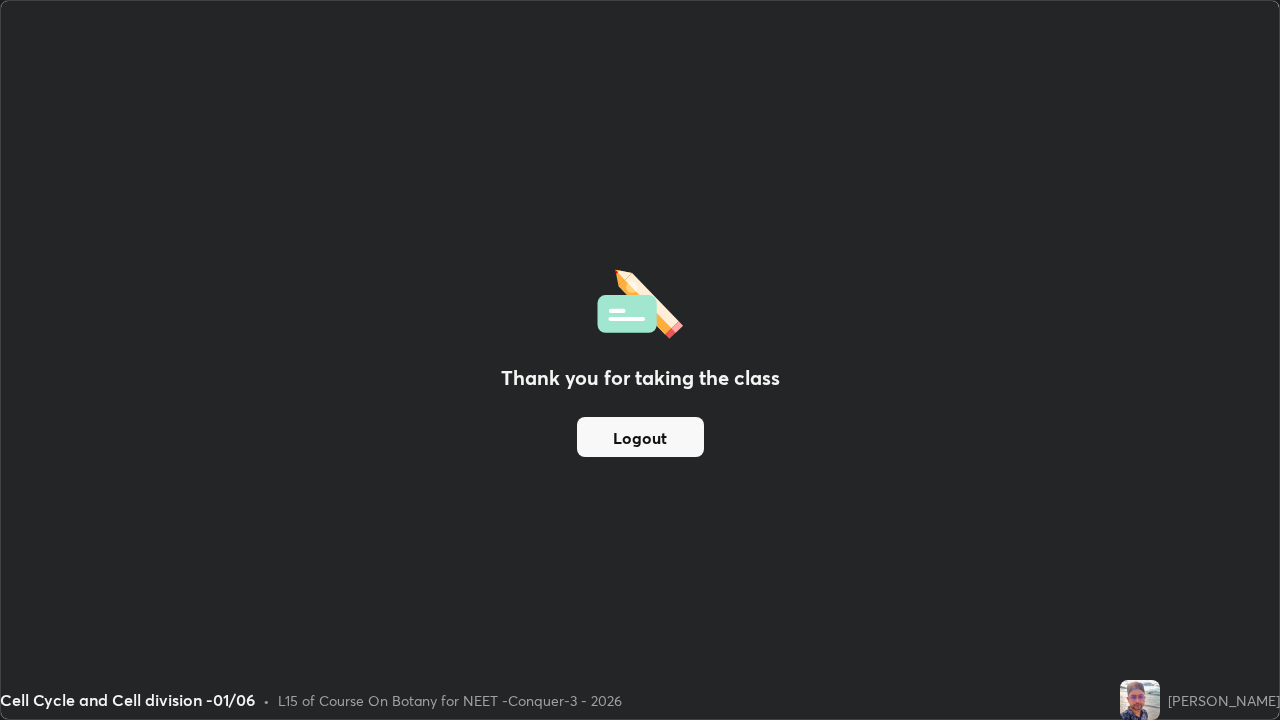 click on "Thank you for taking the class Logout" at bounding box center (640, 360) 